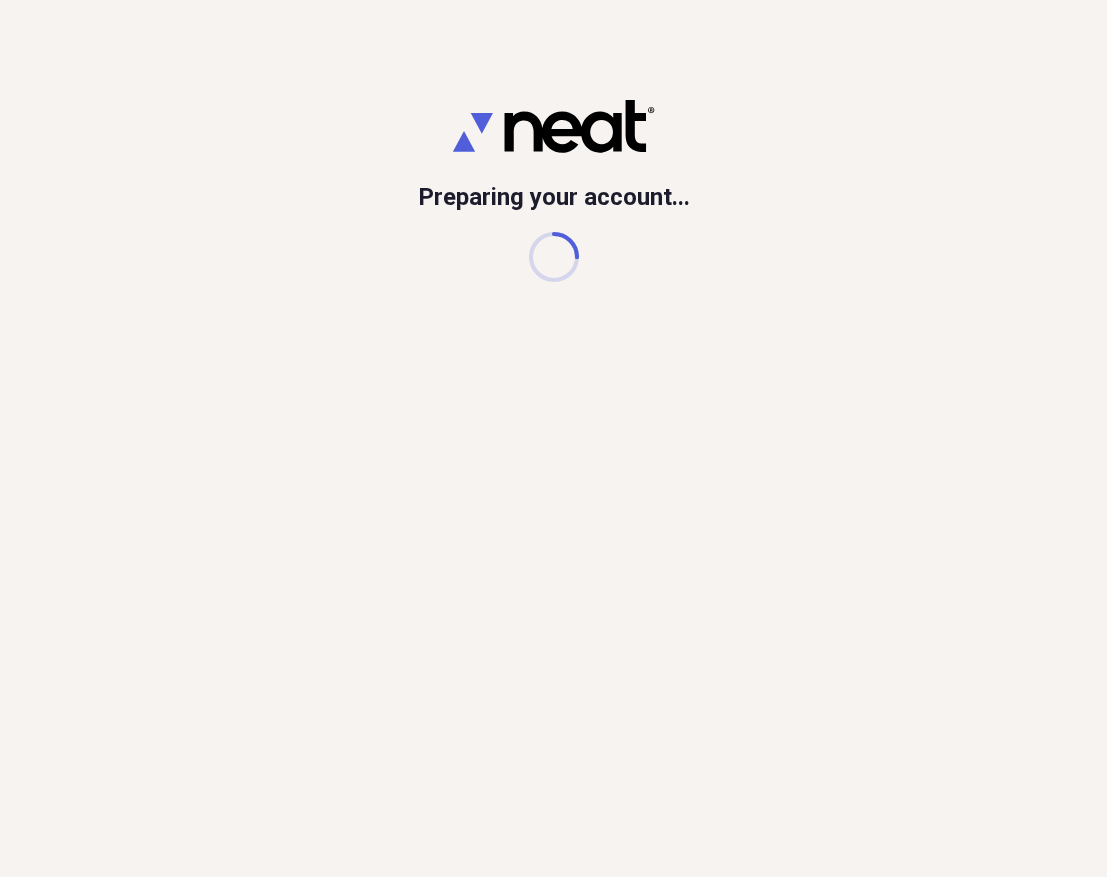 scroll, scrollTop: 0, scrollLeft: 0, axis: both 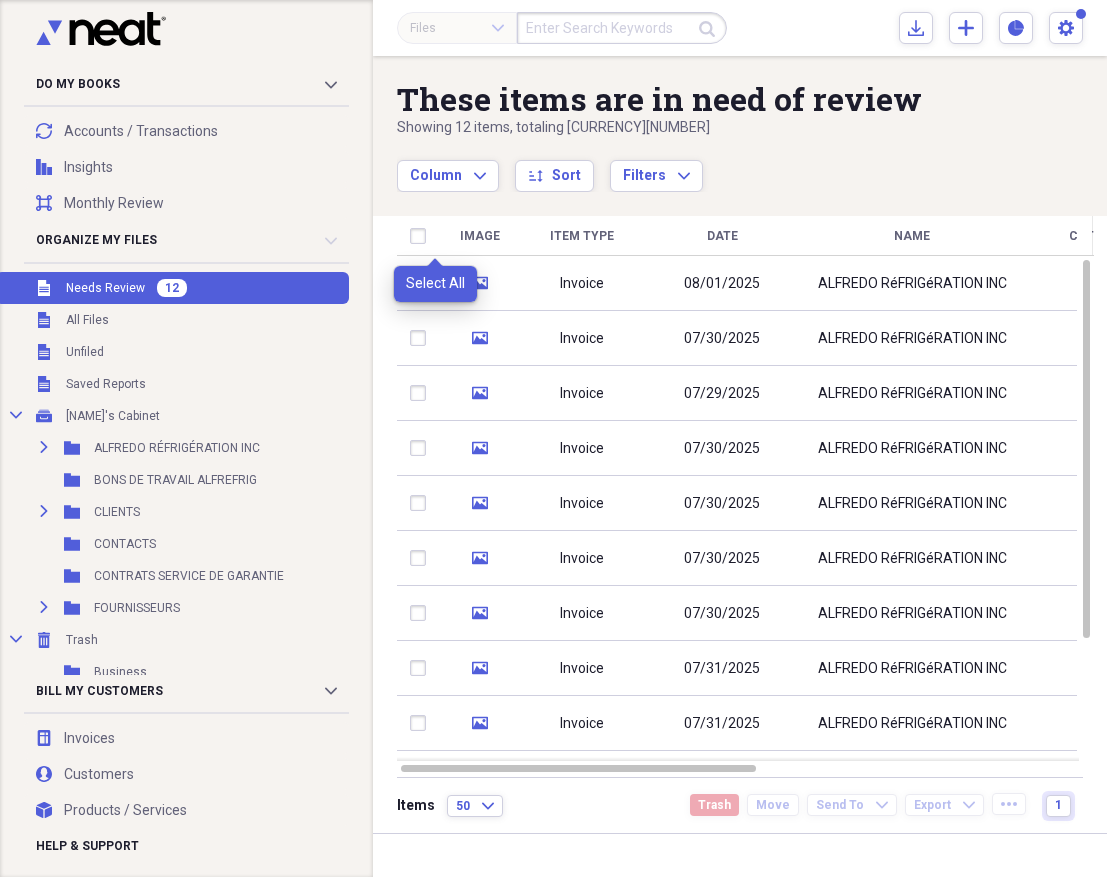 click at bounding box center [422, 236] 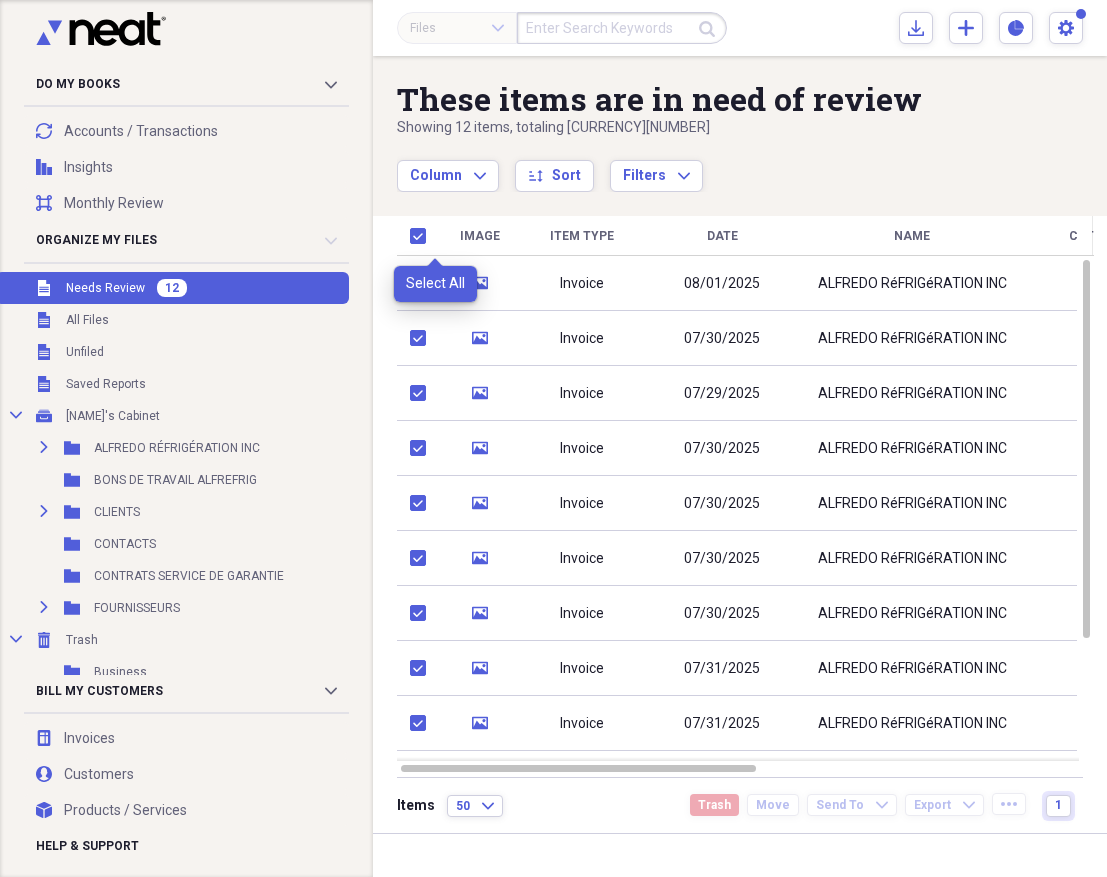 checkbox on "true" 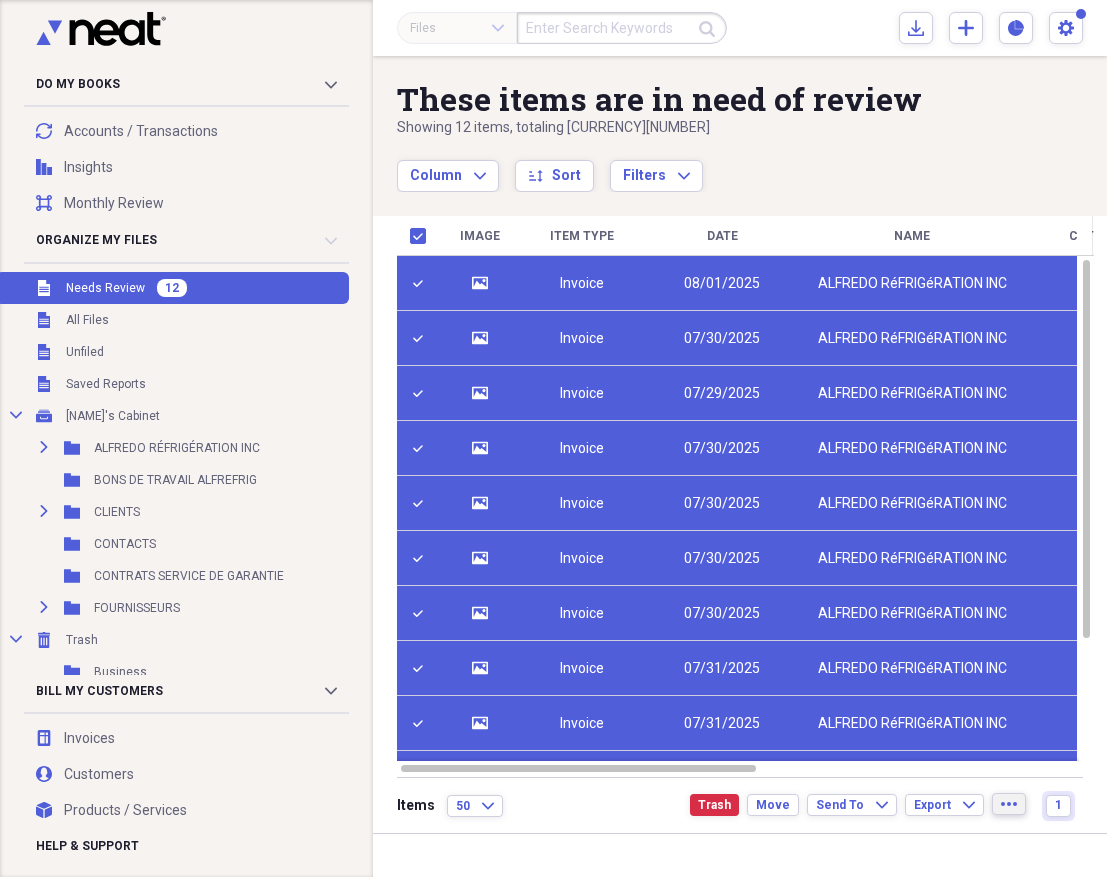 click on "more" 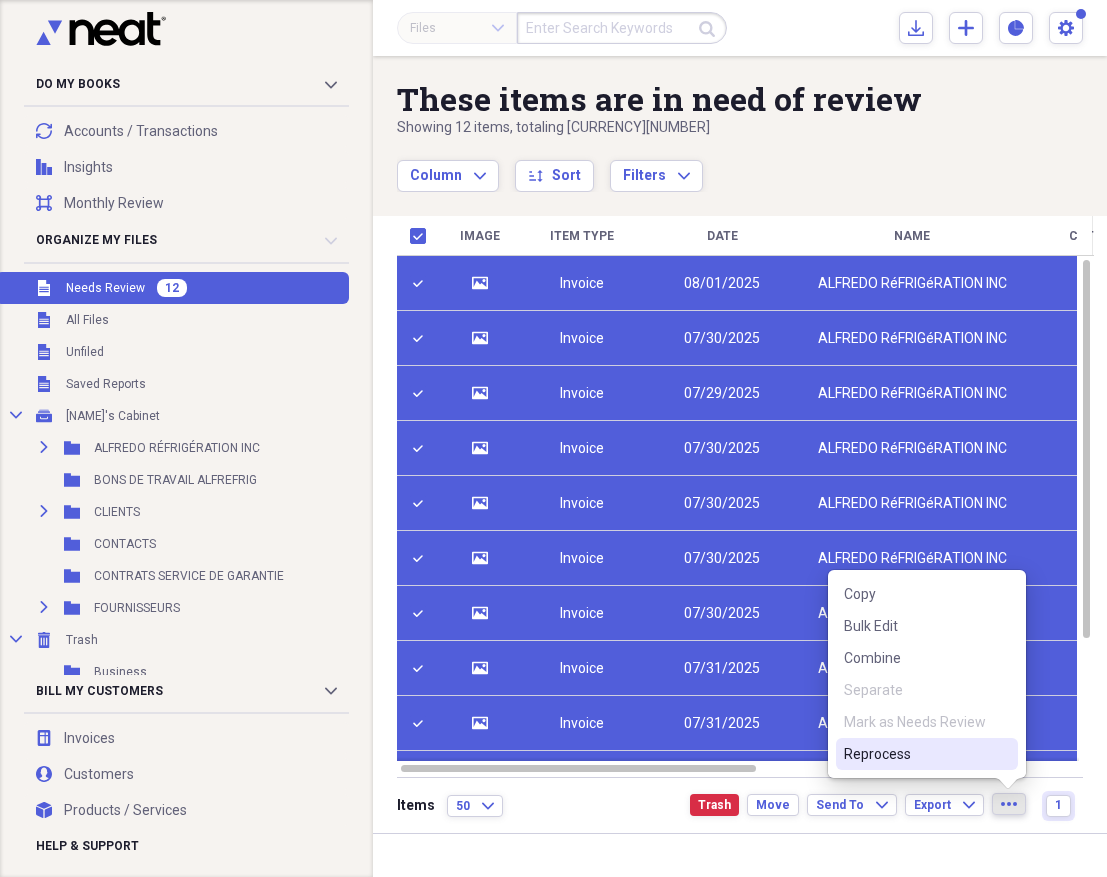 click on "Reprocess" at bounding box center [915, 754] 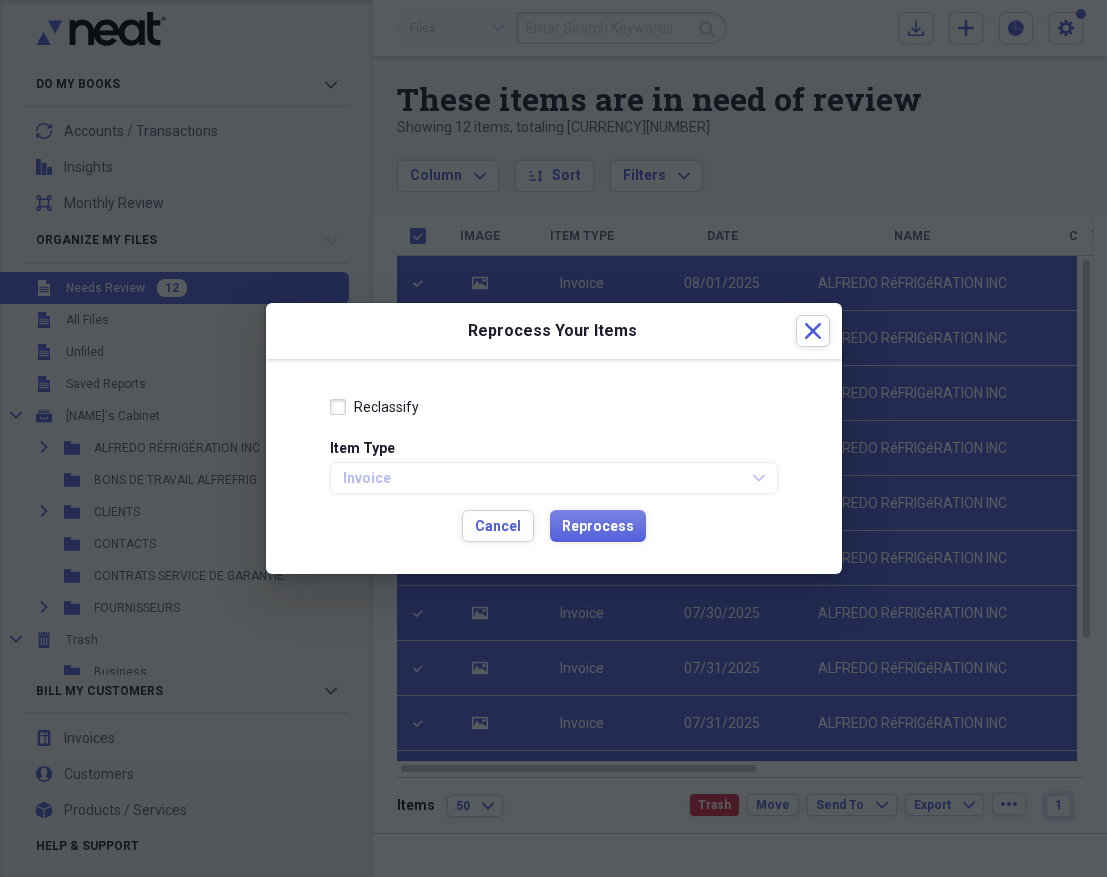 click on "Reclassify" at bounding box center (386, 407) 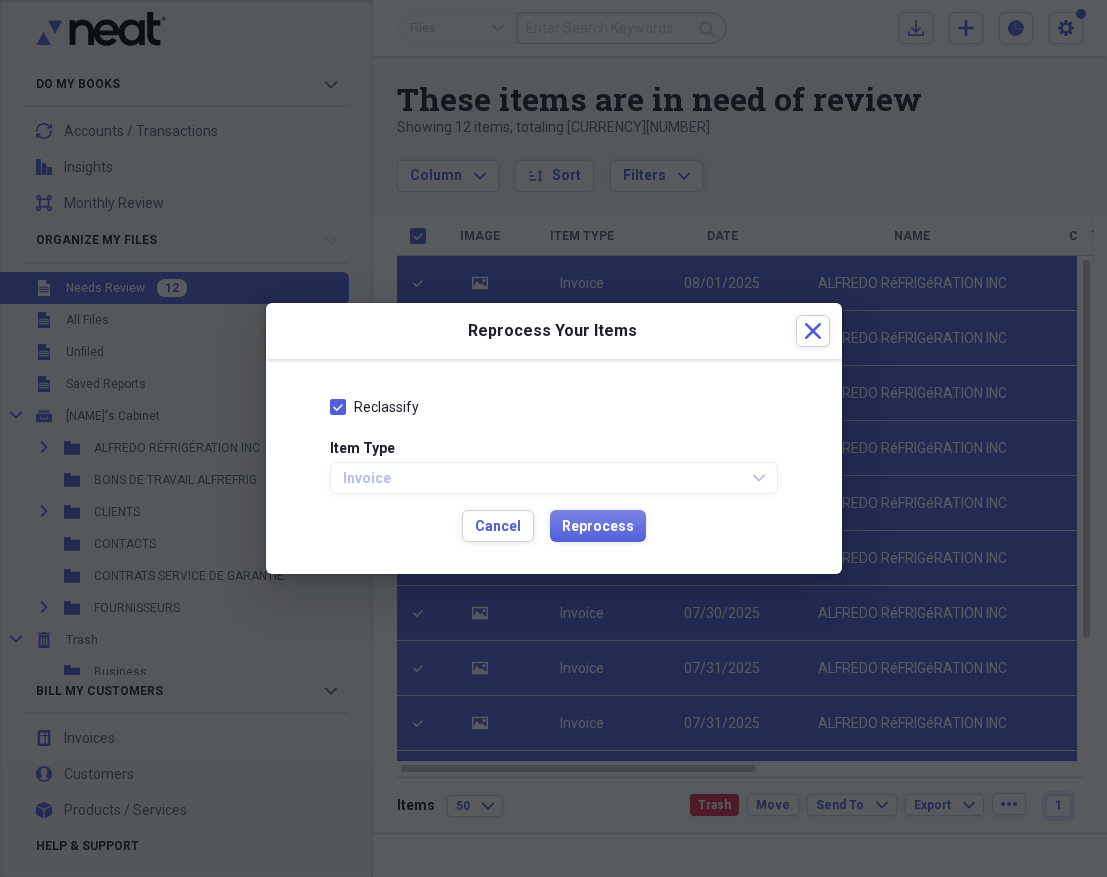checkbox on "true" 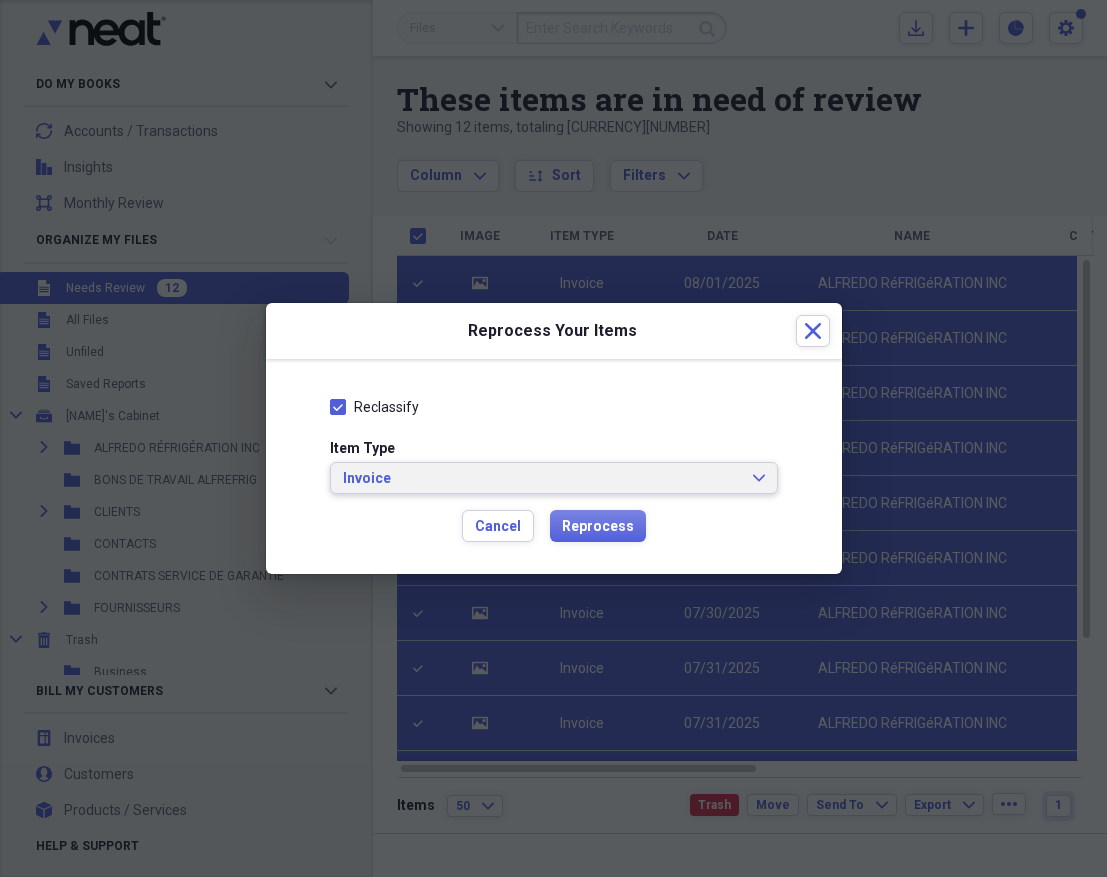 click on "Invoice" at bounding box center (542, 479) 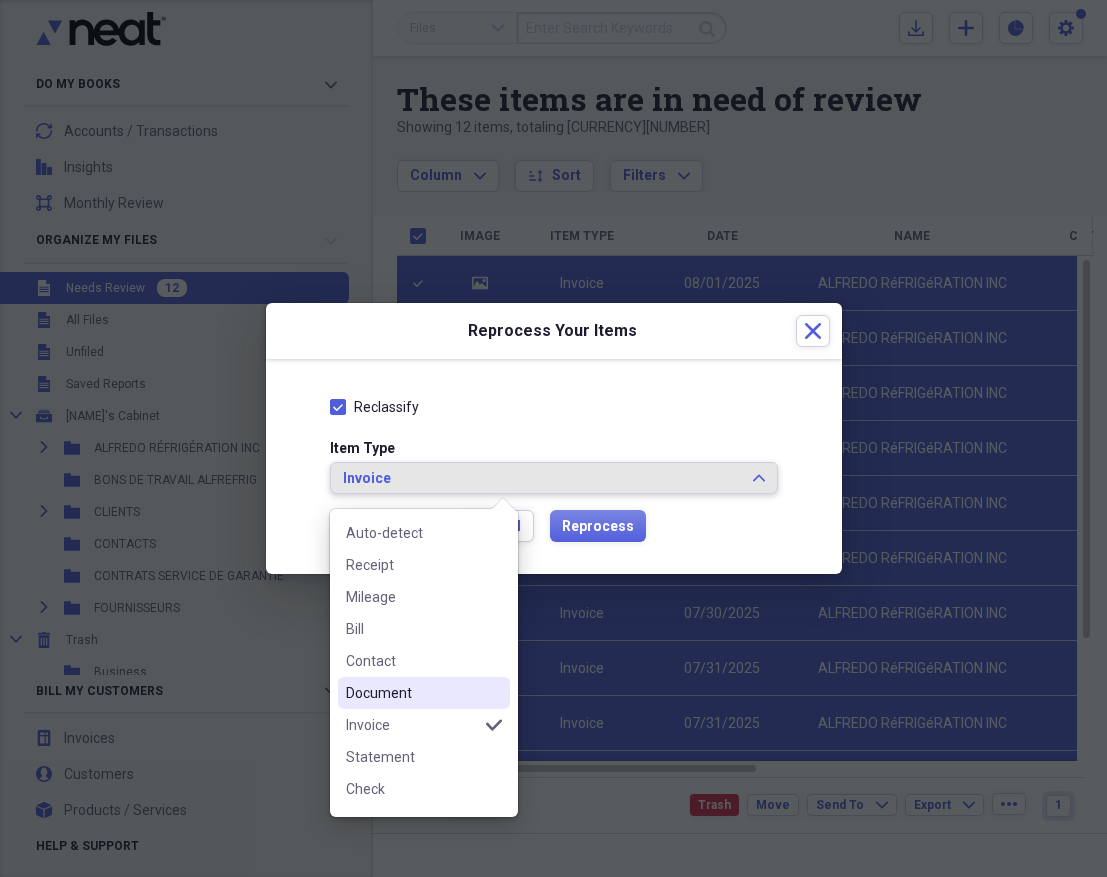 click on "Document" at bounding box center (424, 693) 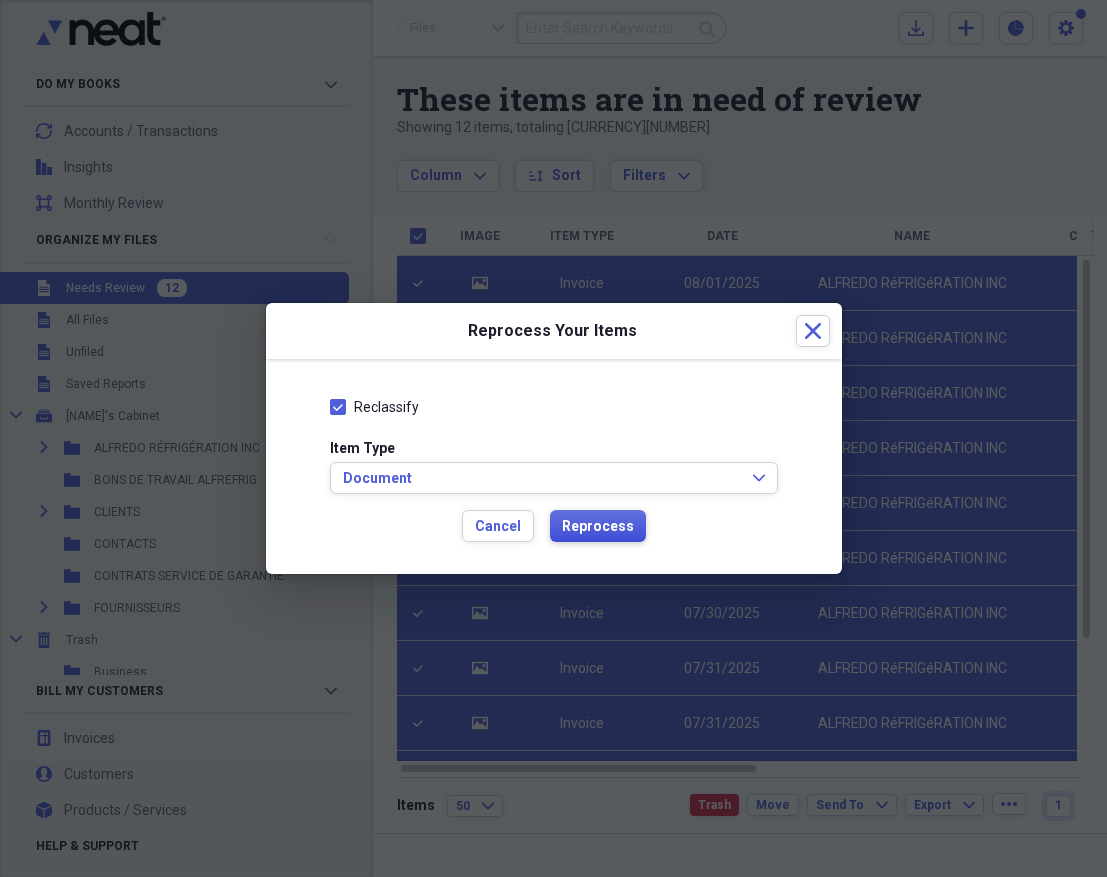 click on "Reprocess" at bounding box center (598, 527) 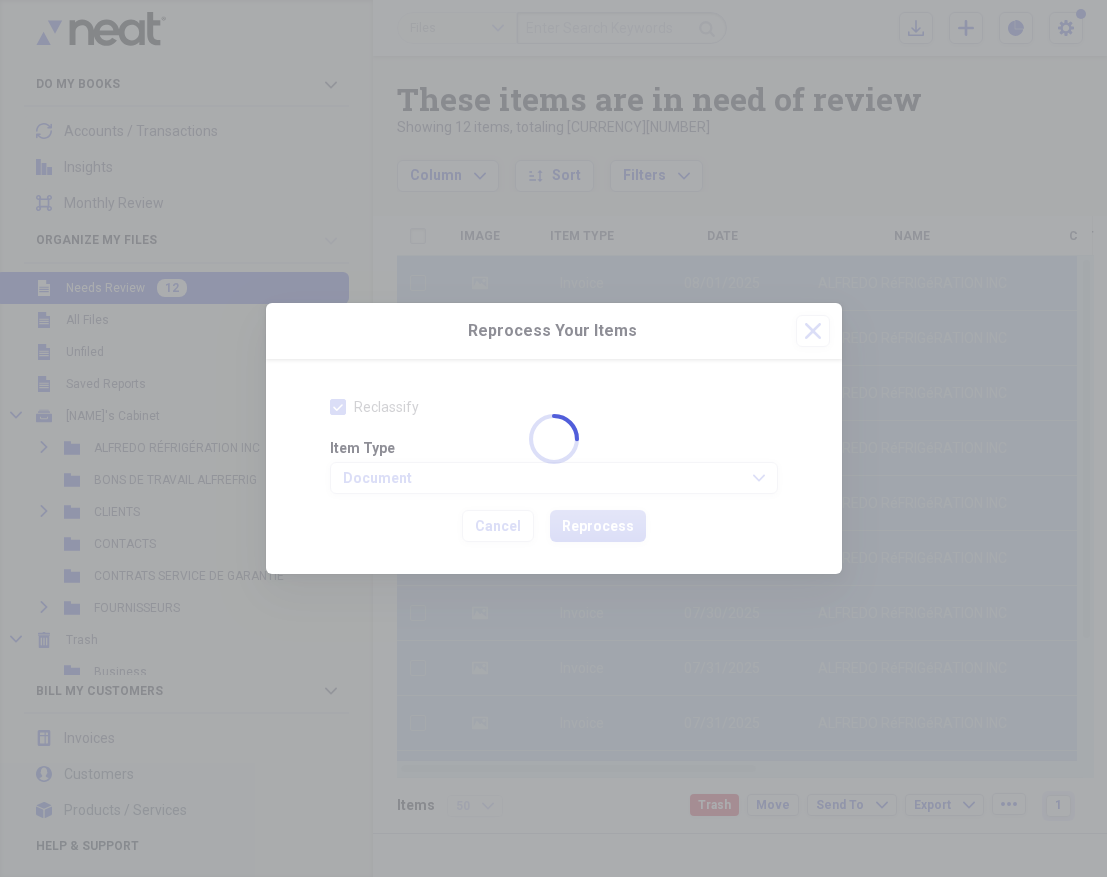 checkbox on "false" 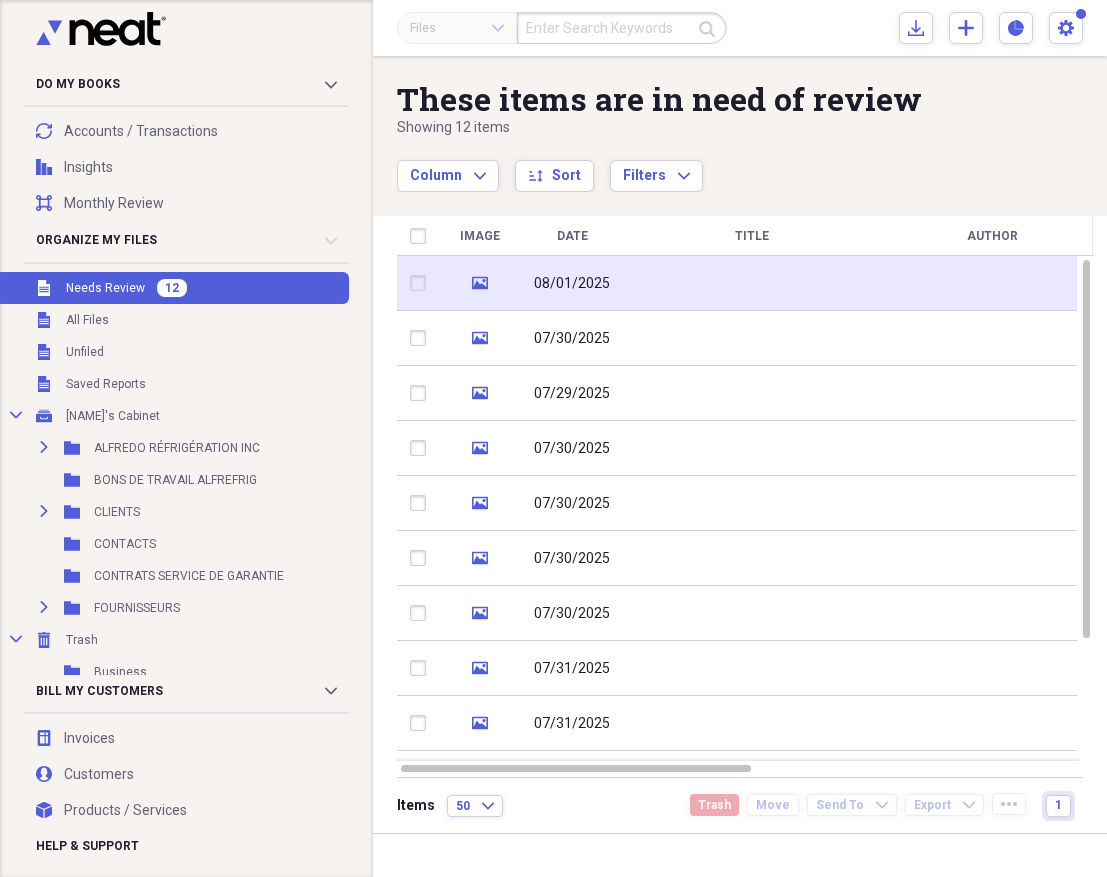 click at bounding box center [752, 283] 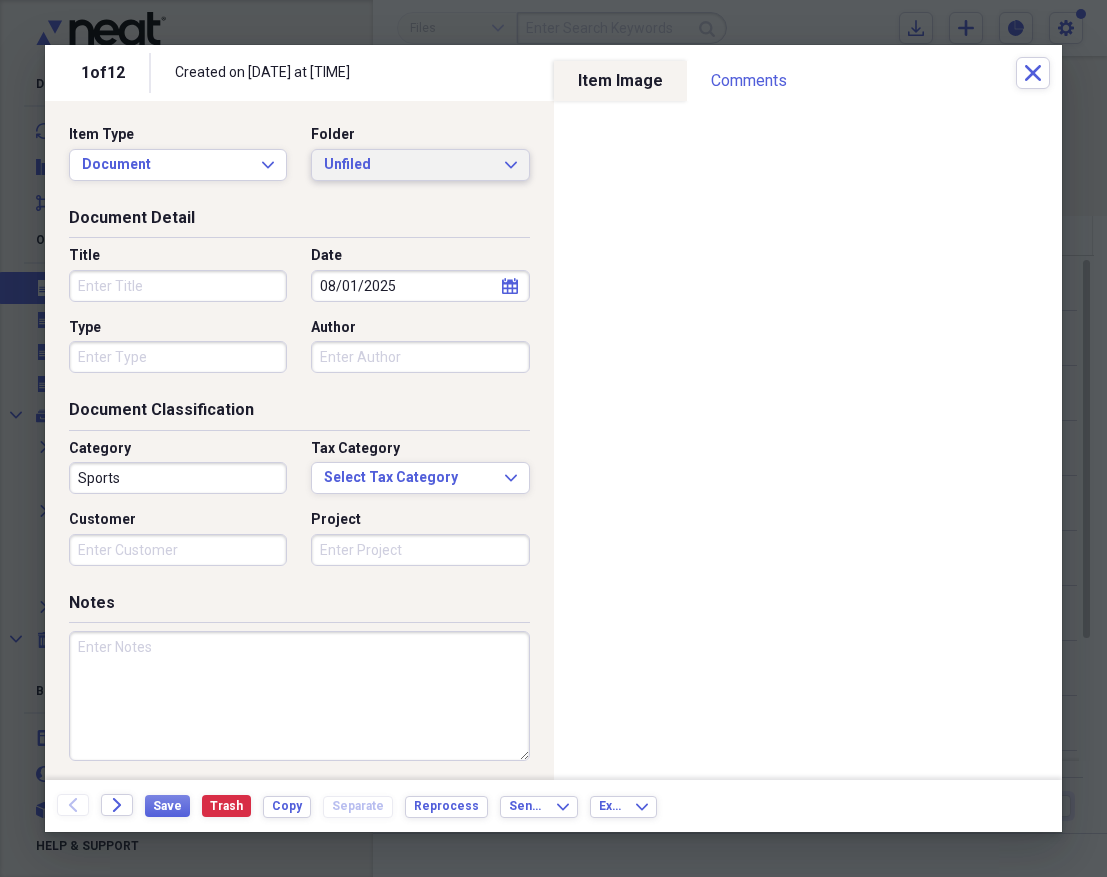click on "Unfiled" at bounding box center (408, 165) 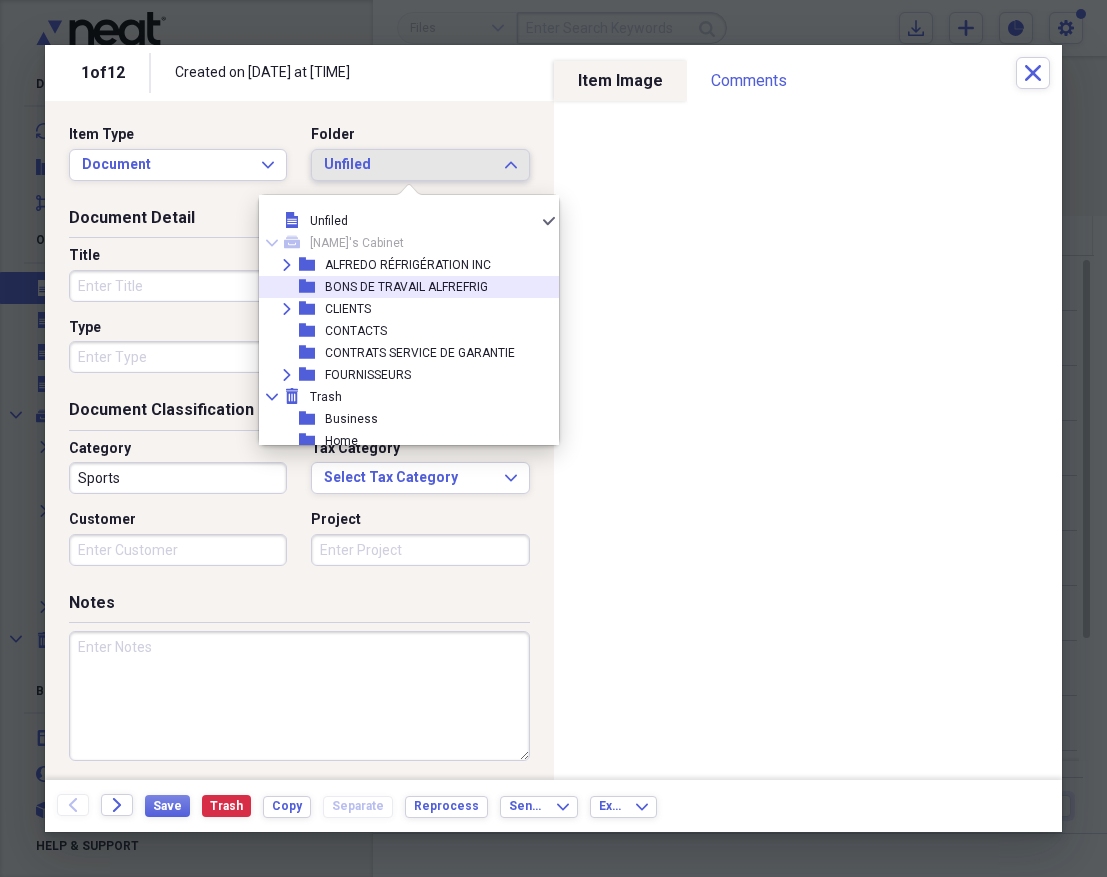 click on "folder BONS DE TRAVAIL [NAME]" at bounding box center (401, 287) 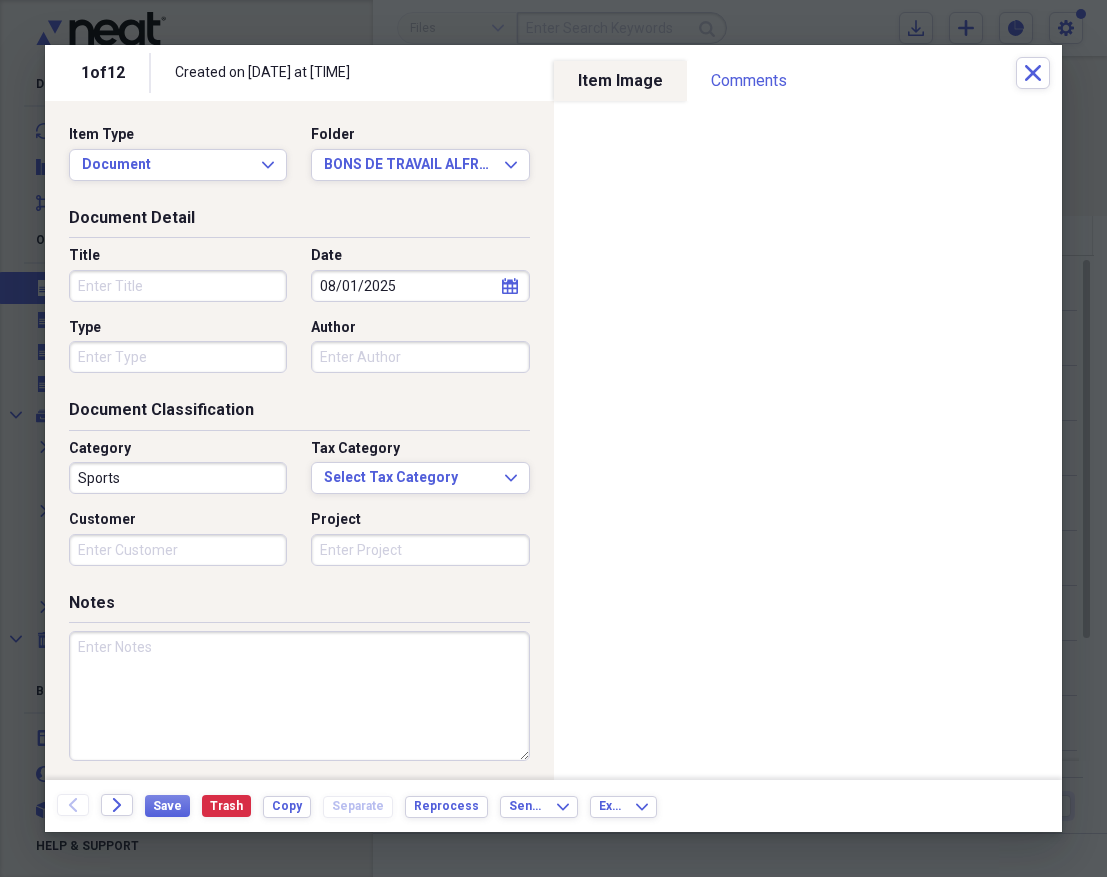 click on "Title" at bounding box center (178, 286) 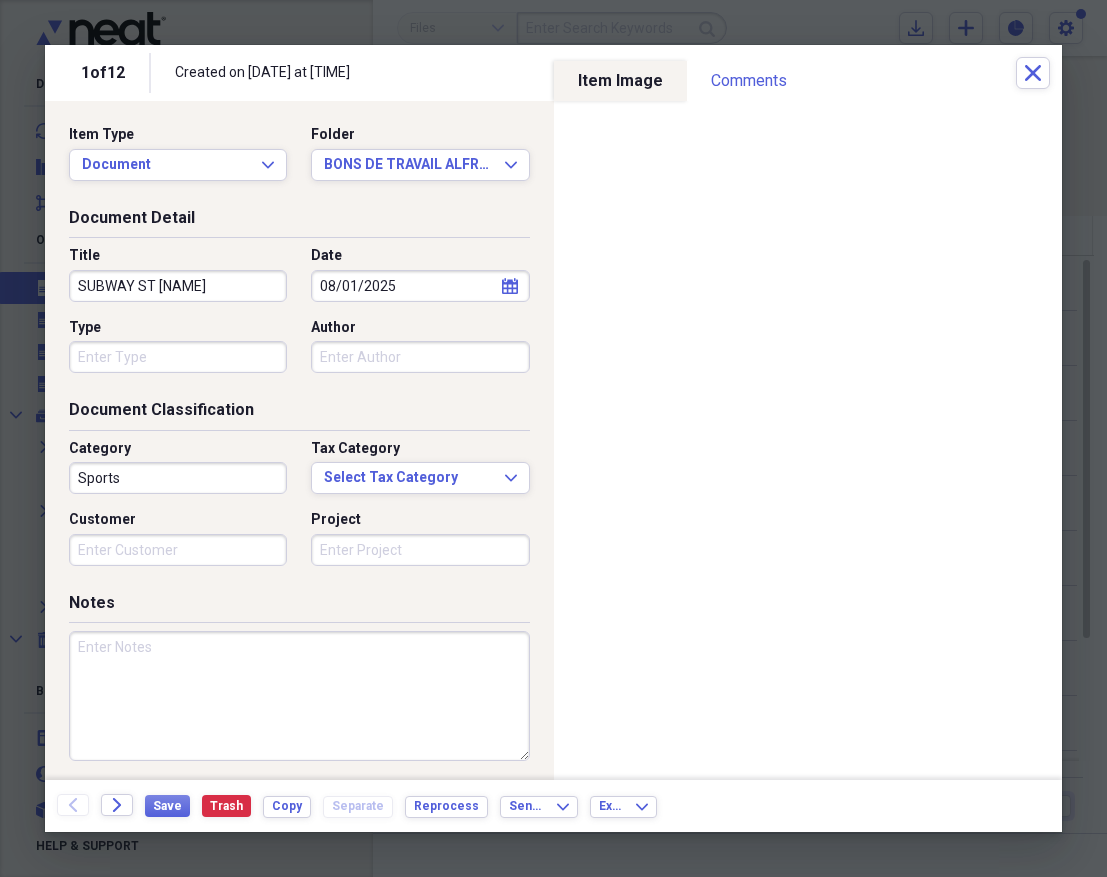type on "SUBWAY ST [NAME]" 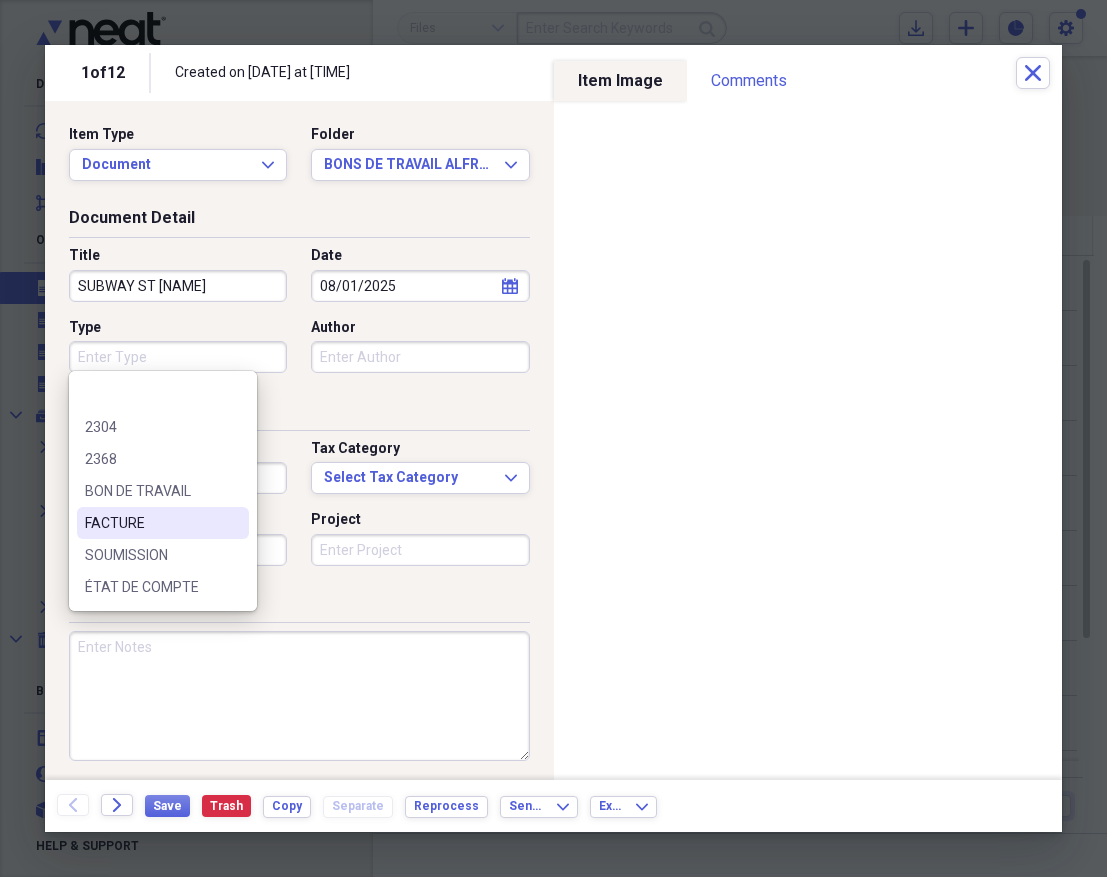 click on "BON DE TRAVAIL" at bounding box center (163, 491) 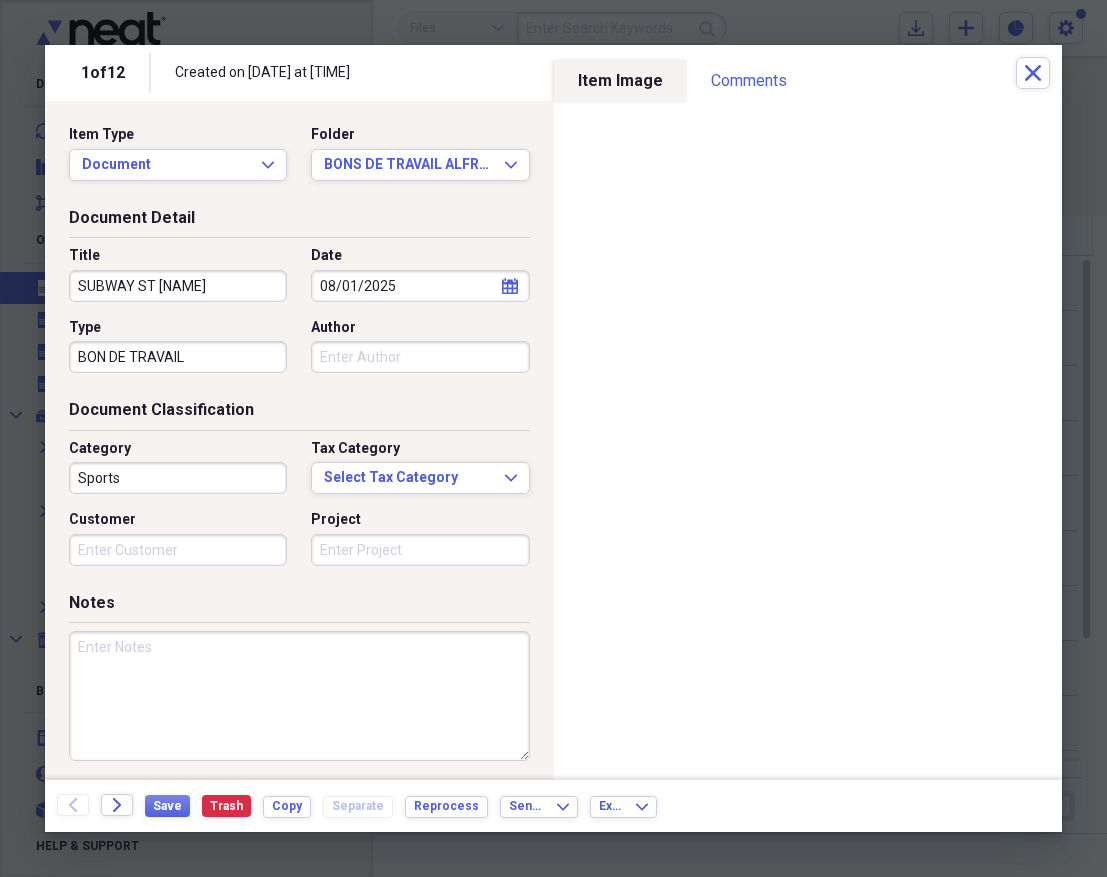 click on "Sports" at bounding box center (178, 478) 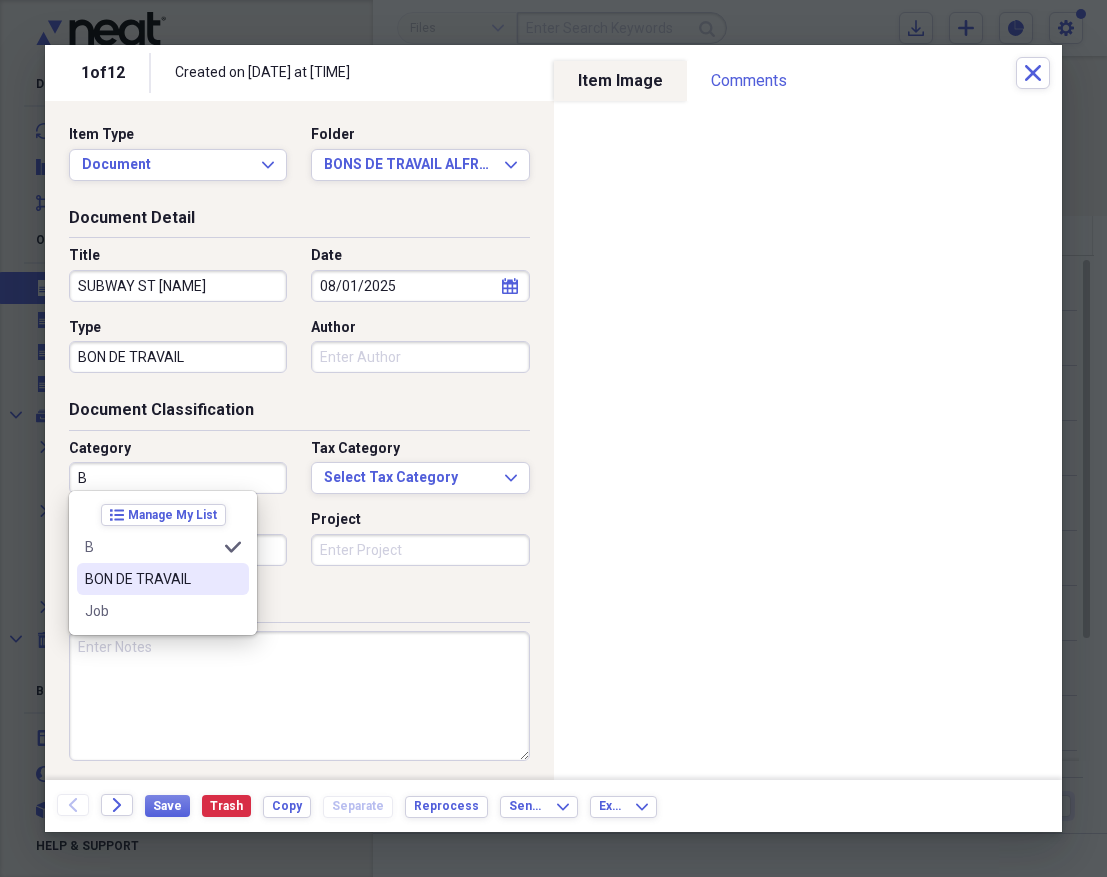 click on "BON DE TRAVAIL" at bounding box center [151, 579] 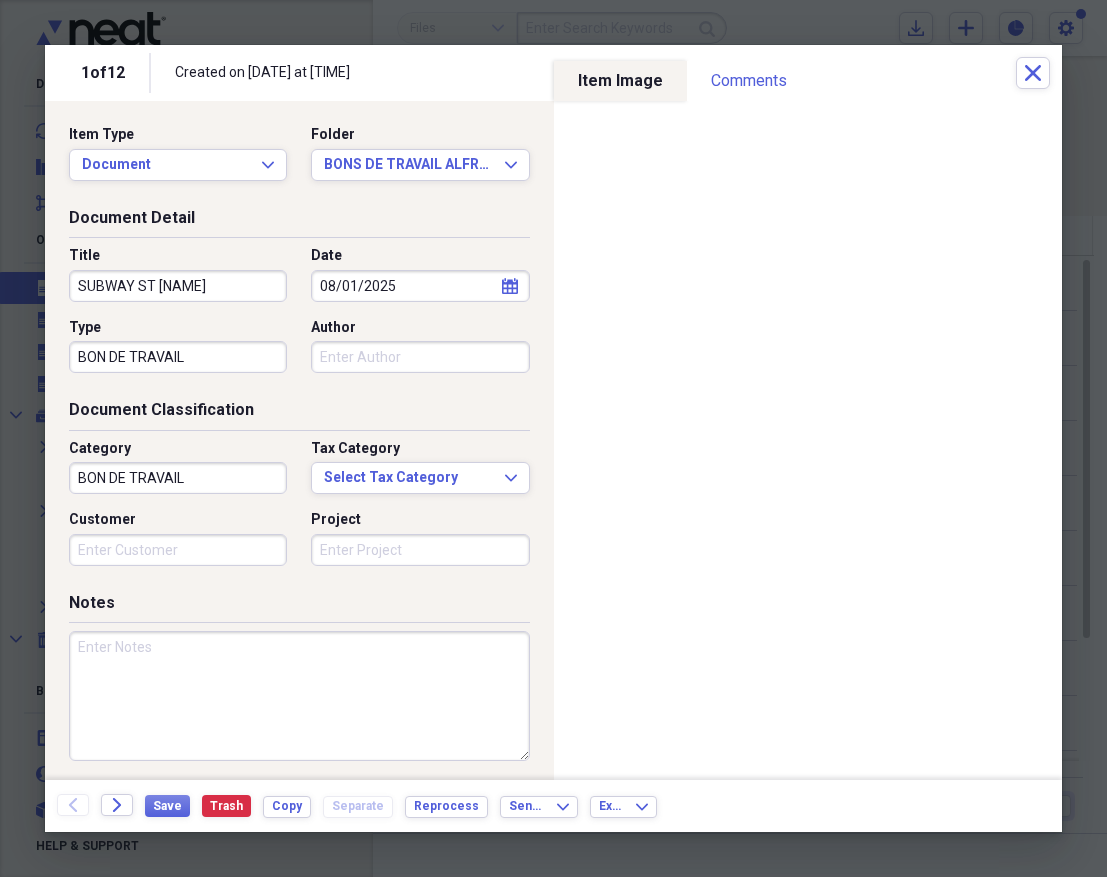 click at bounding box center (299, 696) 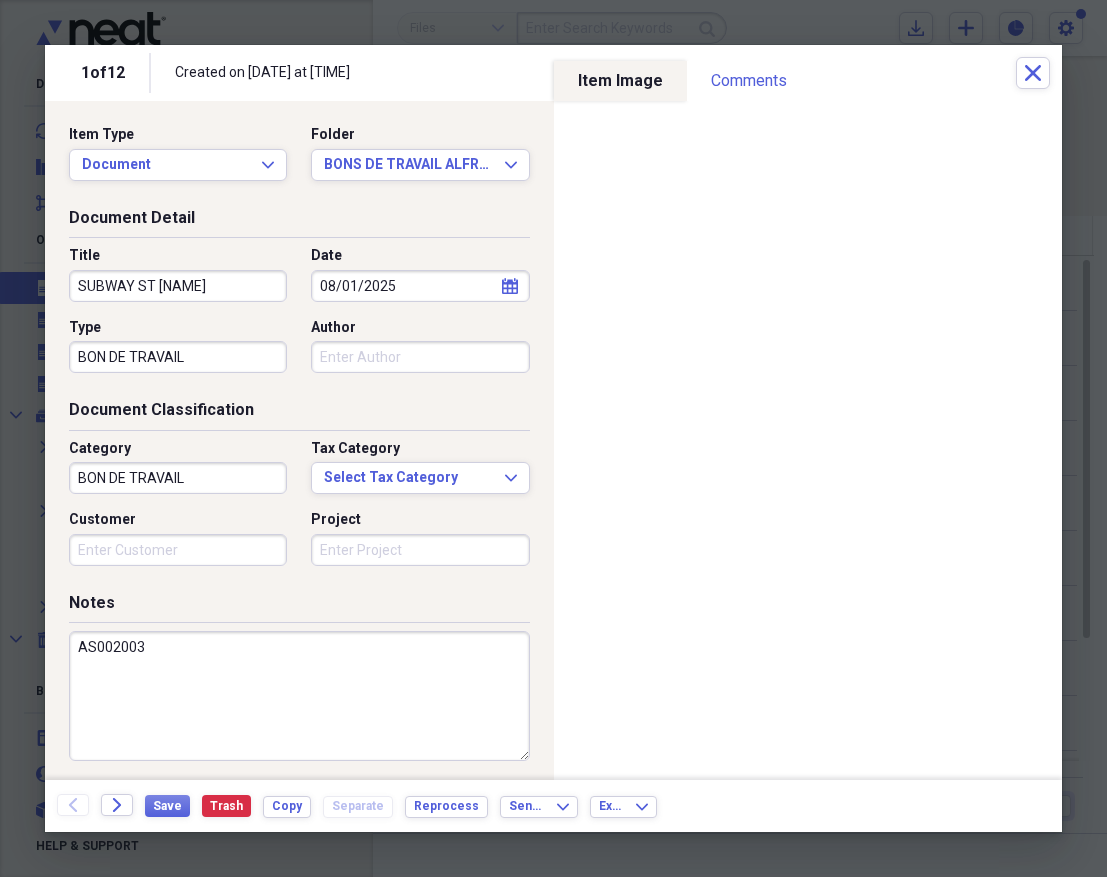 drag, startPoint x: 168, startPoint y: 645, endPoint x: 119, endPoint y: 650, distance: 49.25444 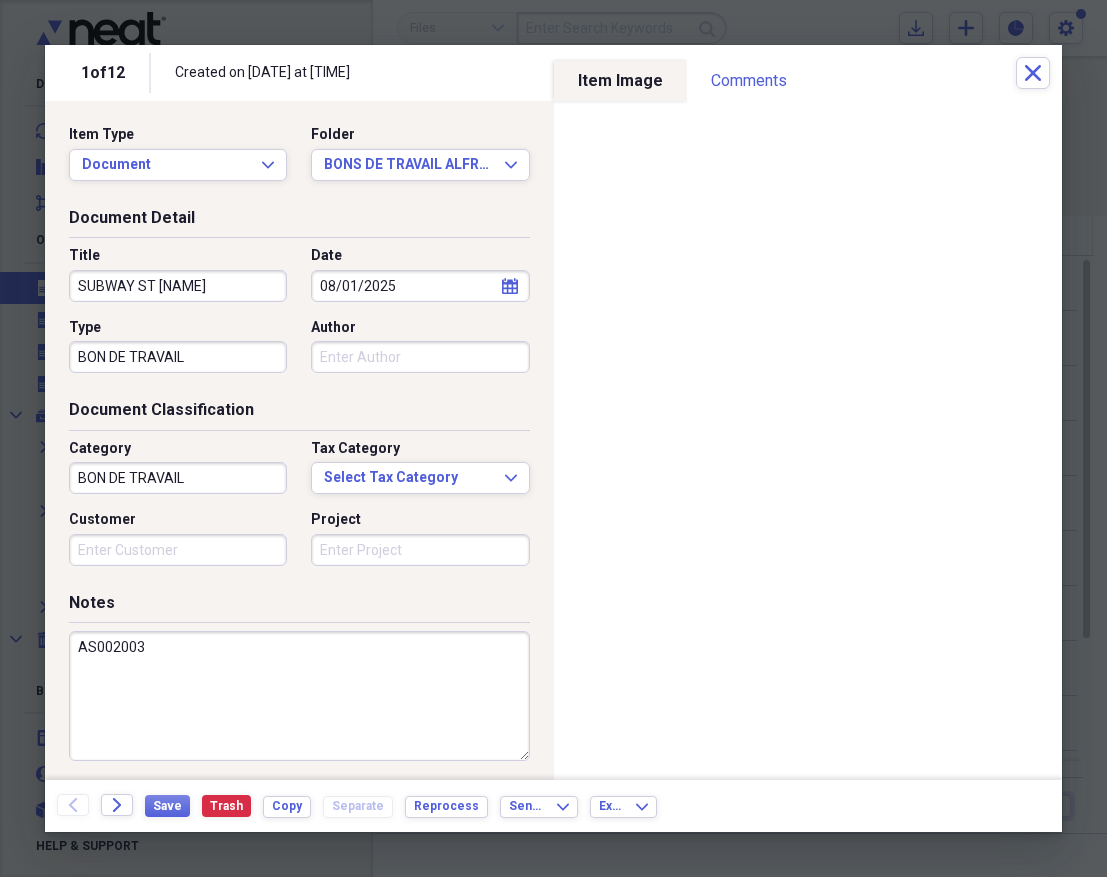type on "AS002003" 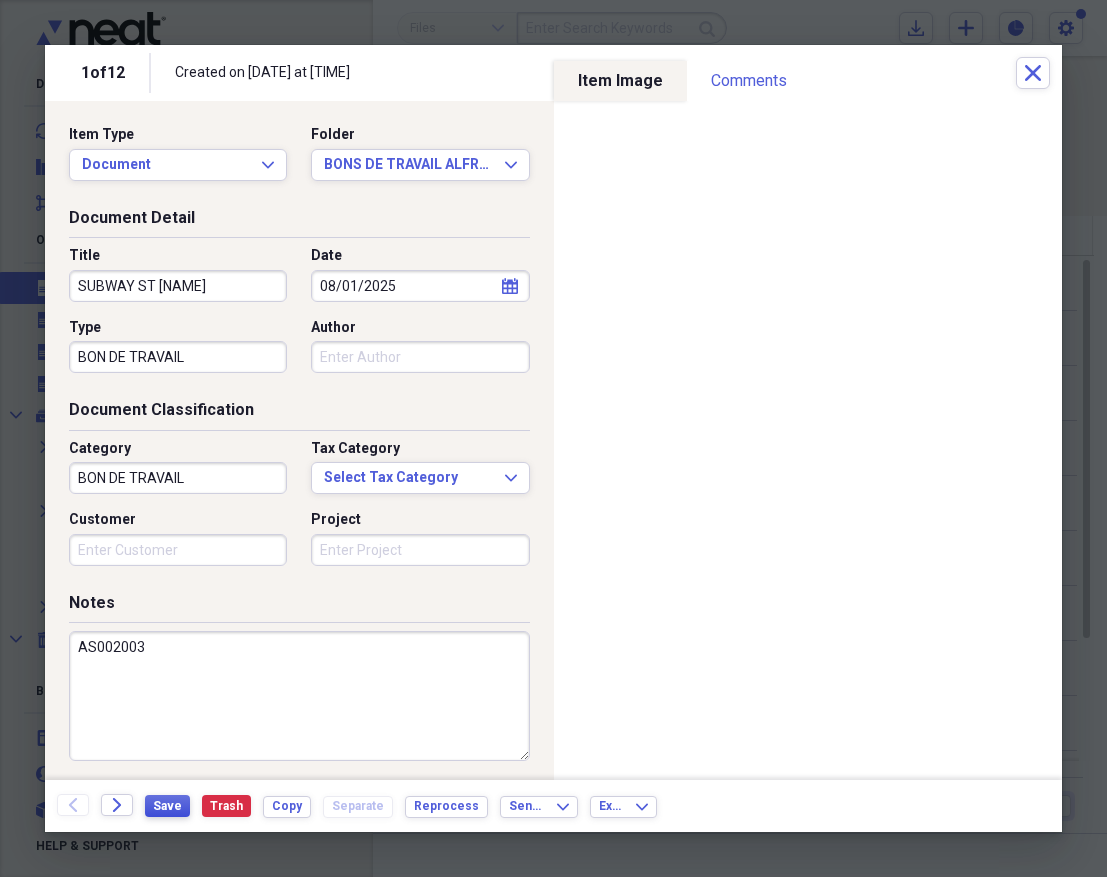click on "Save" at bounding box center [167, 806] 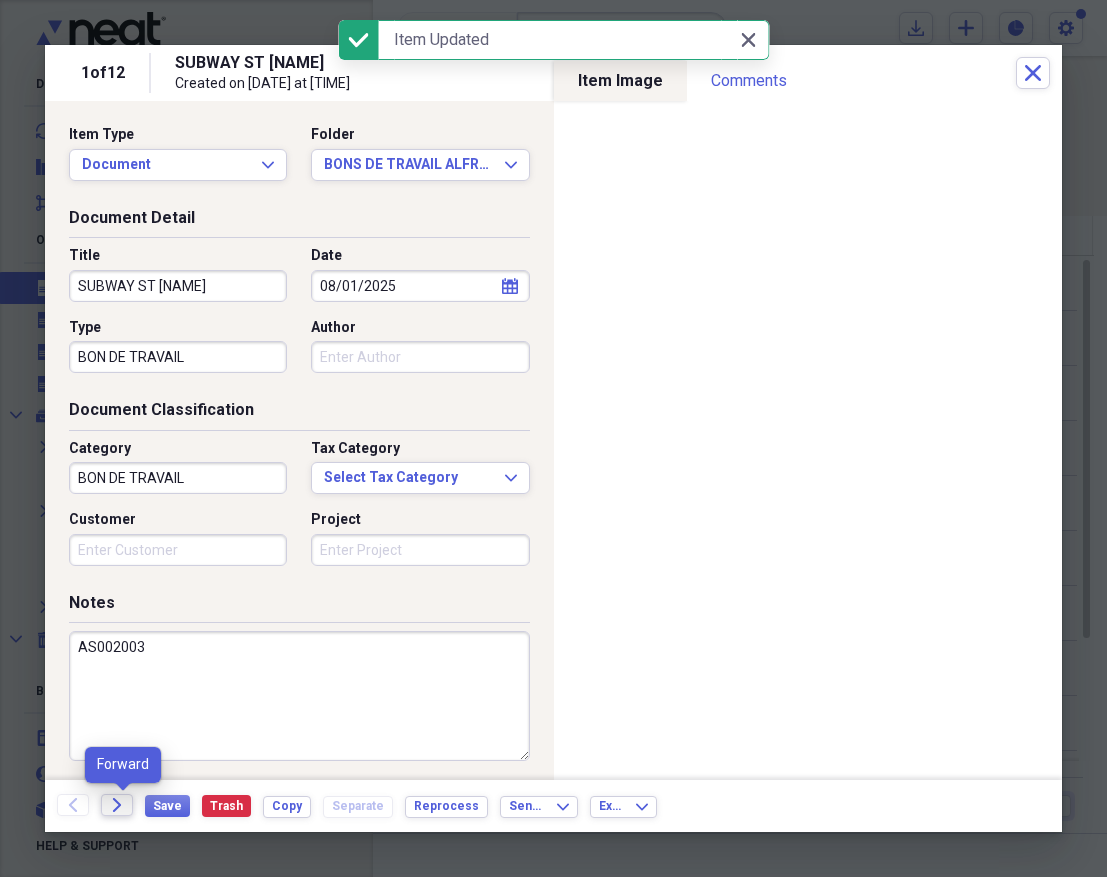 click on "Forward" 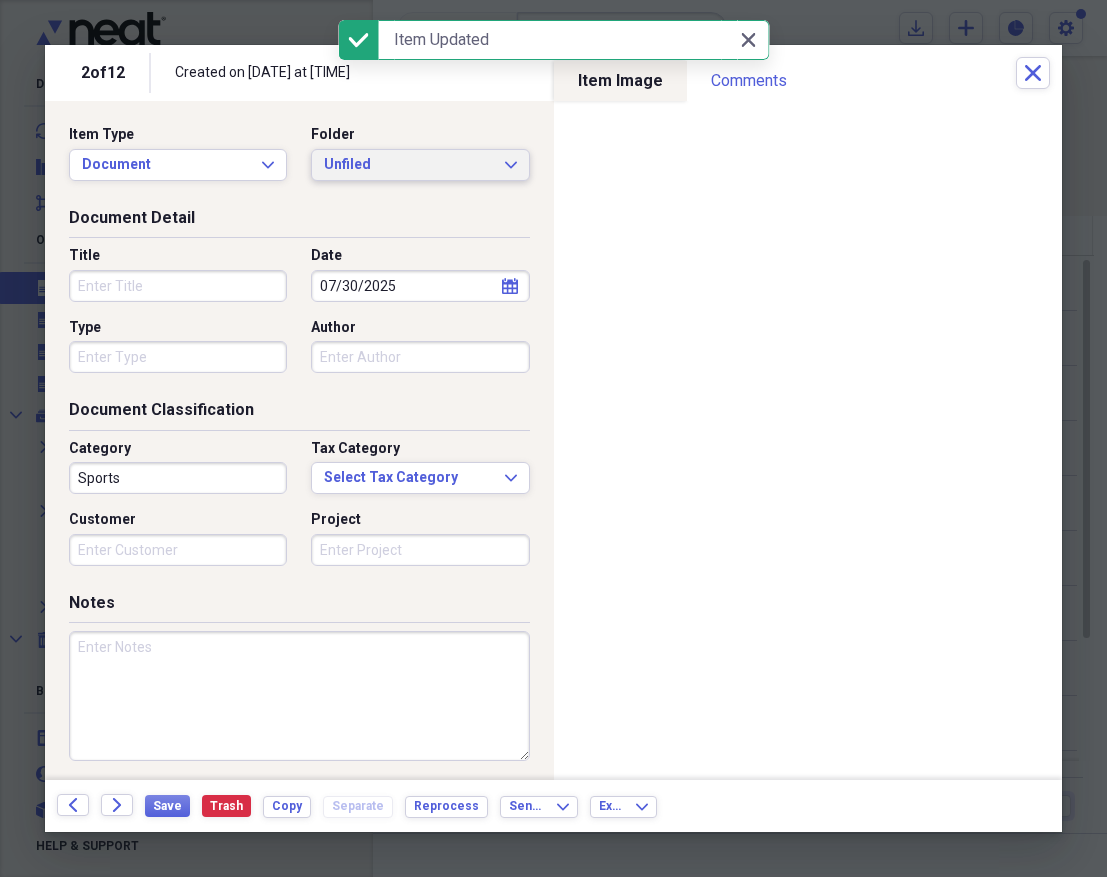 click on "Unfiled" at bounding box center (408, 165) 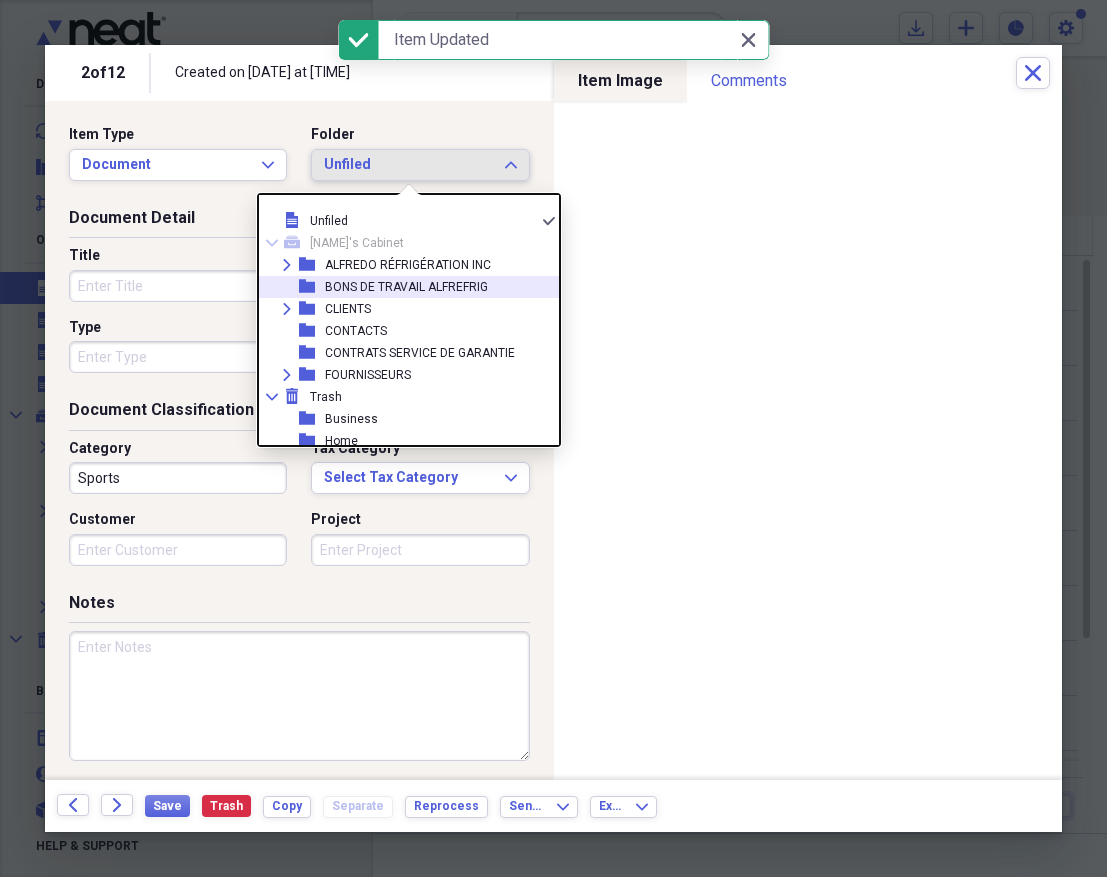 click on "BONS DE TRAVAIL ALFREFRIG" at bounding box center (406, 287) 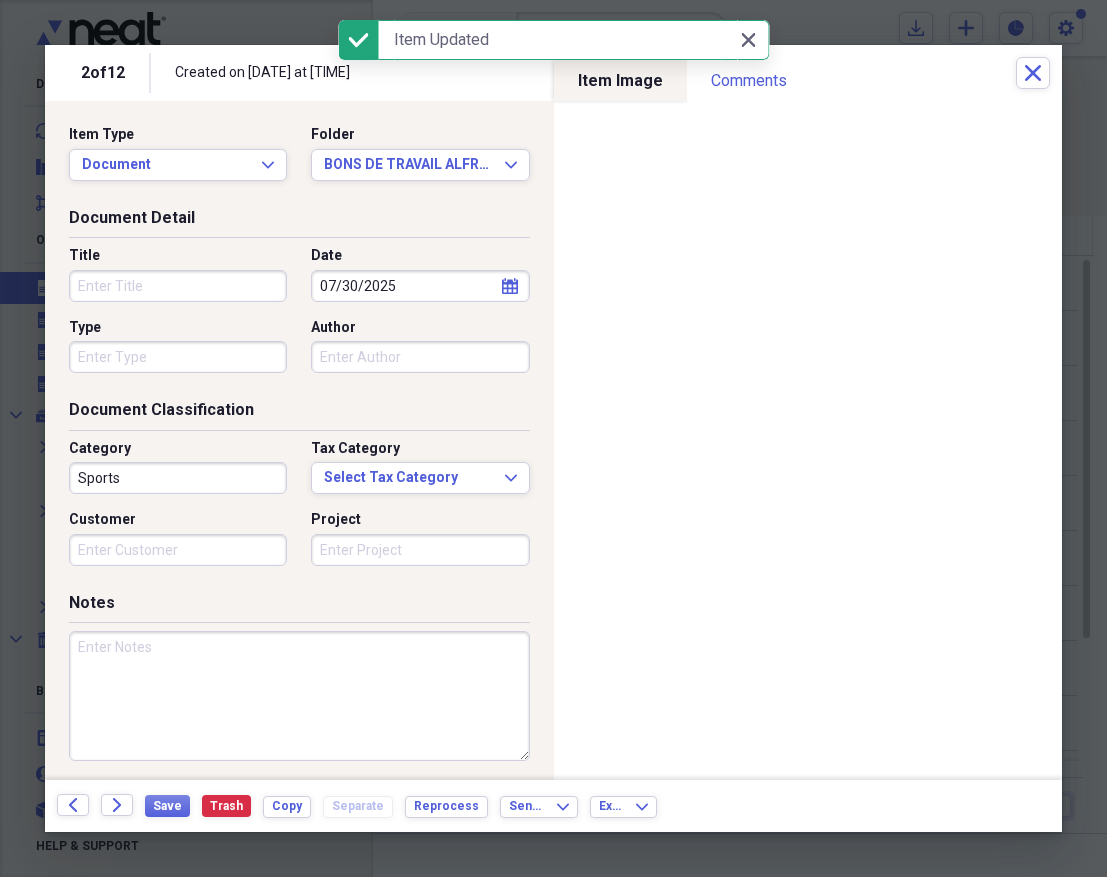 click on "Title" at bounding box center [178, 286] 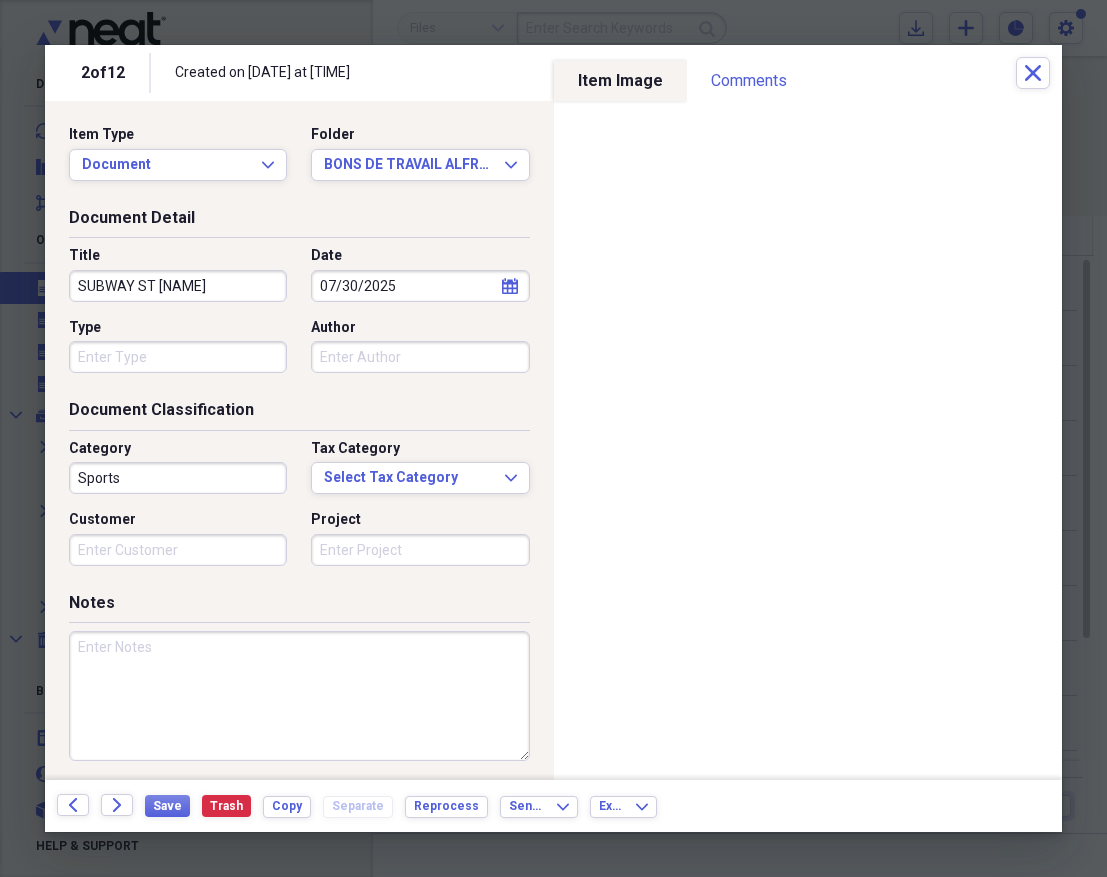 type on "SUBWAY ST [NAME]" 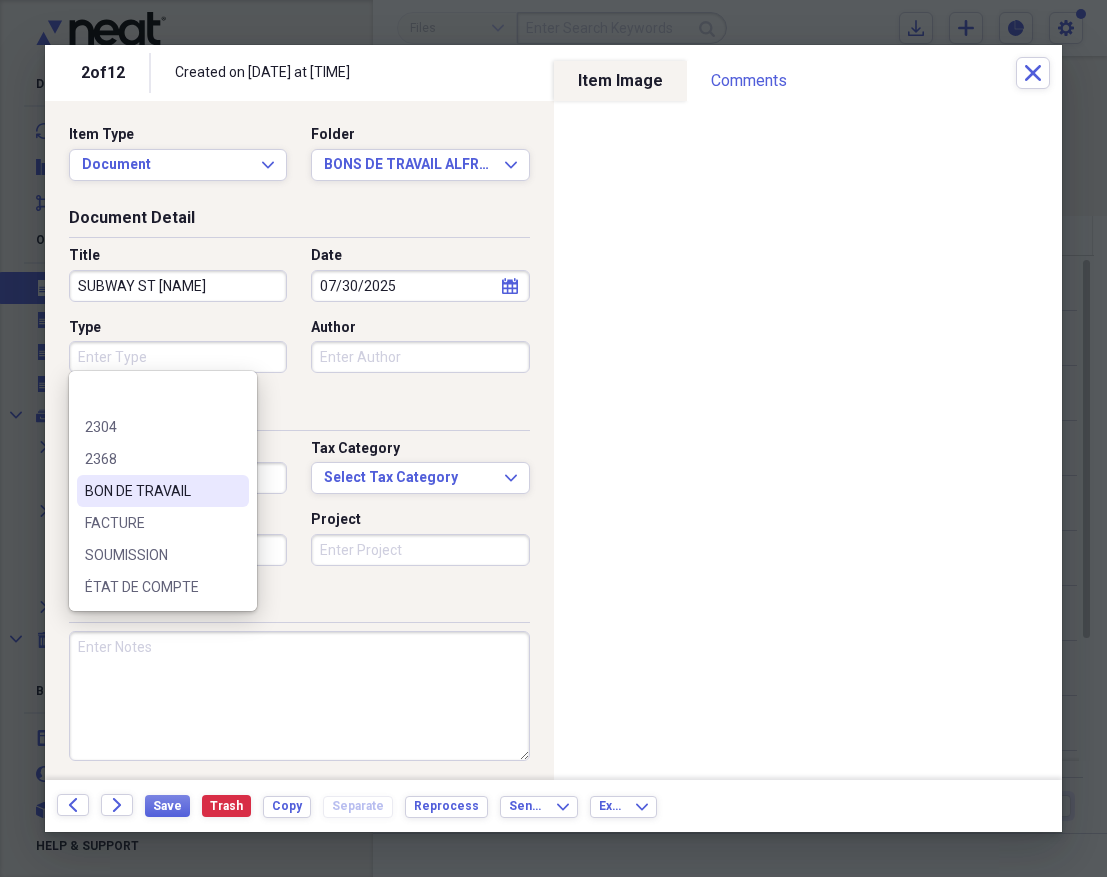 click on "BON DE TRAVAIL" at bounding box center (151, 491) 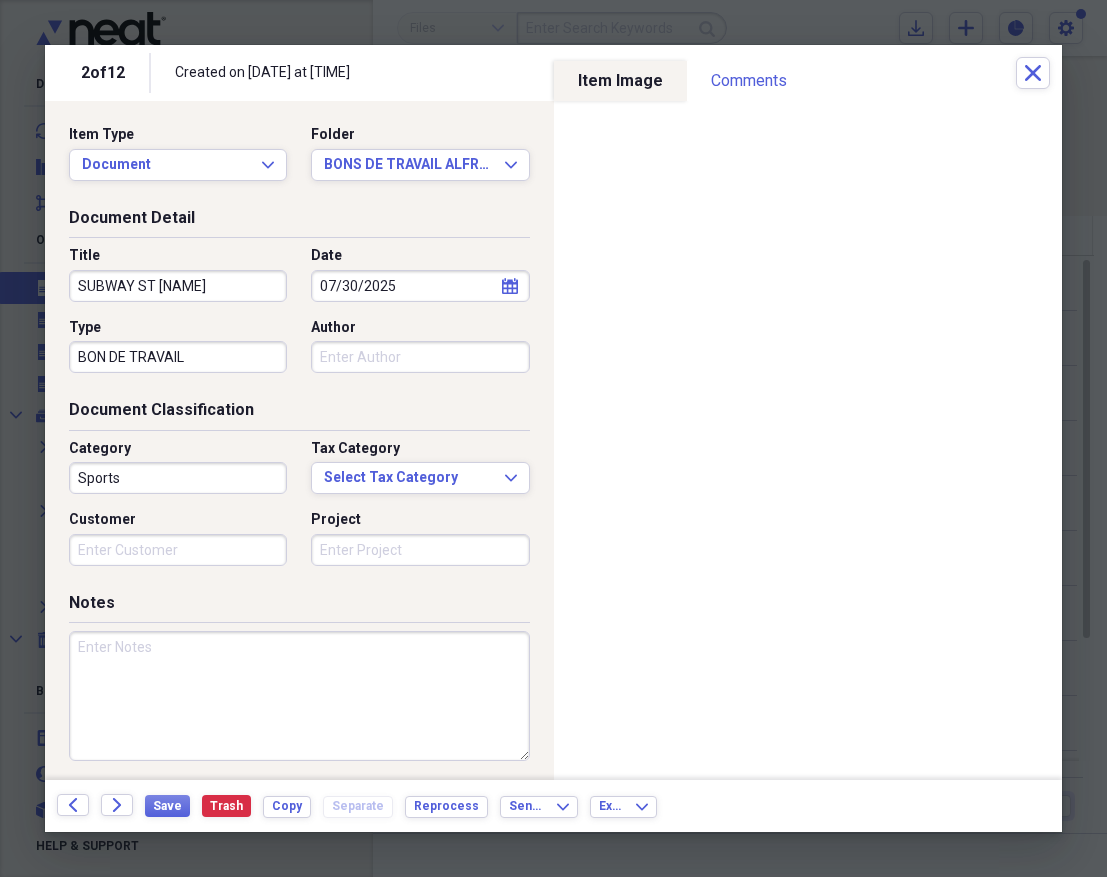 click on "Sports" at bounding box center (178, 478) 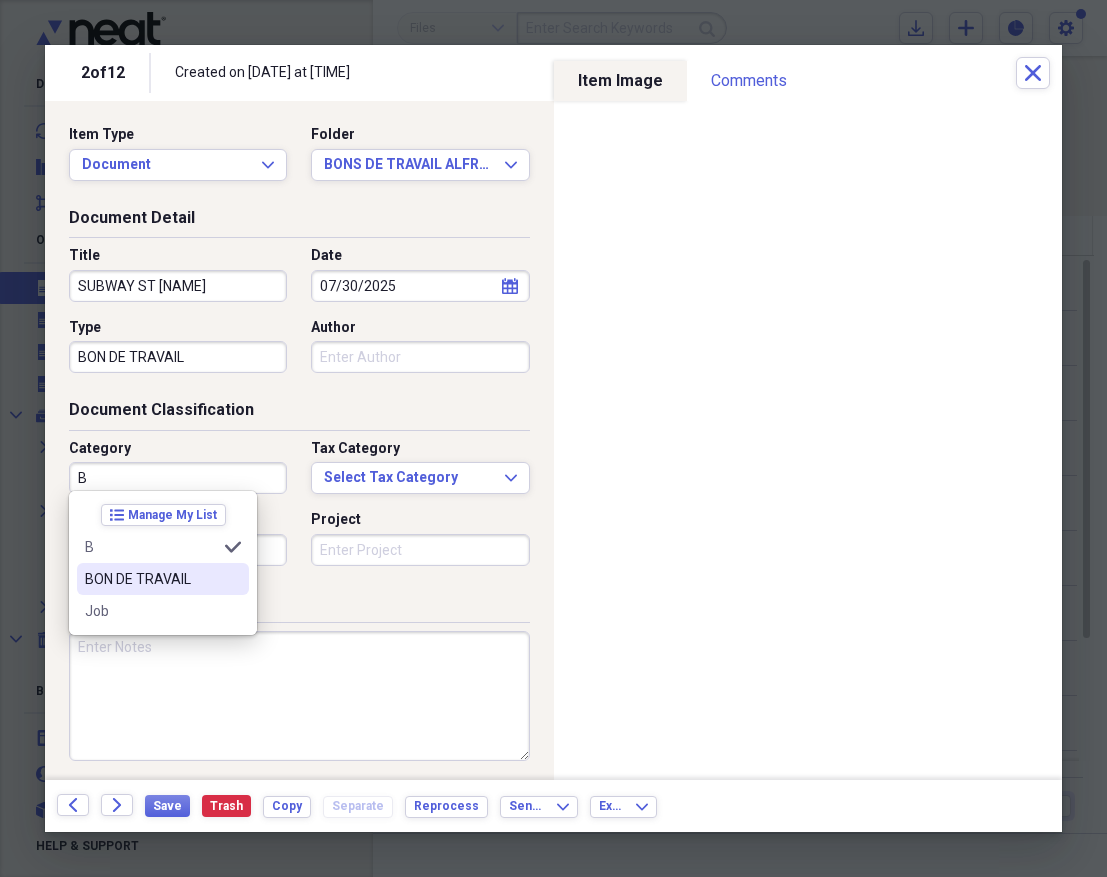 click on "BON DE TRAVAIL" at bounding box center [151, 579] 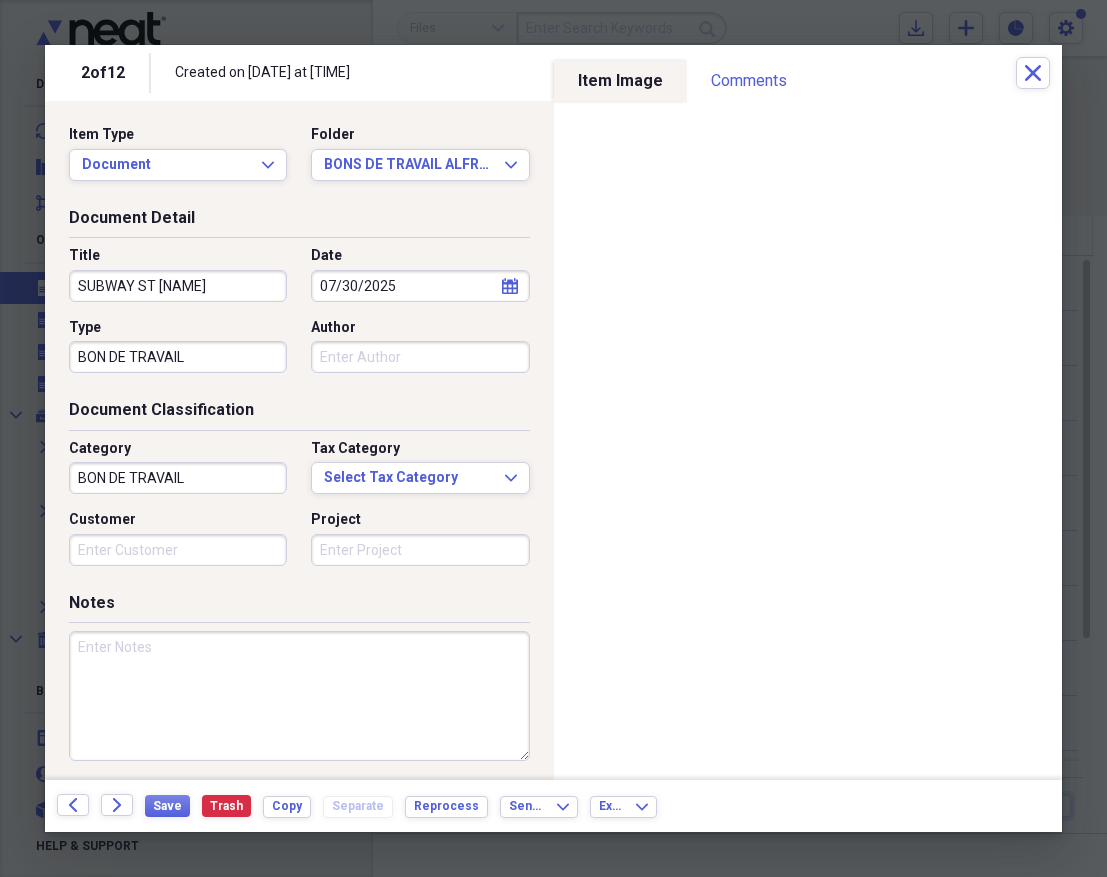 click at bounding box center (299, 696) 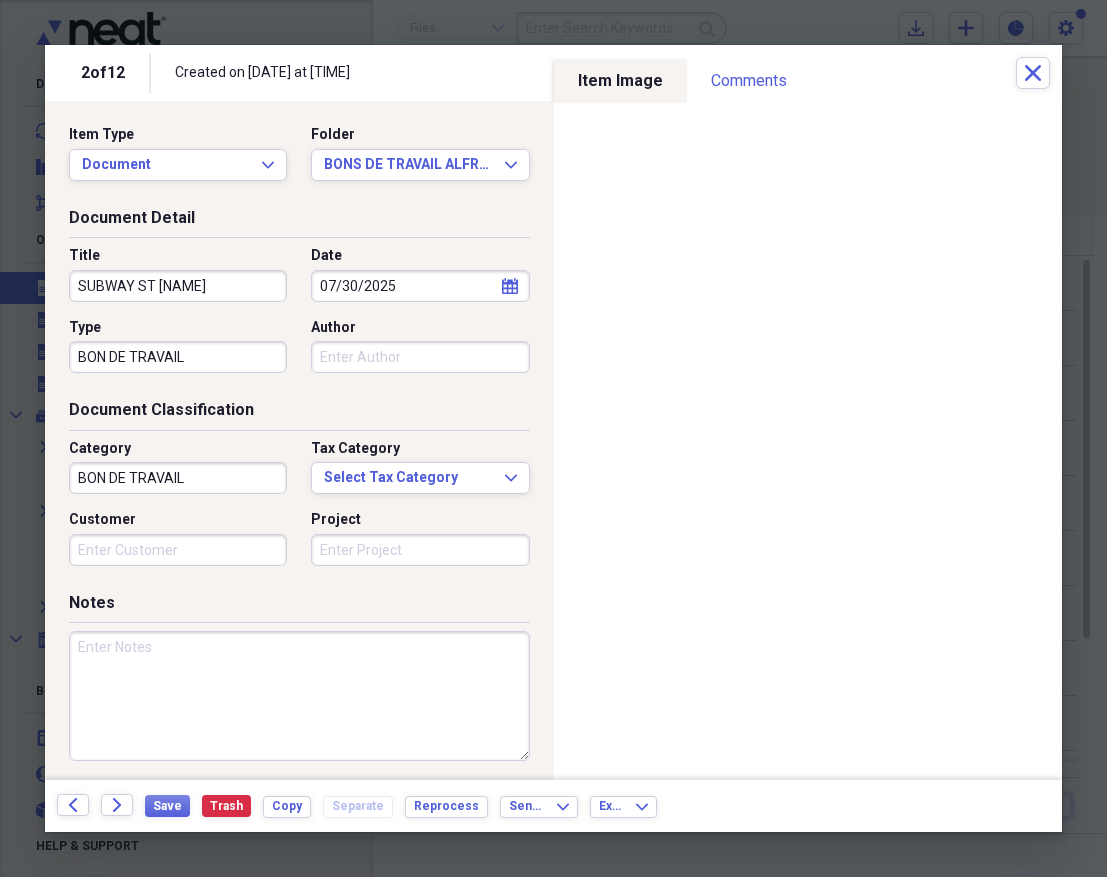 paste on "AS002003" 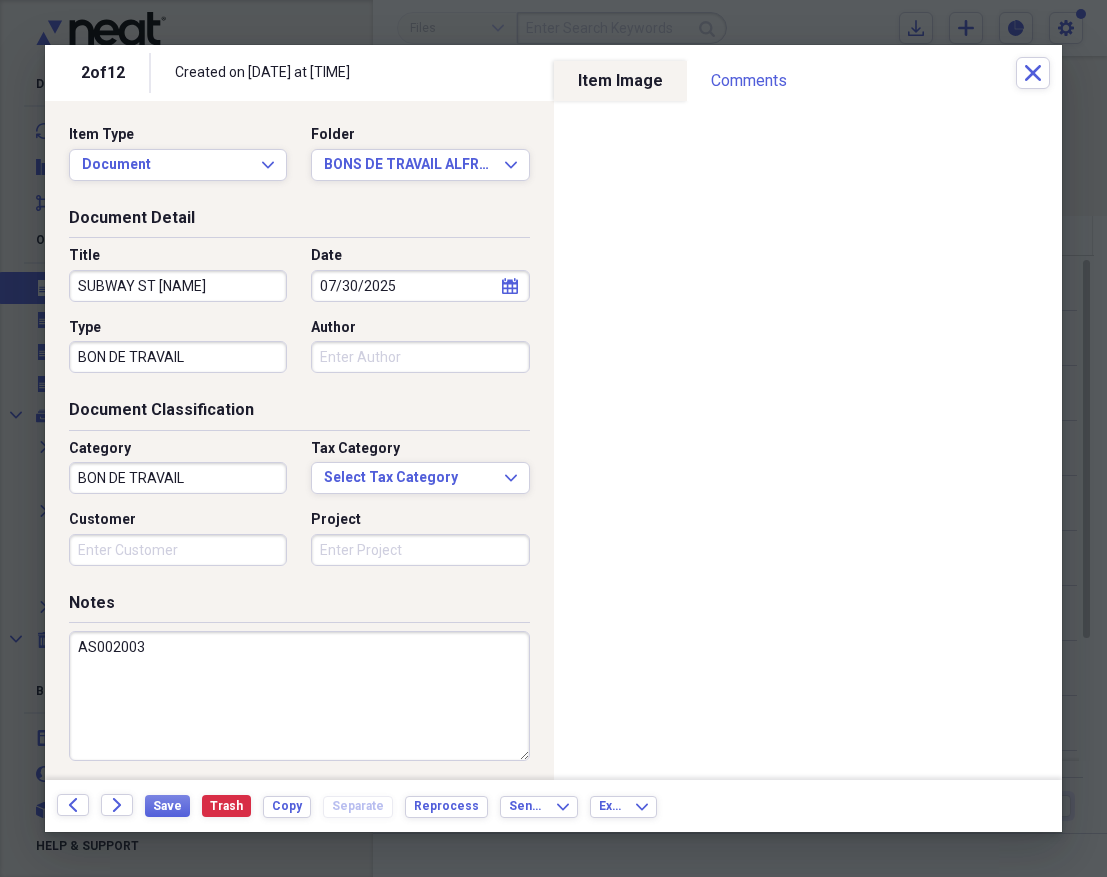 drag, startPoint x: 135, startPoint y: 636, endPoint x: 112, endPoint y: 635, distance: 23.021729 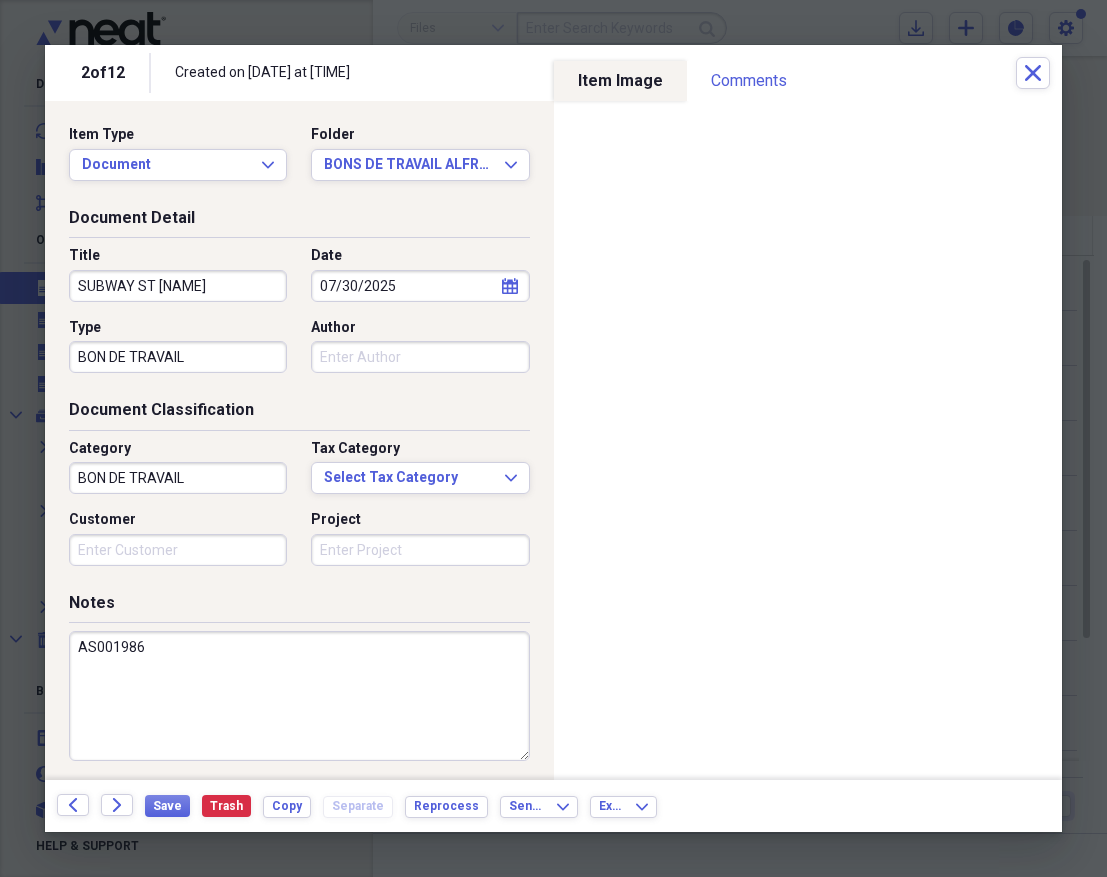 drag, startPoint x: 181, startPoint y: 640, endPoint x: 42, endPoint y: 624, distance: 139.91783 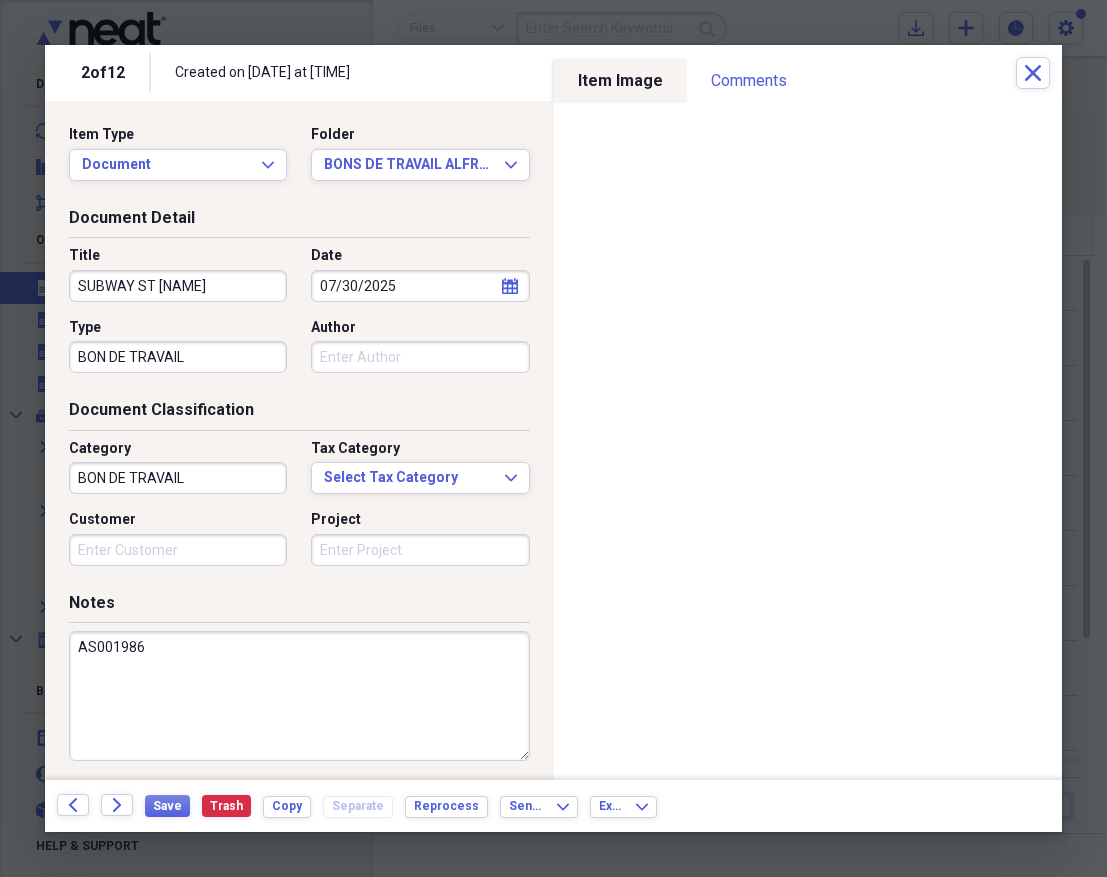 click on "AS001986" at bounding box center [299, 696] 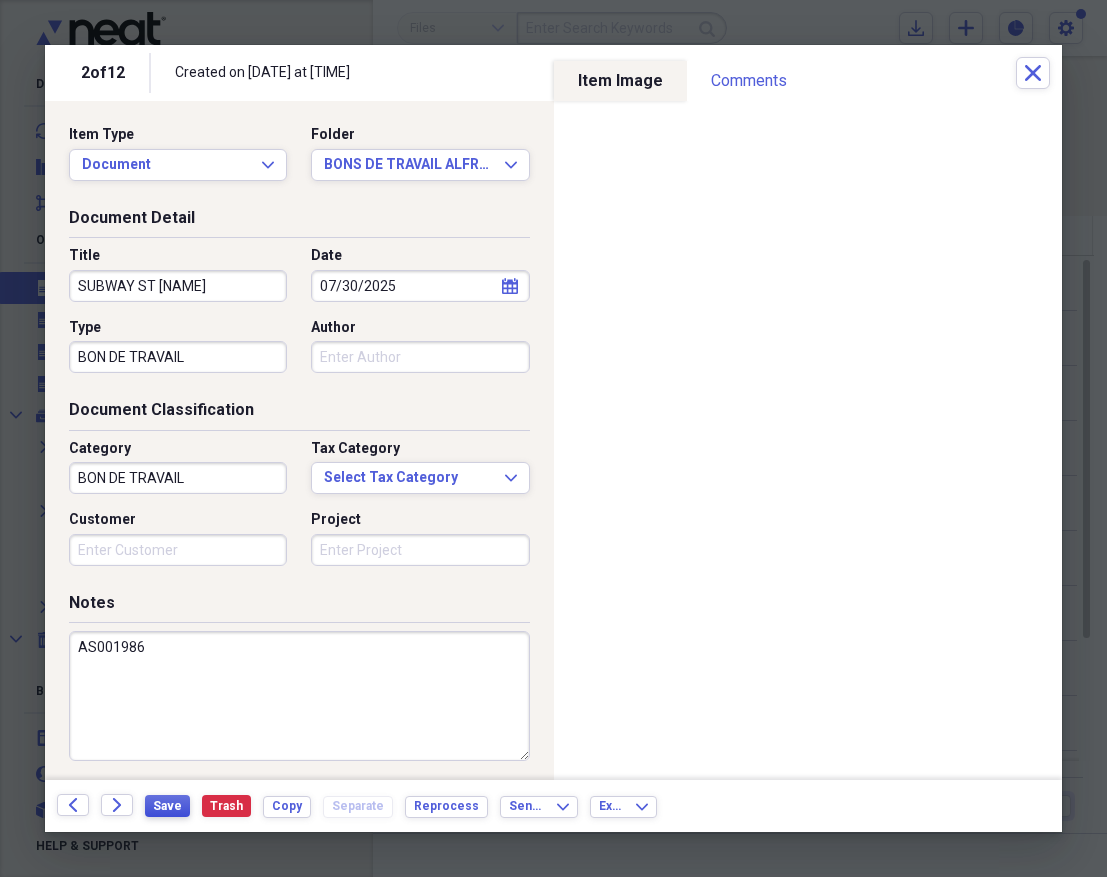 click on "Save" at bounding box center [167, 806] 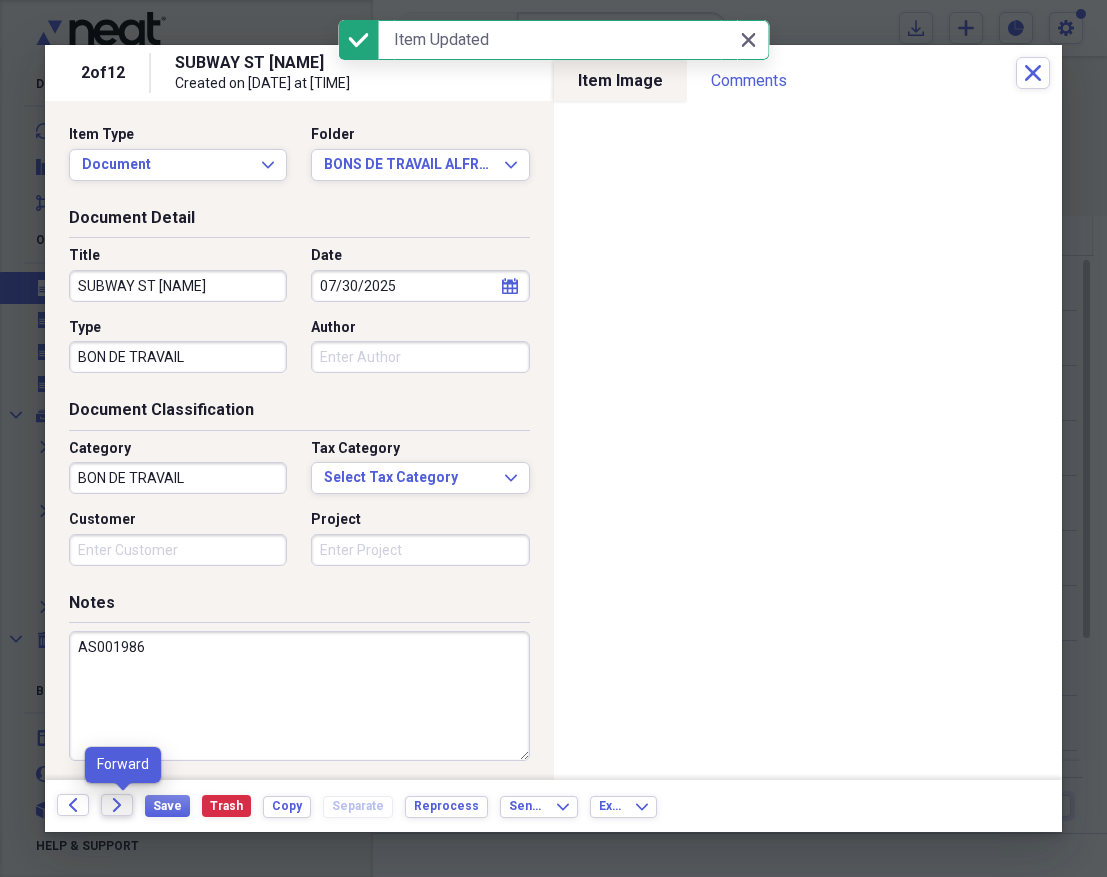 click 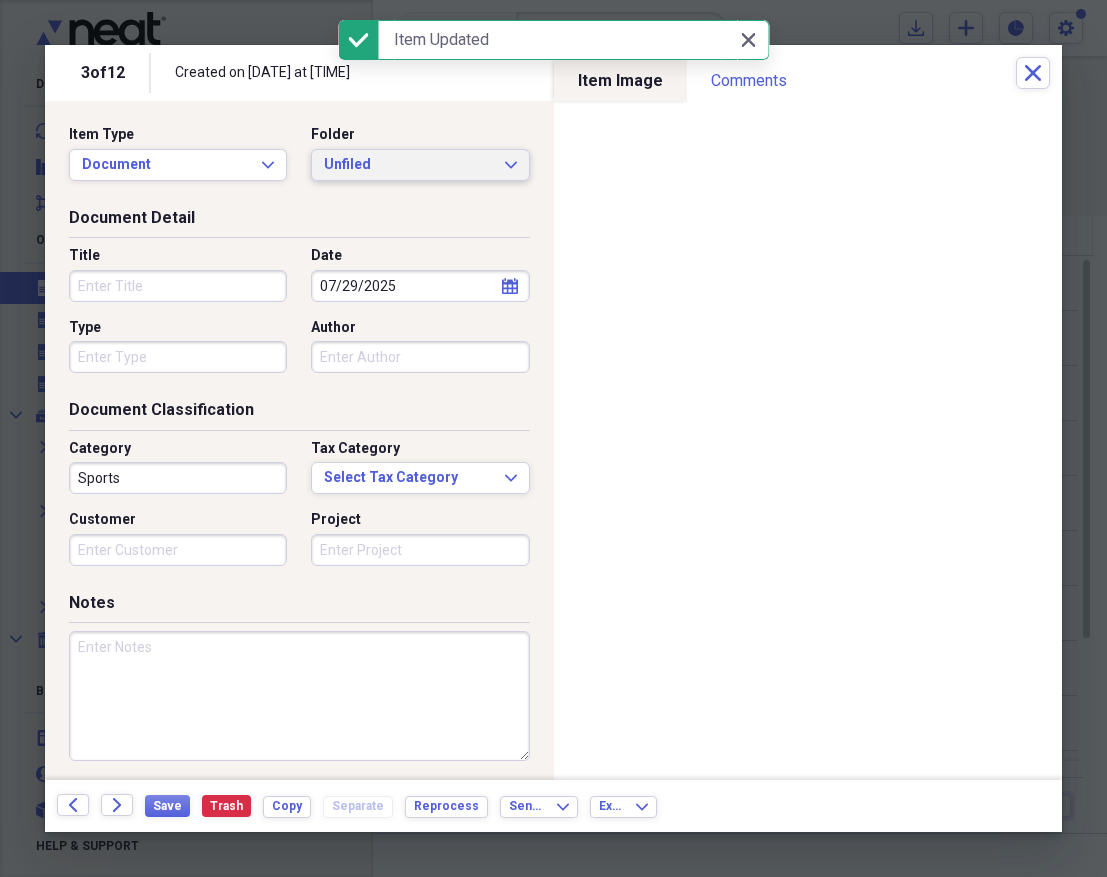 click on "Unfiled" at bounding box center [408, 165] 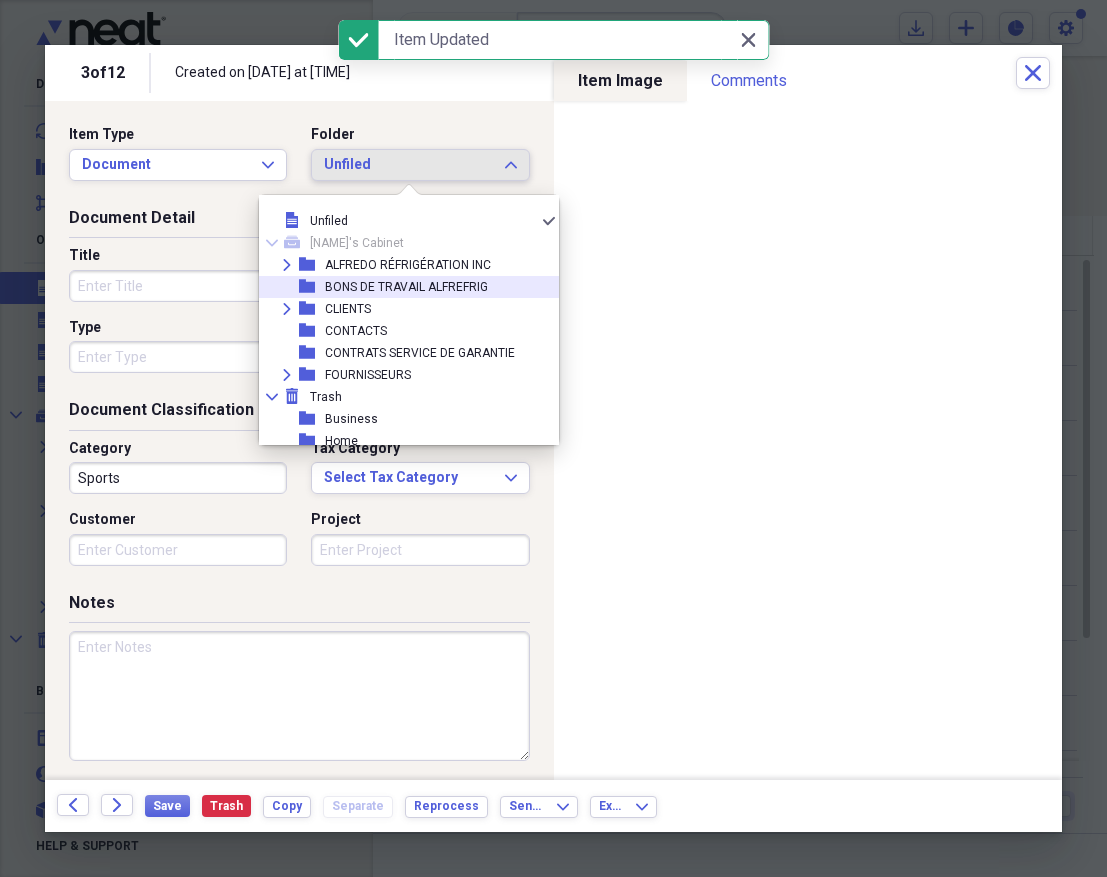 click on "BONS DE TRAVAIL ALFREFRIG" at bounding box center (406, 287) 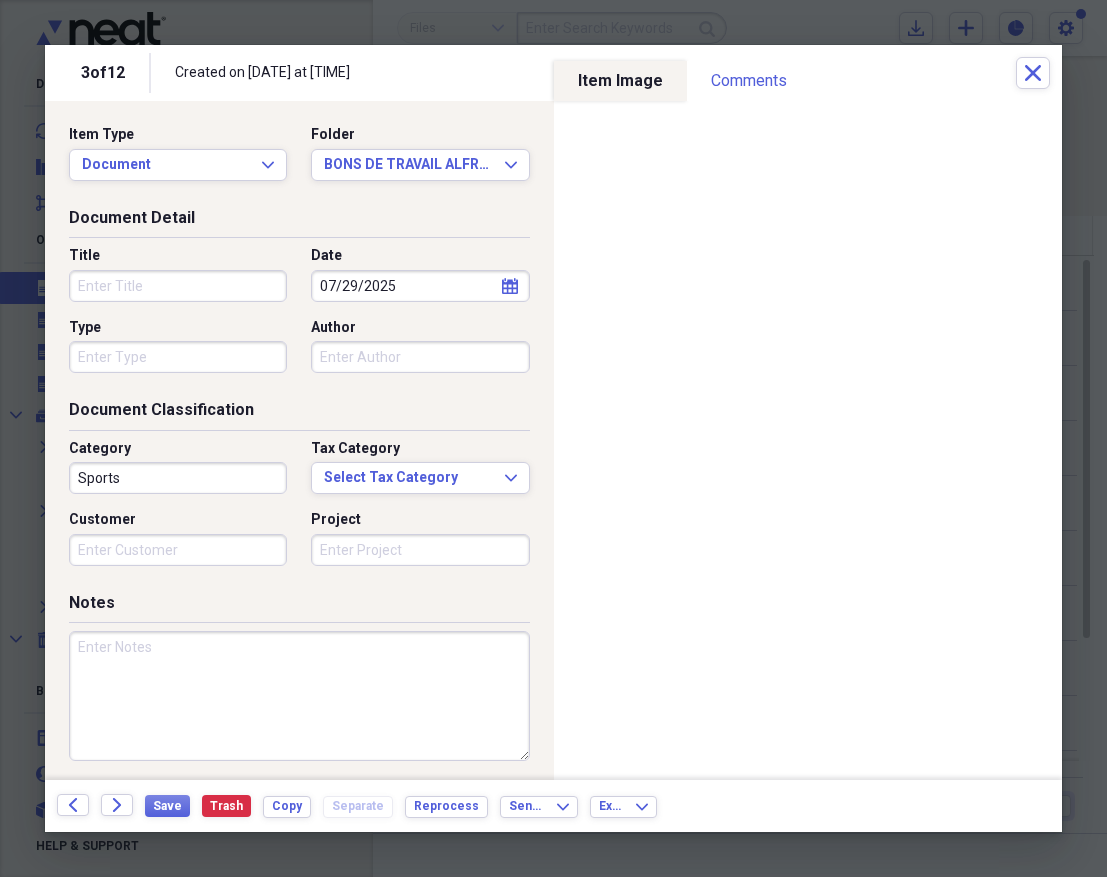 click on "Title" at bounding box center (178, 286) 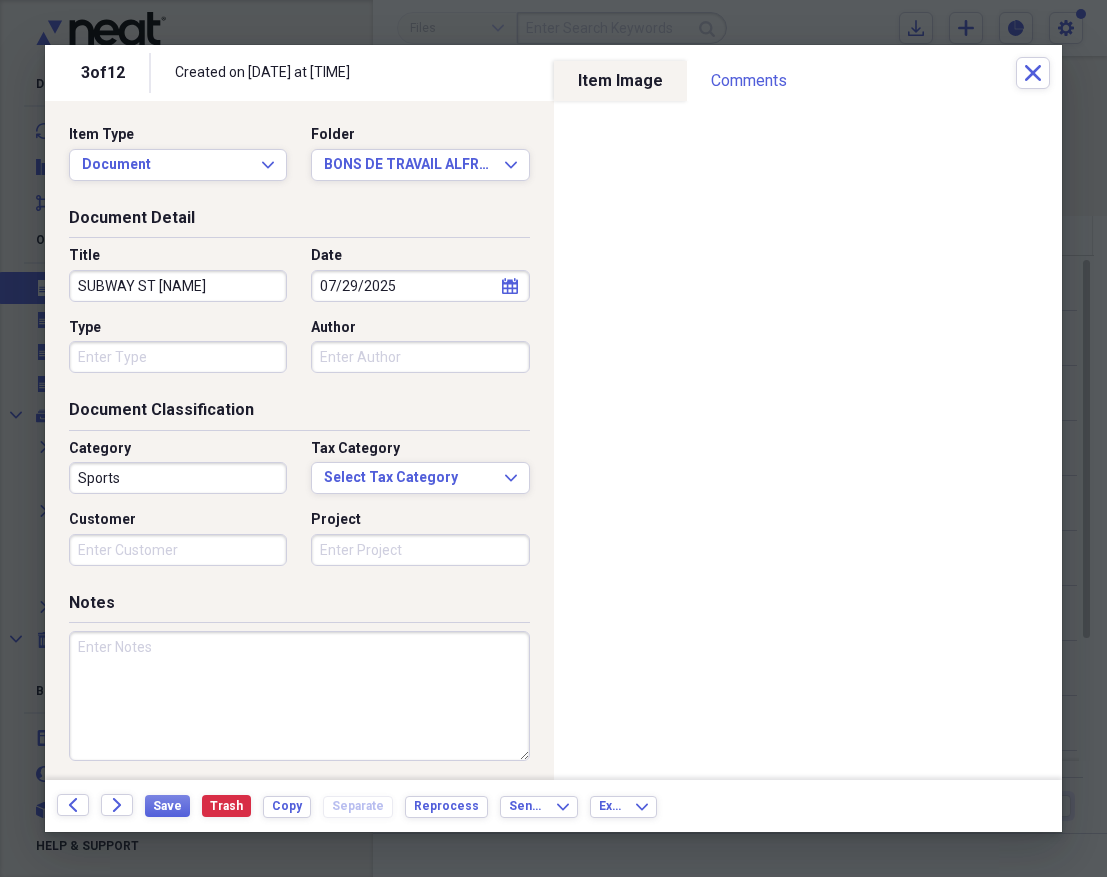 type on "SUBWAY ST [NAME]" 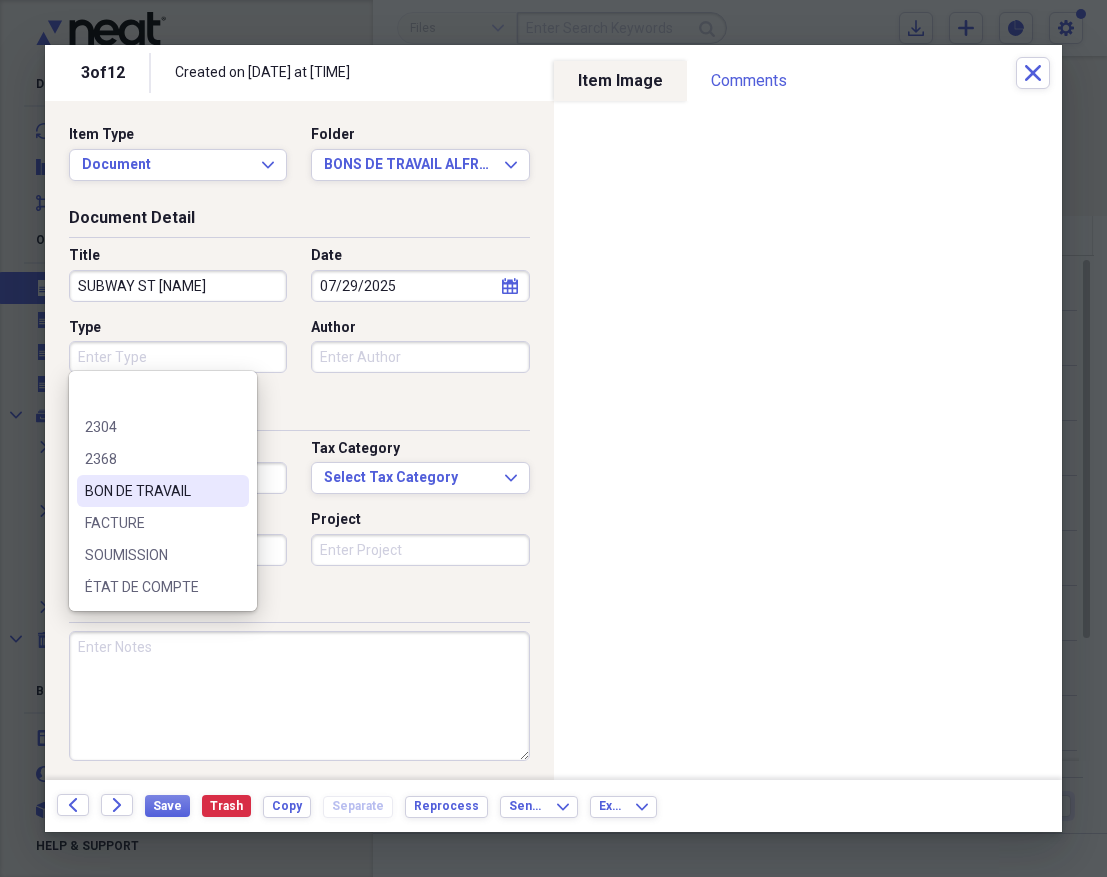 click on "BON DE TRAVAIL" at bounding box center (151, 491) 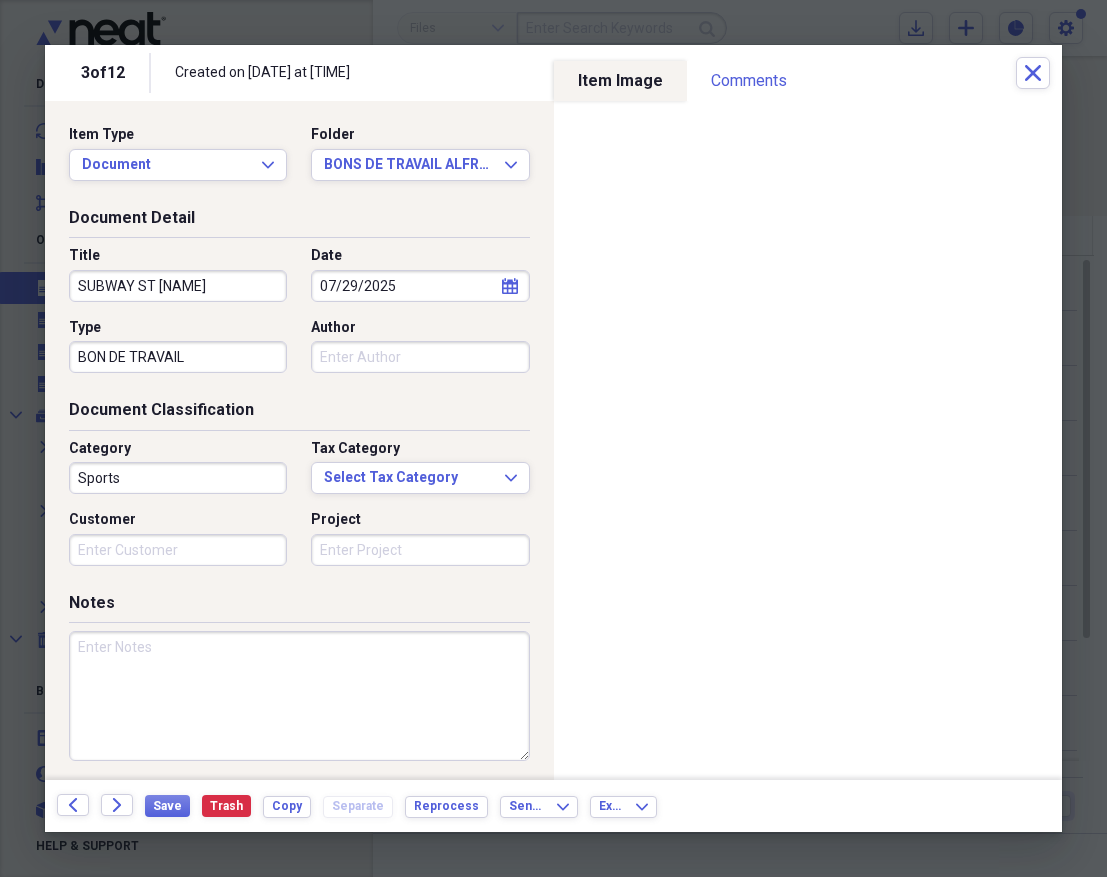 click on "Sports" at bounding box center [178, 478] 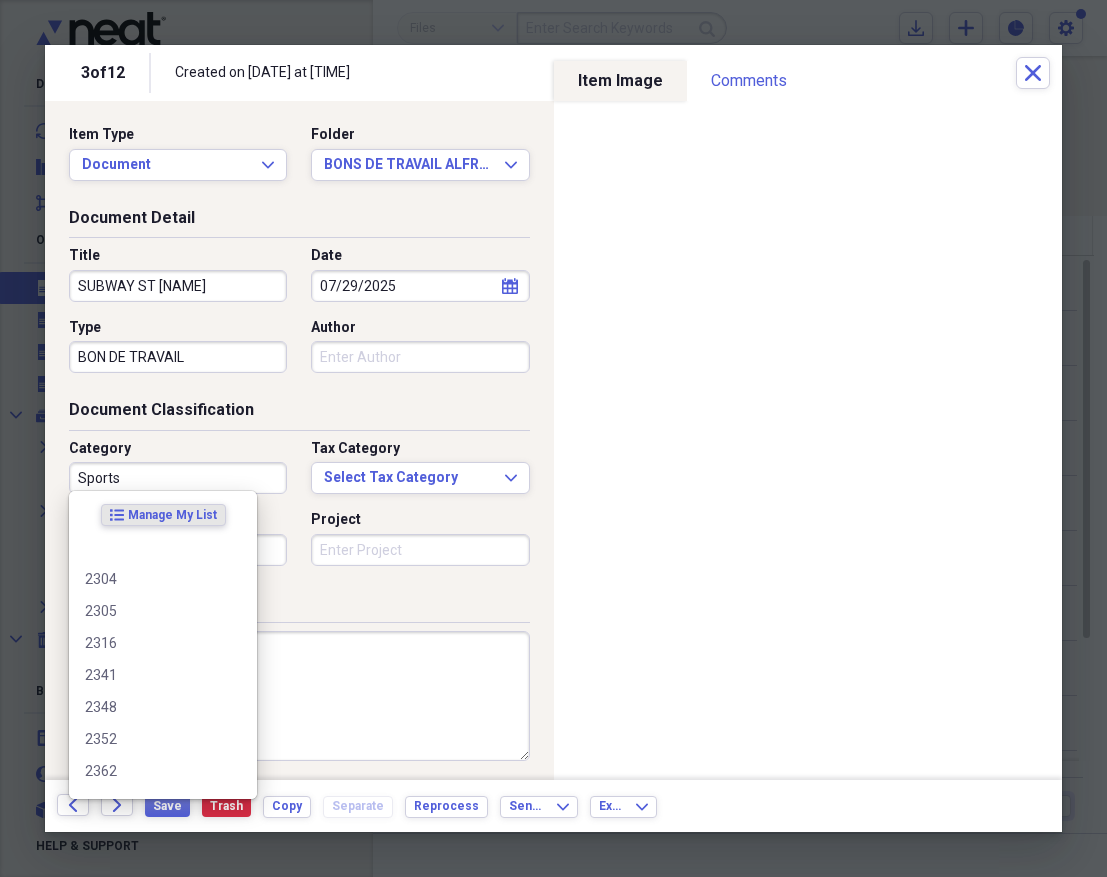 drag, startPoint x: 136, startPoint y: 483, endPoint x: 8, endPoint y: 462, distance: 129.71121 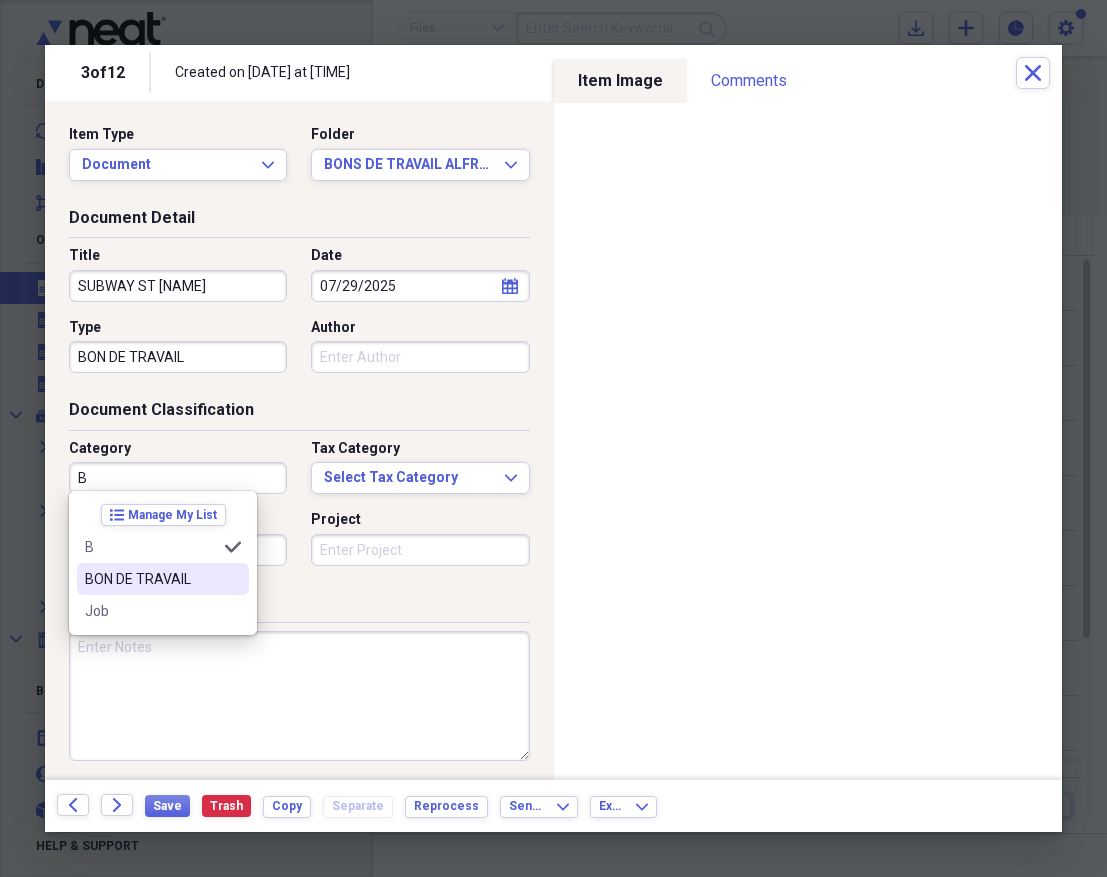 click on "BON DE TRAVAIL" at bounding box center (151, 579) 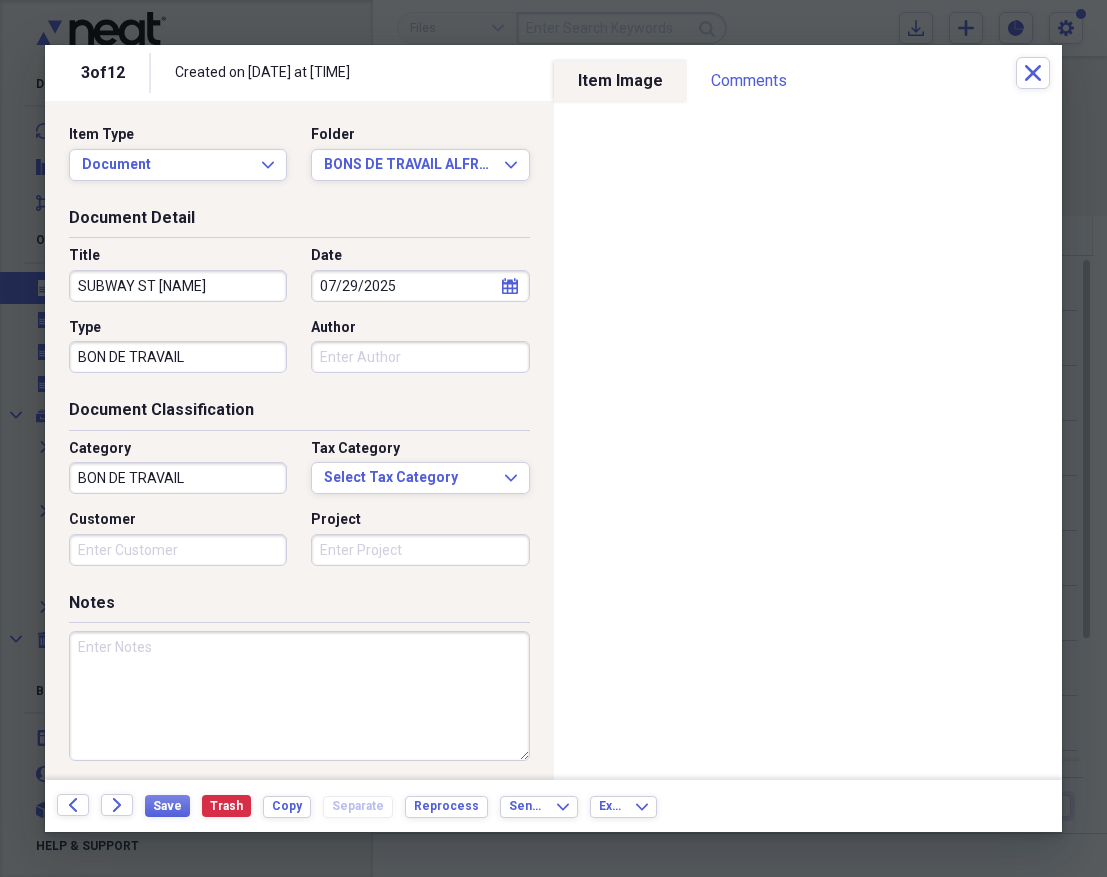 click at bounding box center (299, 696) 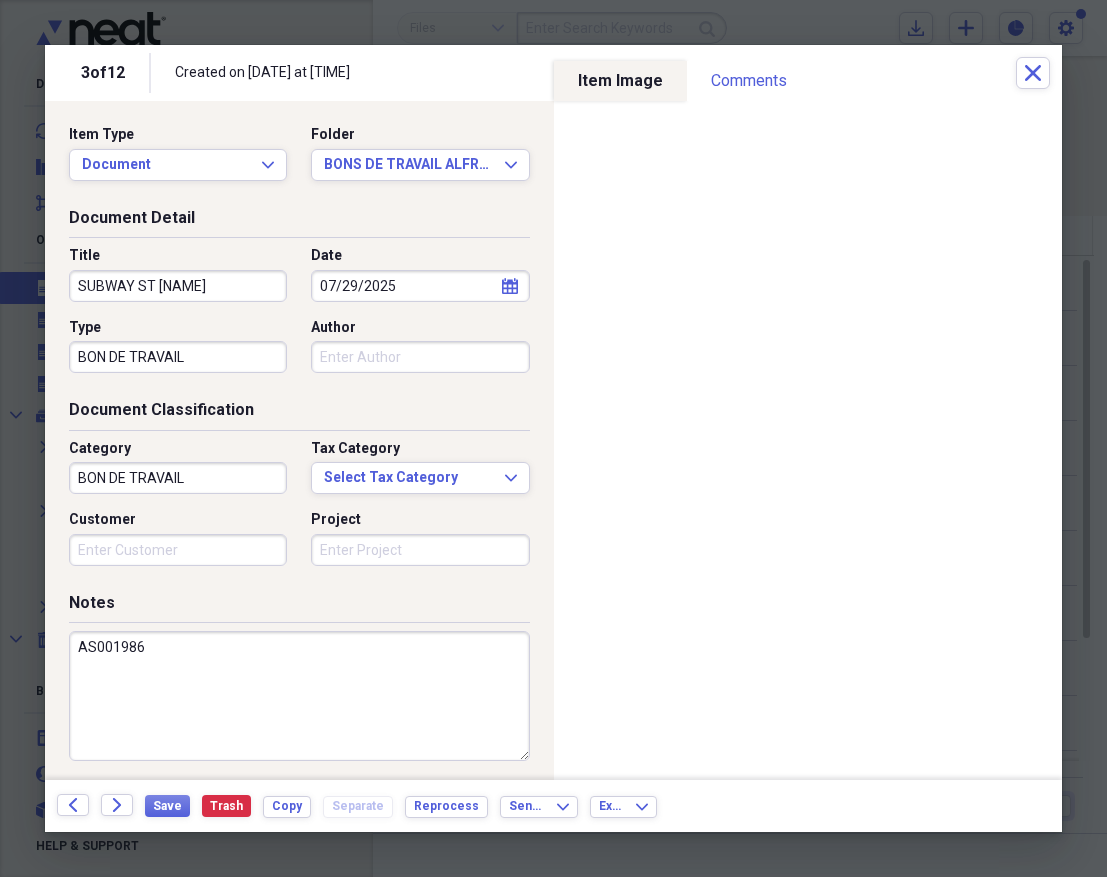 drag, startPoint x: 144, startPoint y: 647, endPoint x: 131, endPoint y: 641, distance: 14.3178215 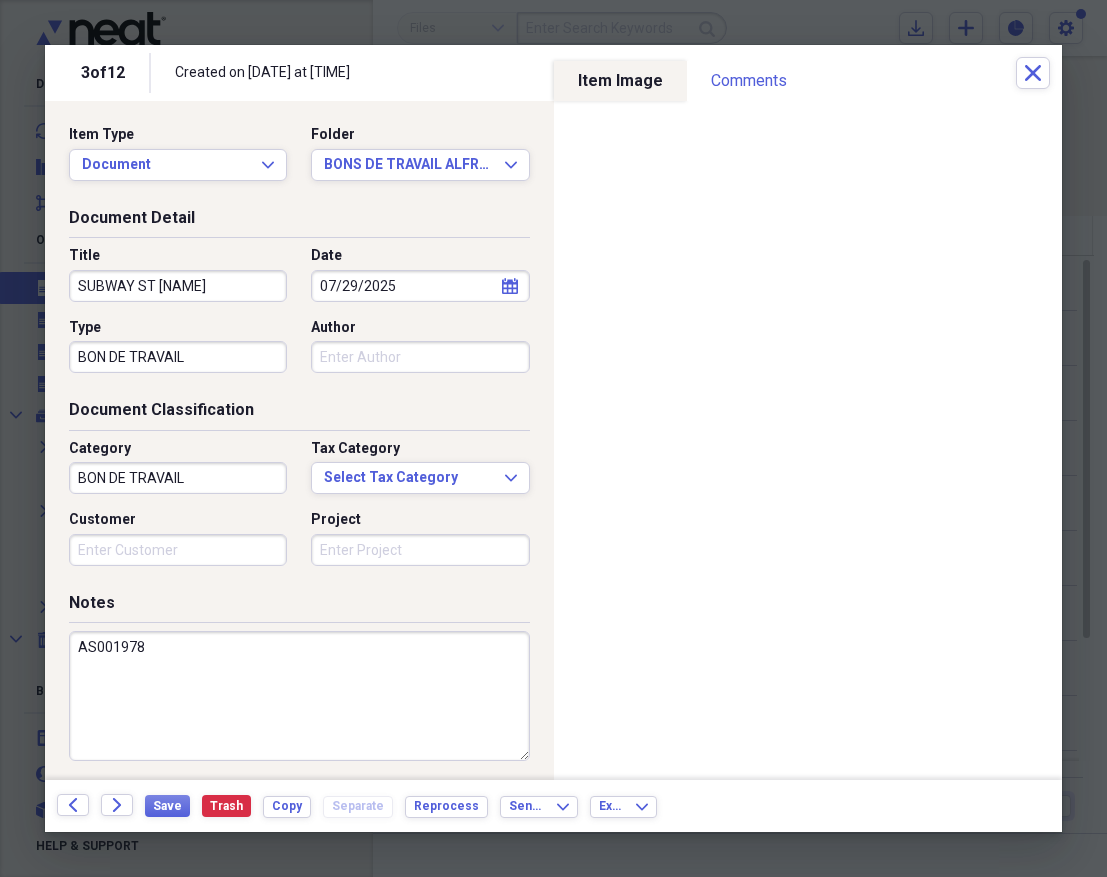 type on "AS001978" 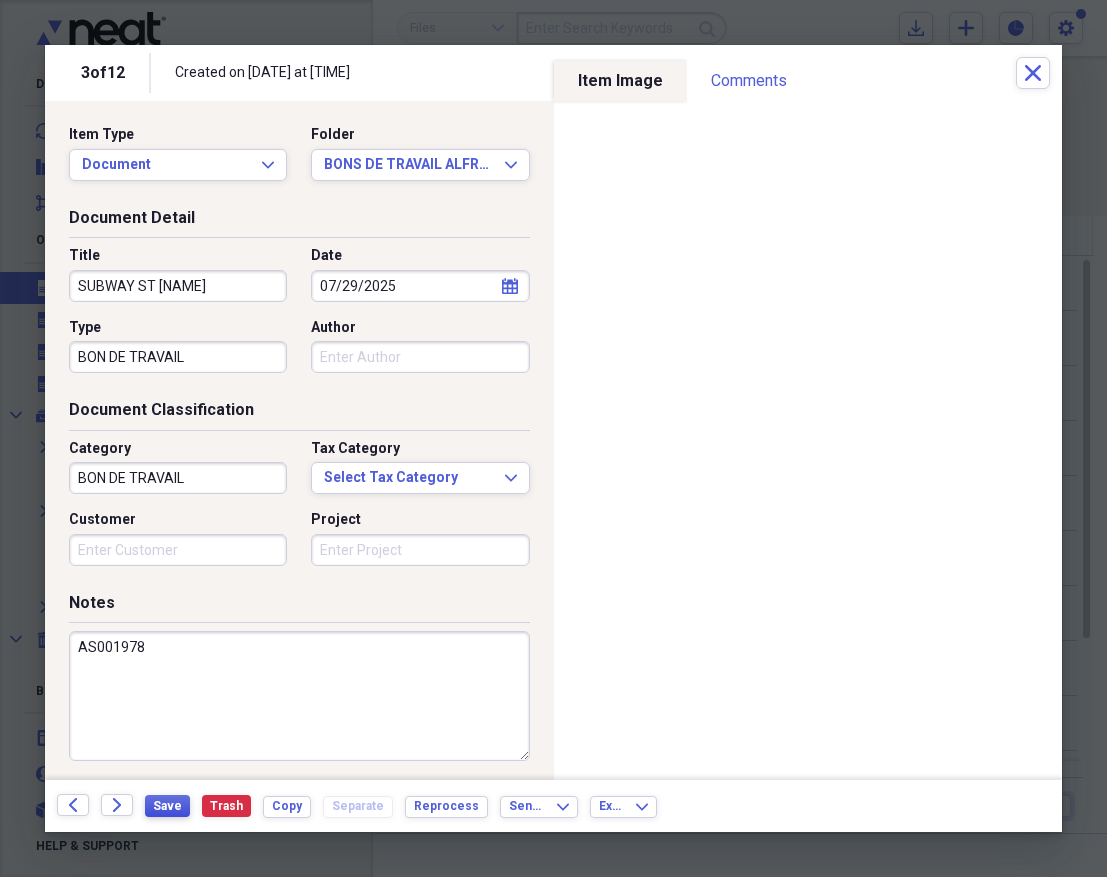 click on "Save" at bounding box center (167, 806) 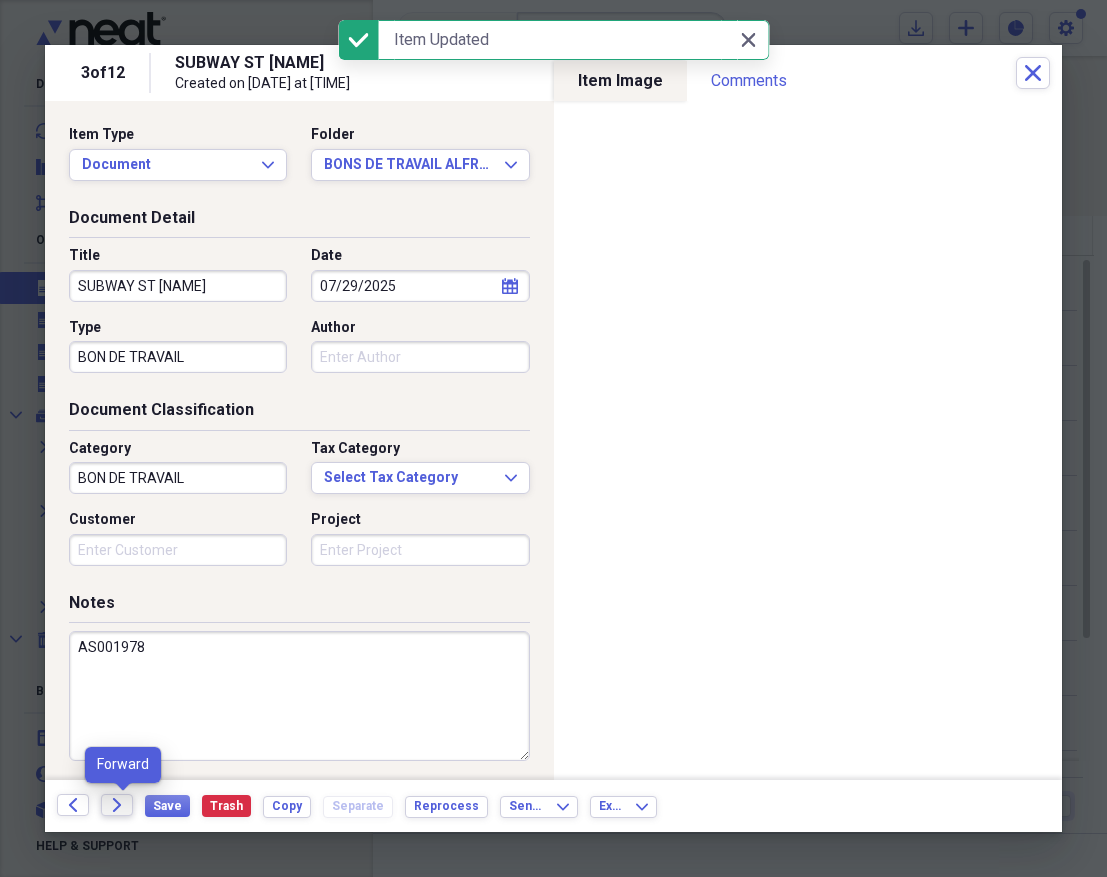 click 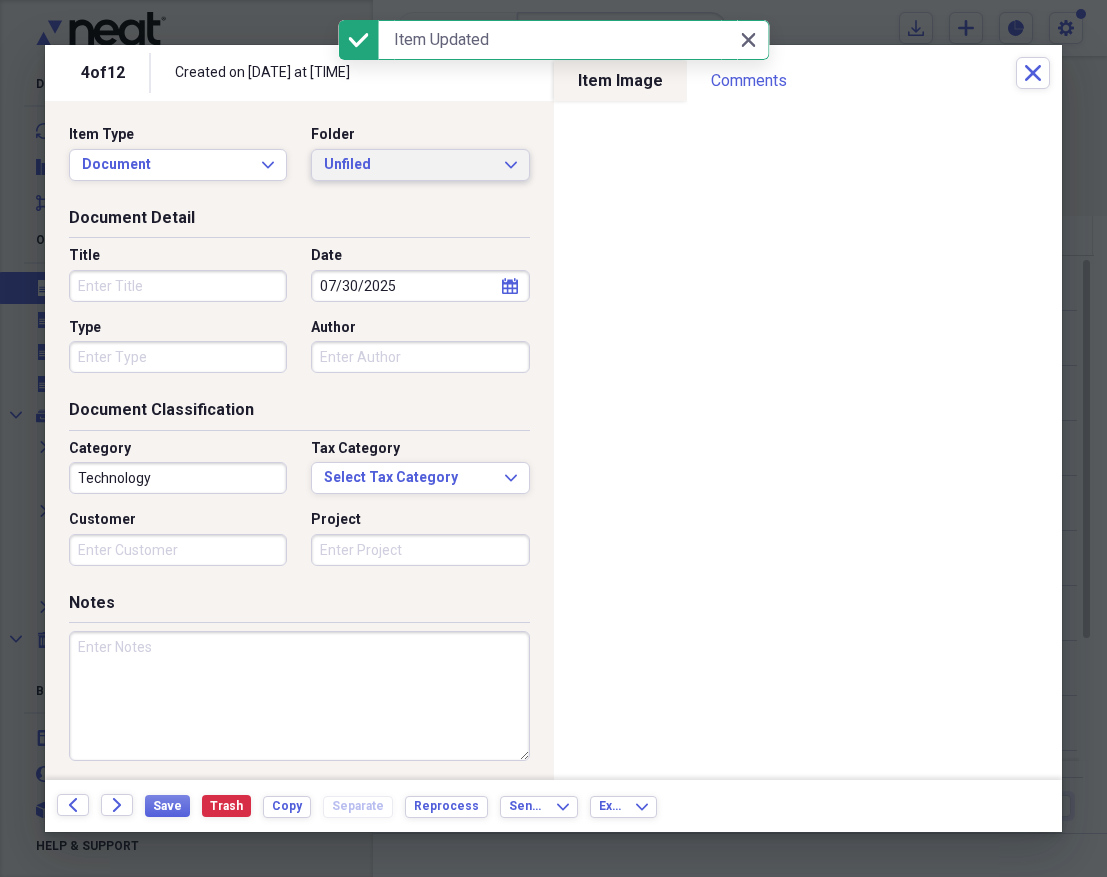 click on "Unfiled" at bounding box center [408, 165] 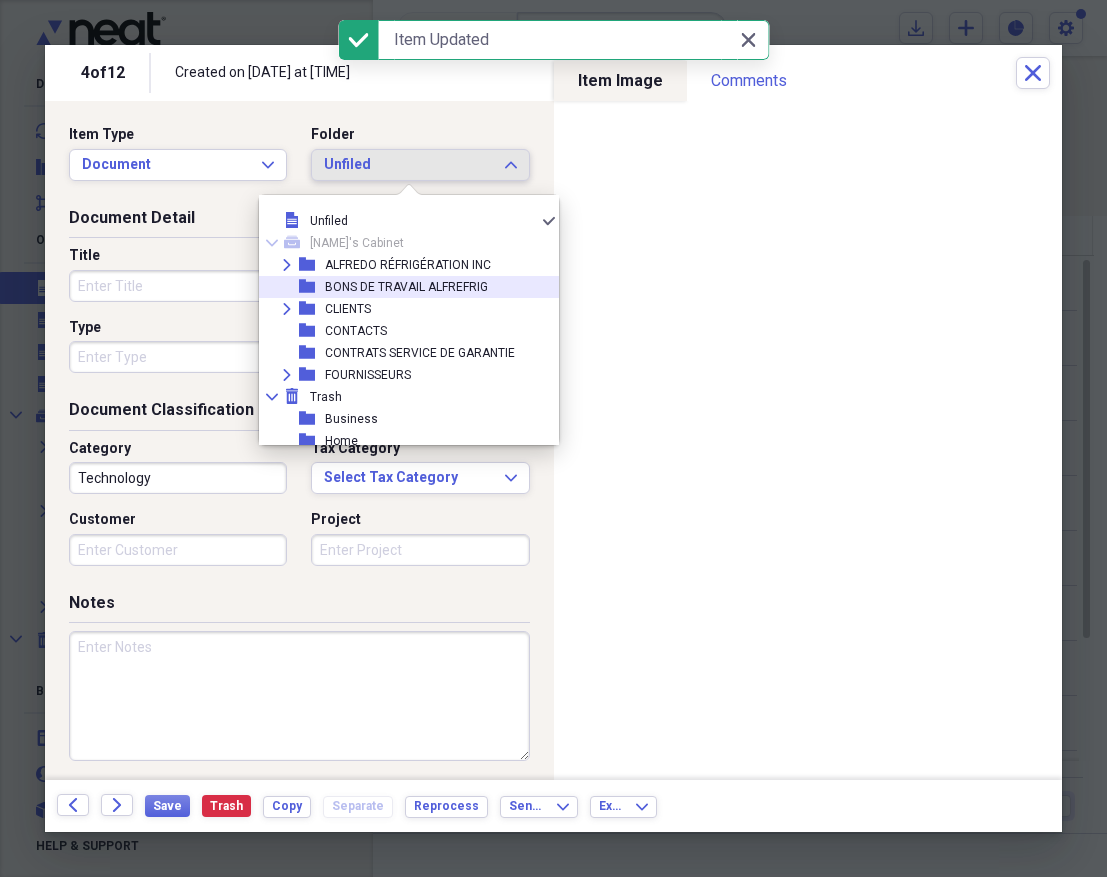 click on "BONS DE TRAVAIL ALFREFRIG" at bounding box center [406, 287] 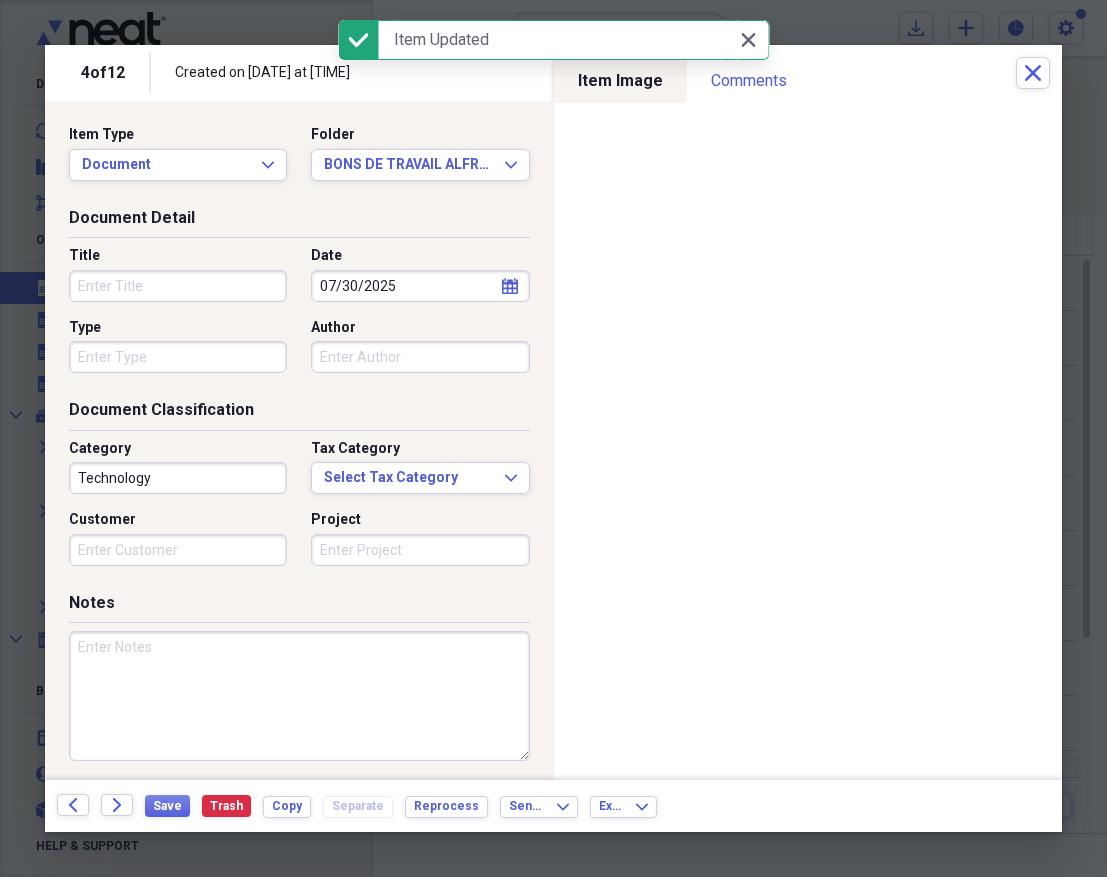 click on "Title" at bounding box center [178, 286] 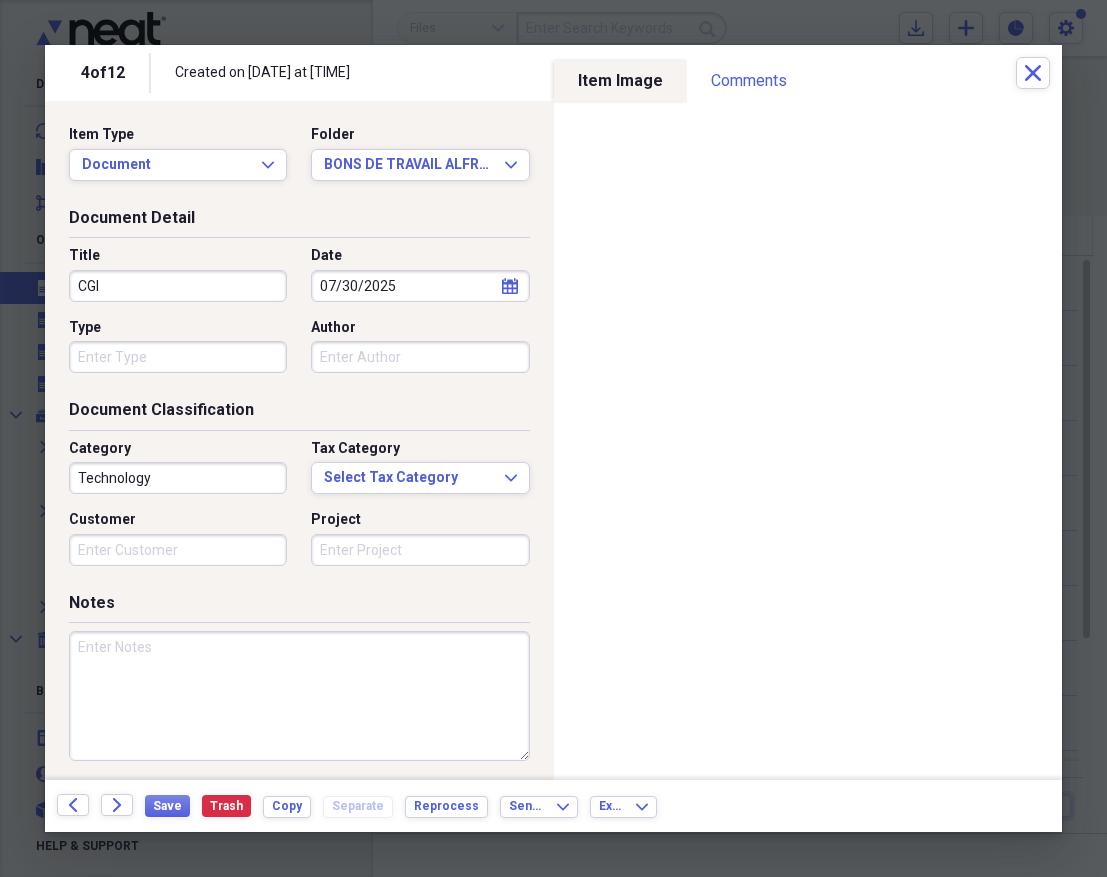 type on "CGI" 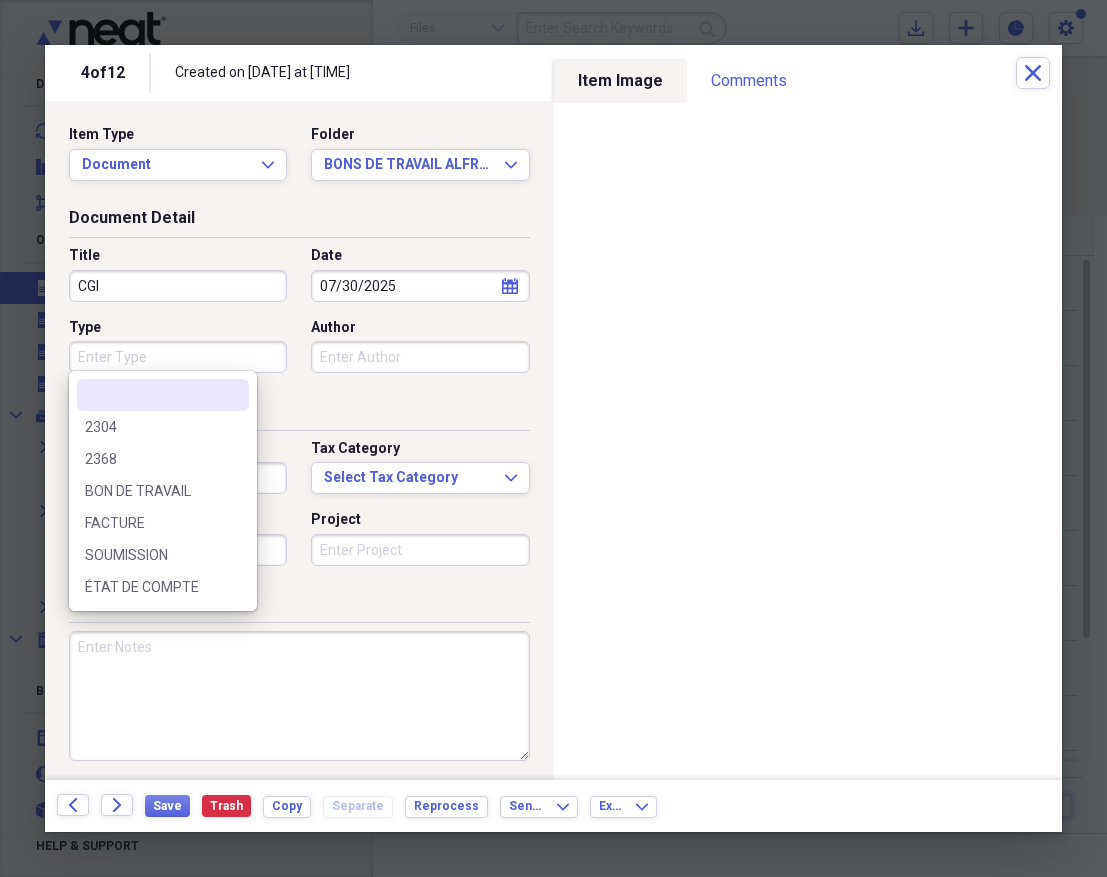 click on "Type" at bounding box center (178, 357) 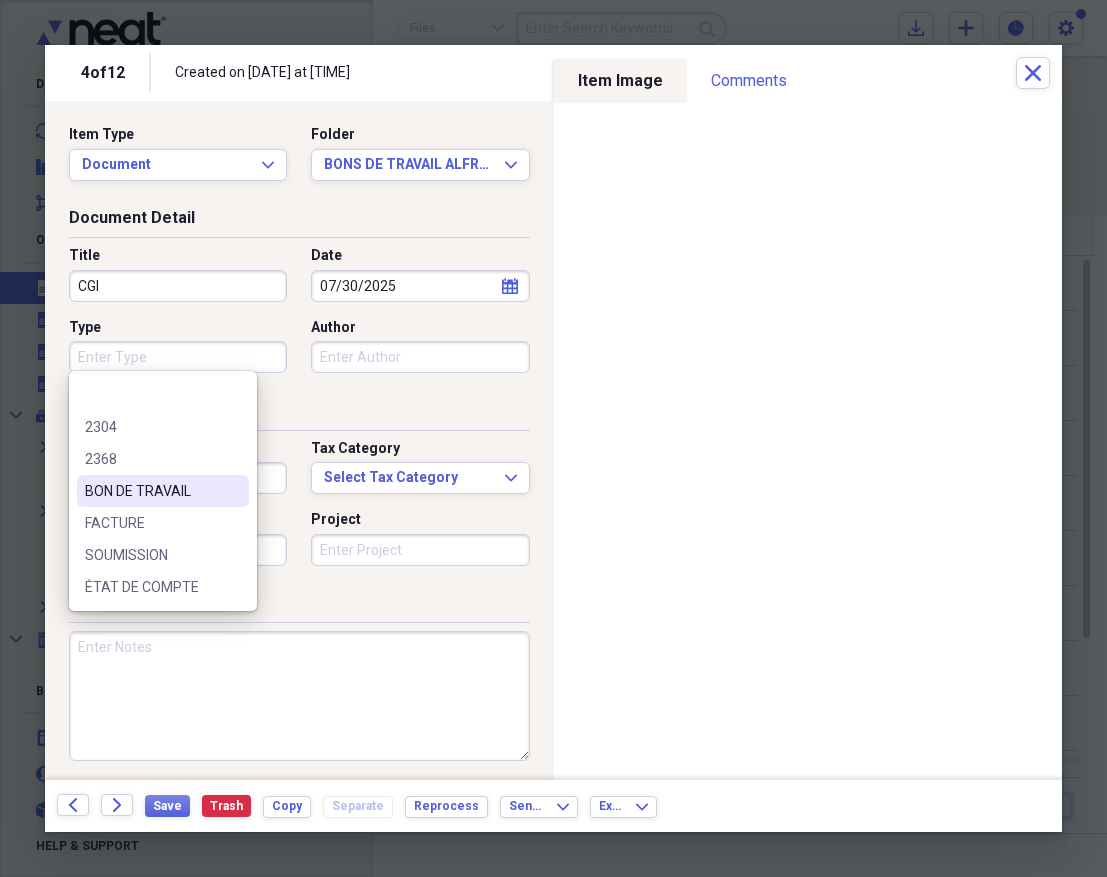 click on "BON DE TRAVAIL" at bounding box center [151, 491] 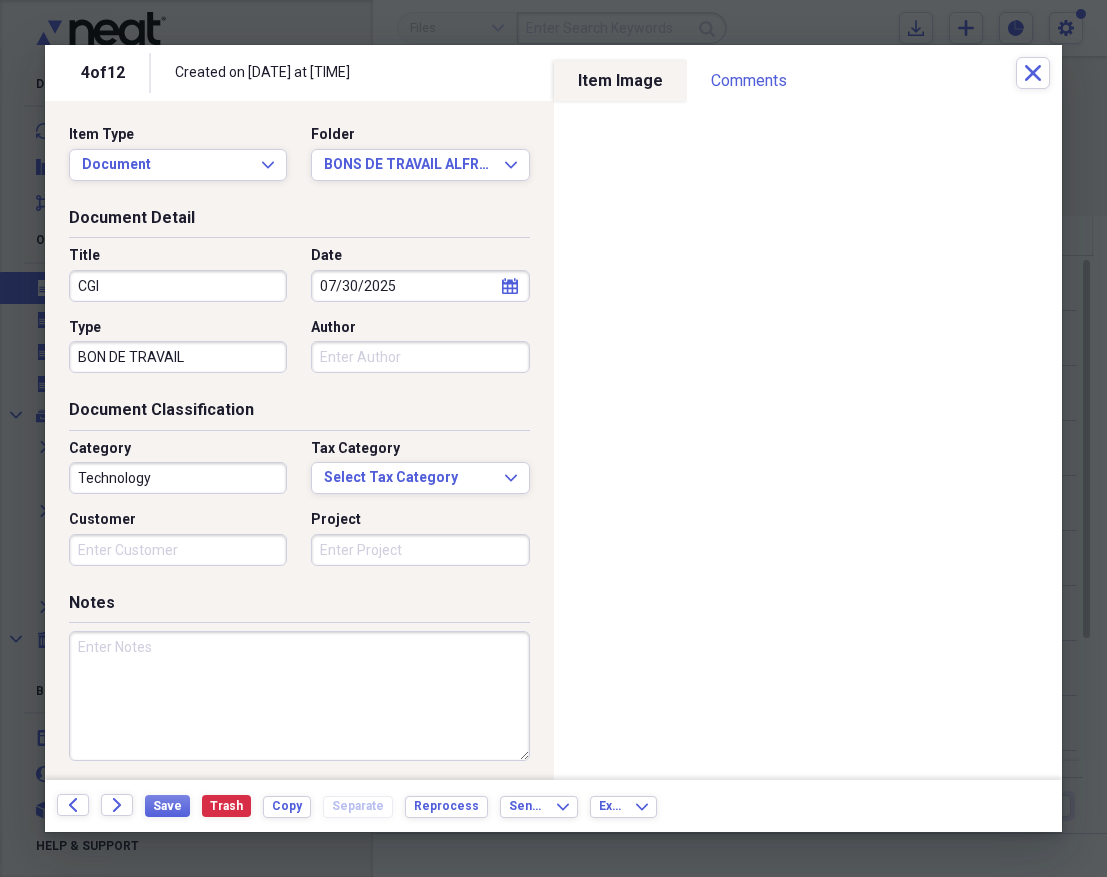 click on "Technology" at bounding box center [178, 478] 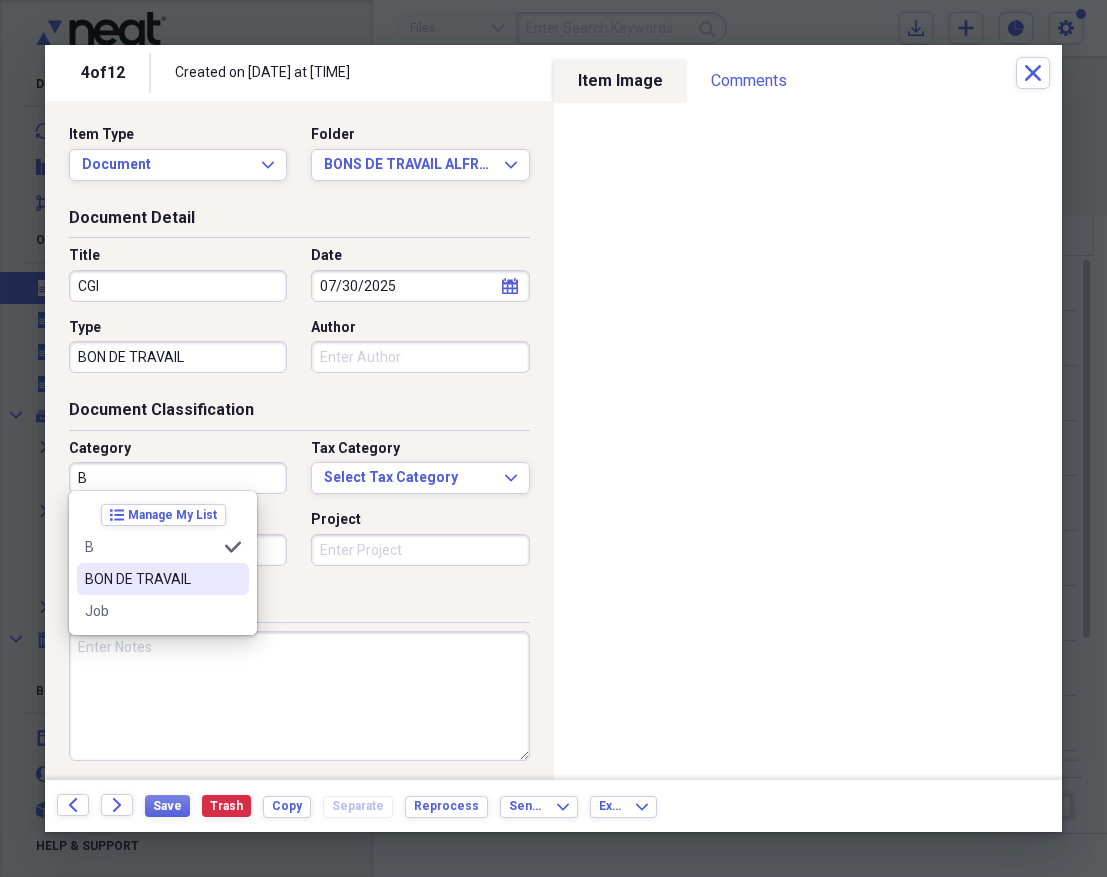 click on "BON DE TRAVAIL" at bounding box center (151, 579) 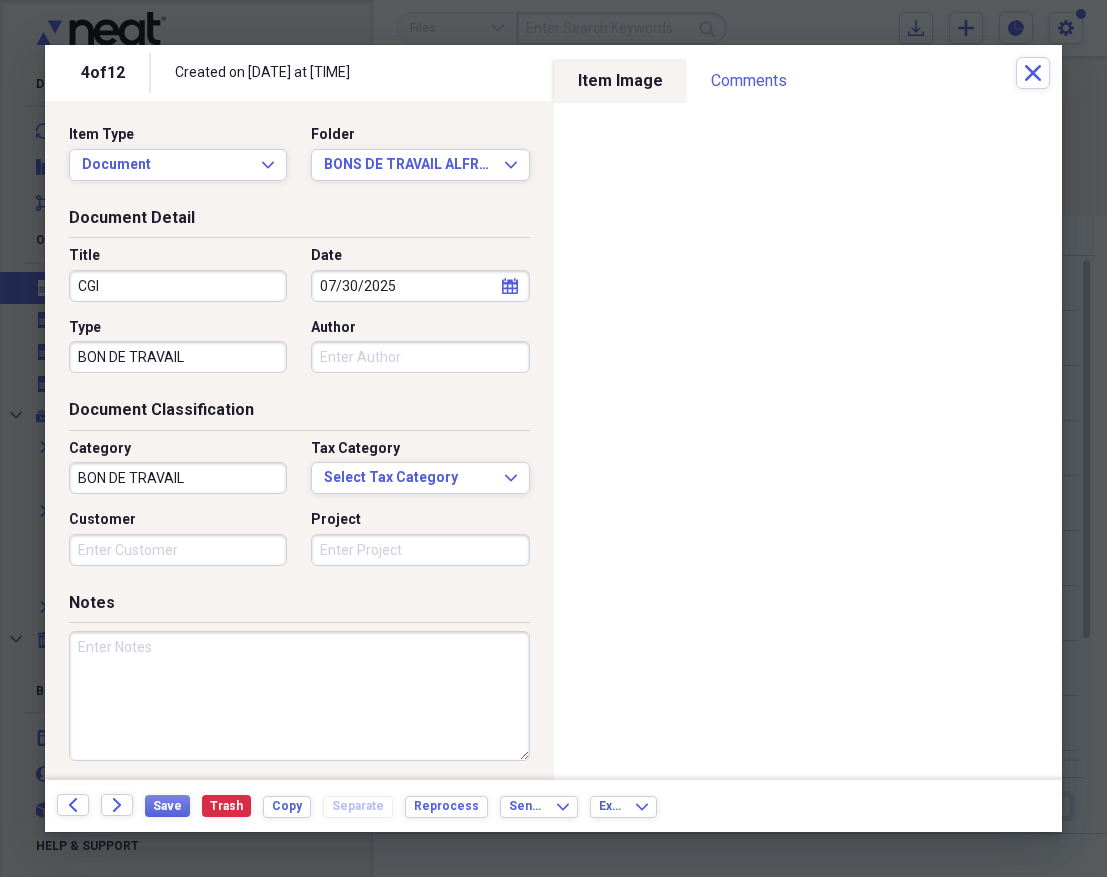 paste on "AS001986" 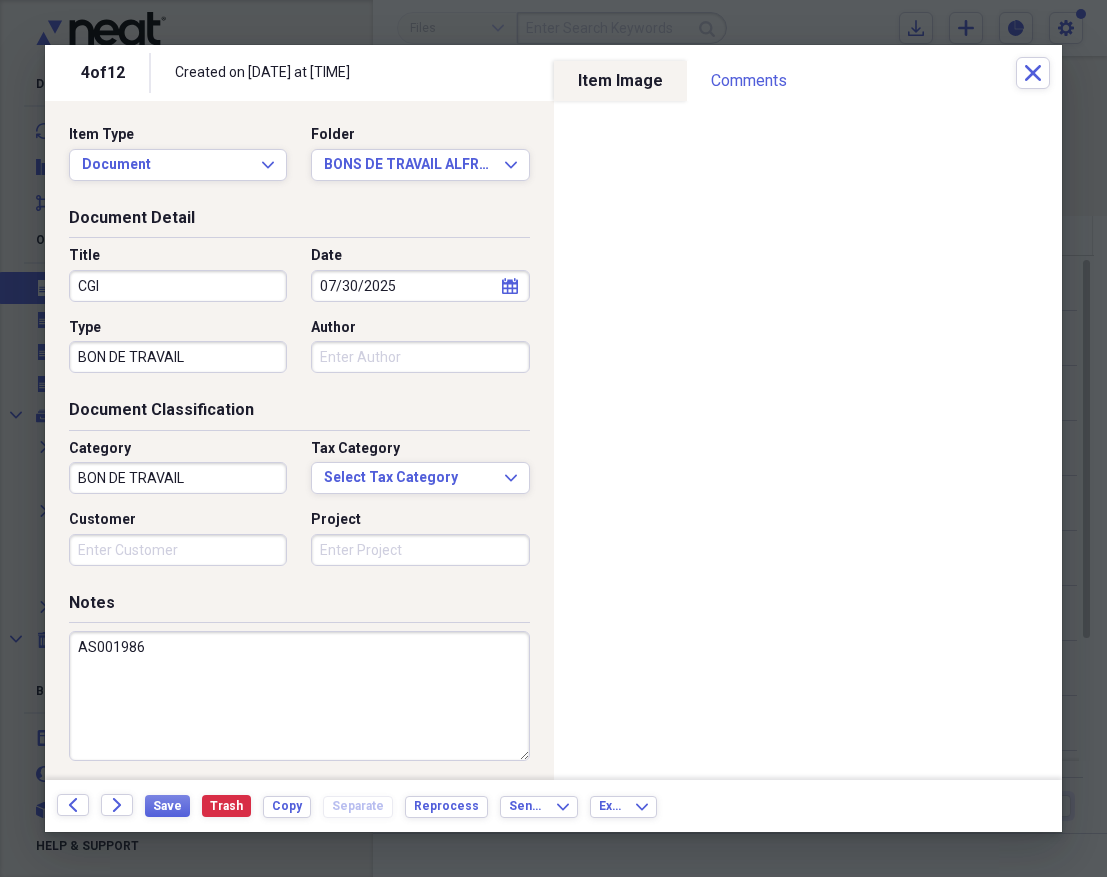click on "AS001986" at bounding box center [299, 696] 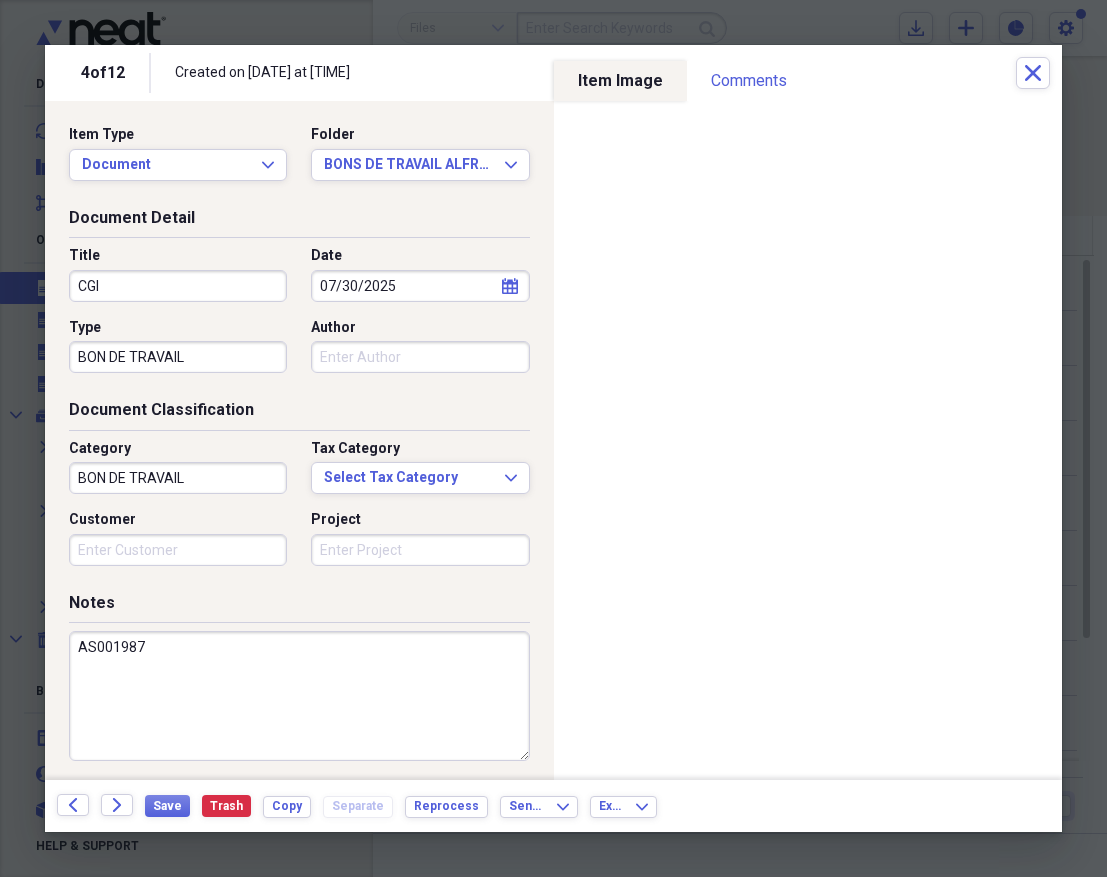 type on "AS001987" 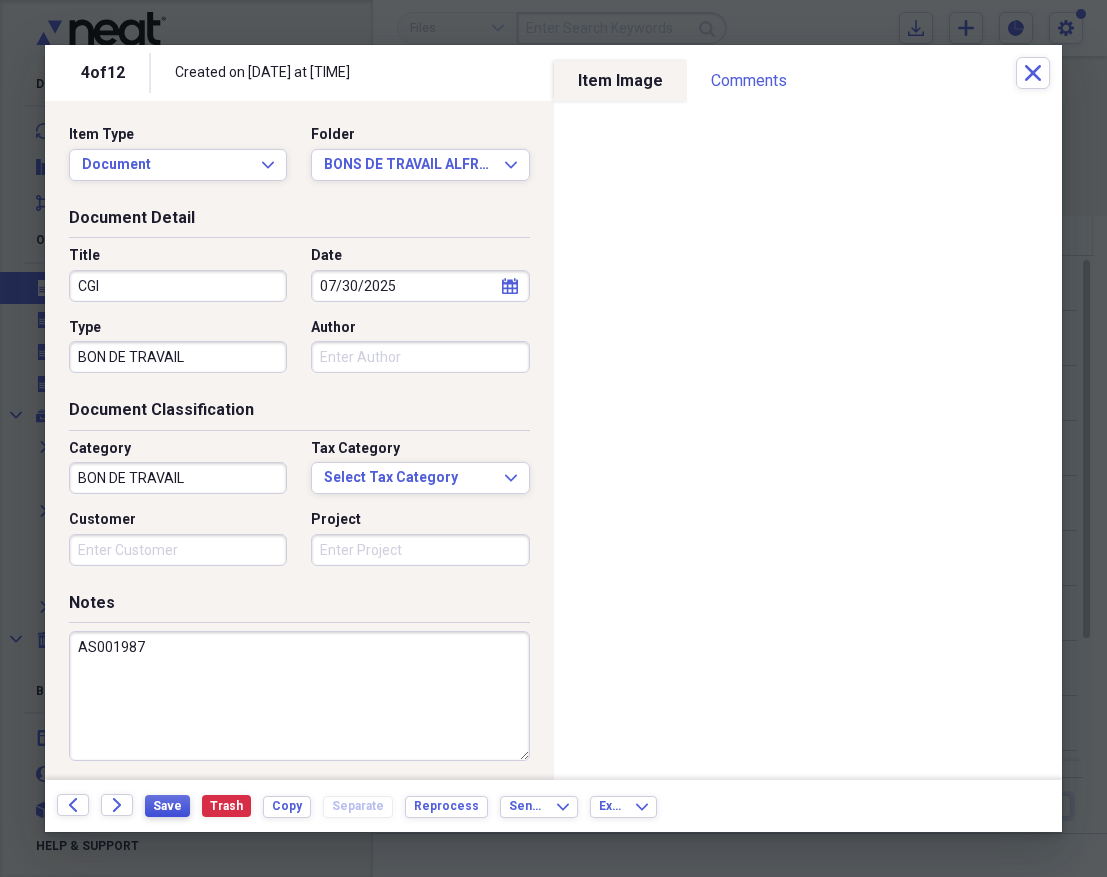 click on "Save" at bounding box center (167, 806) 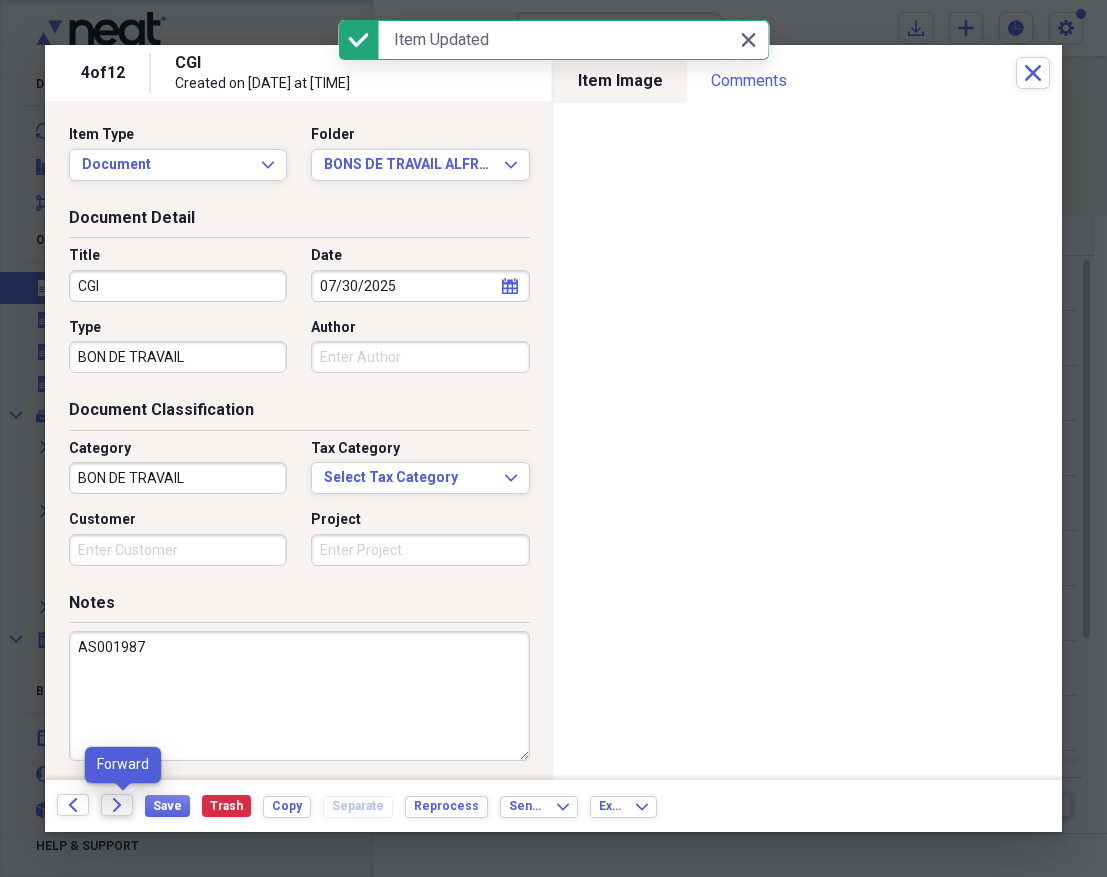 click on "Forward" 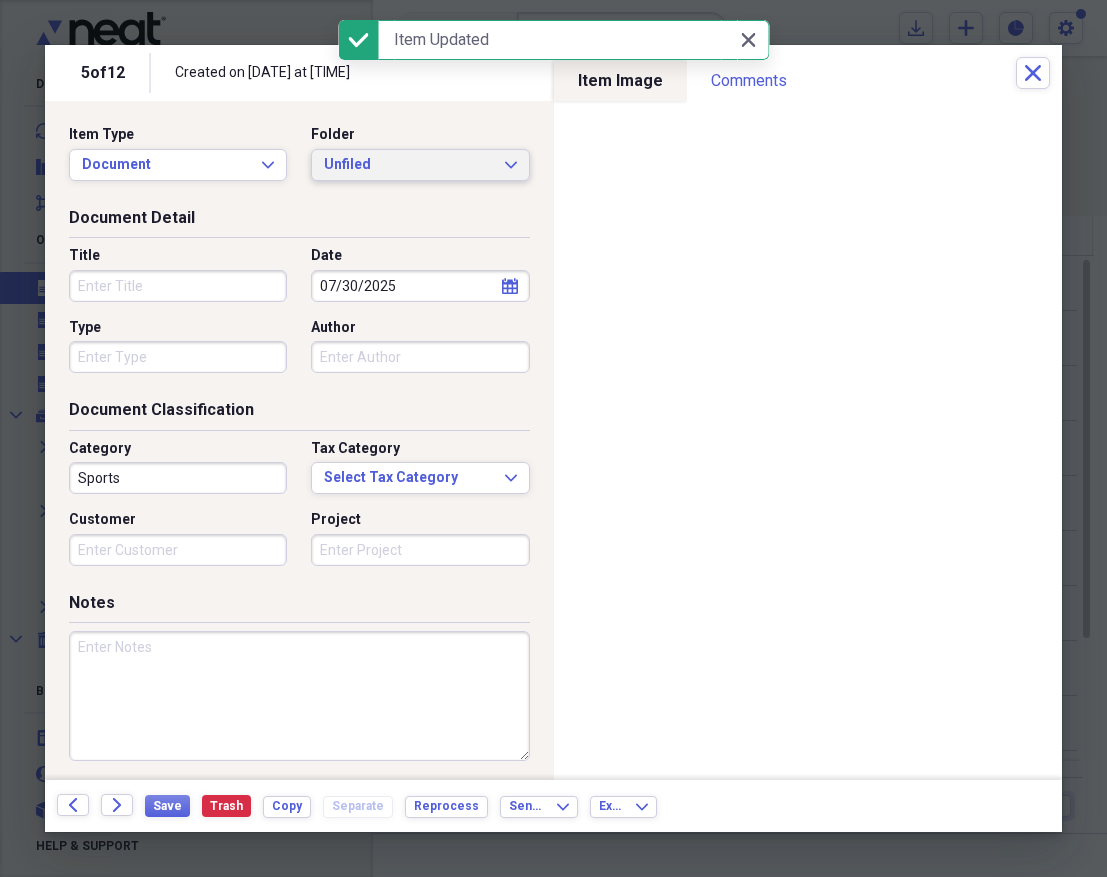 click on "Unfiled Expand" at bounding box center [420, 165] 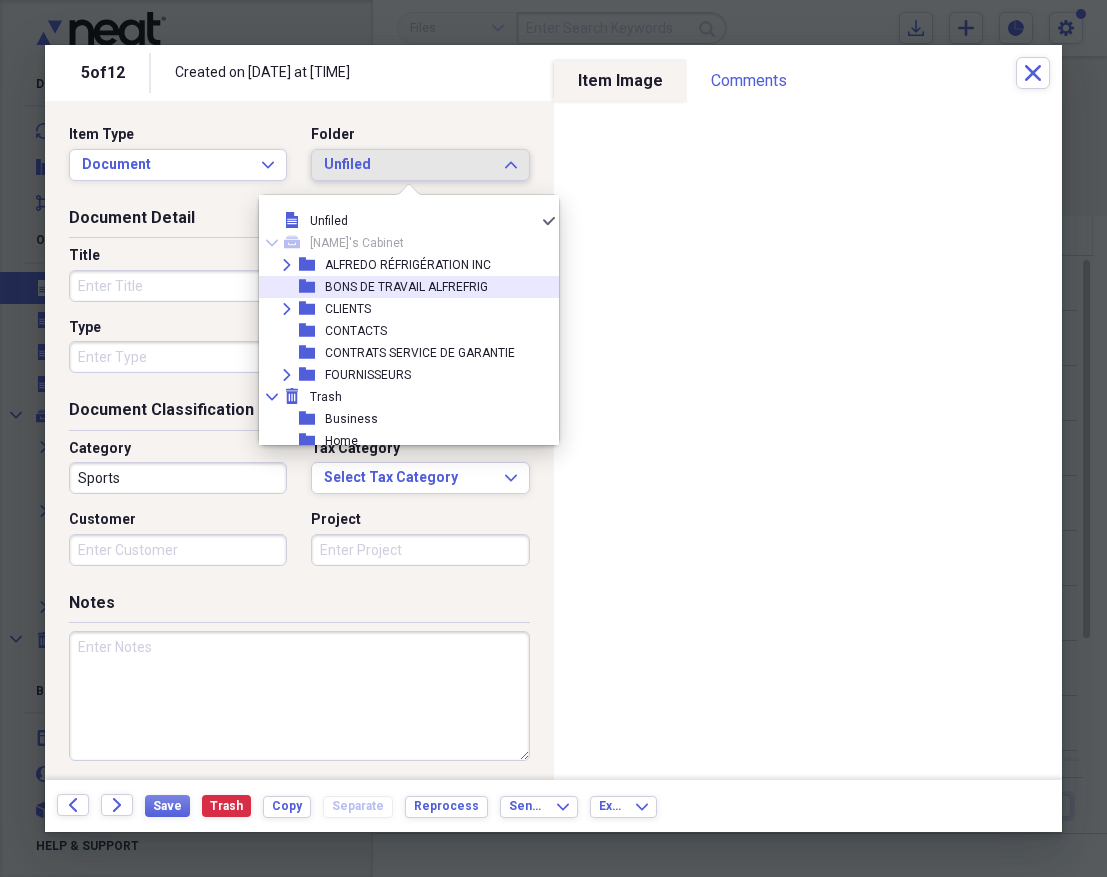 click on "BONS DE TRAVAIL ALFREFRIG" at bounding box center (406, 287) 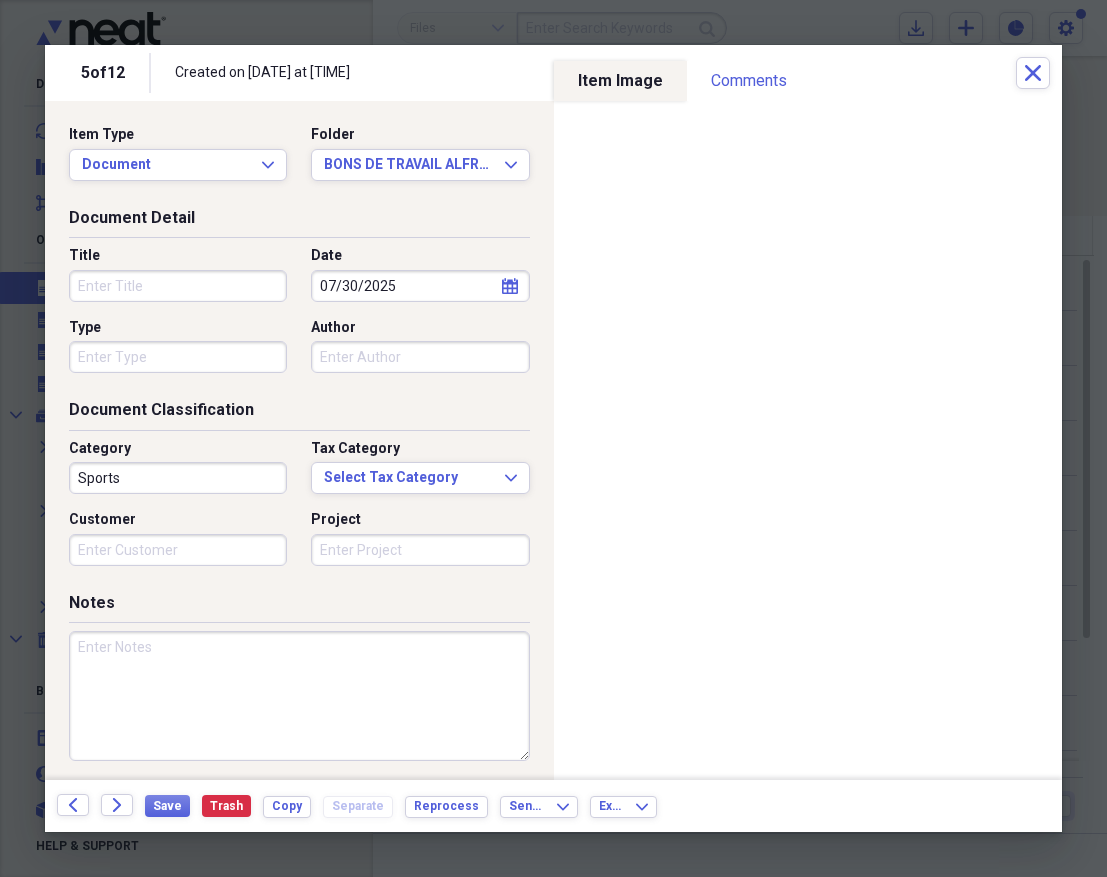 click on "Title" at bounding box center (178, 286) 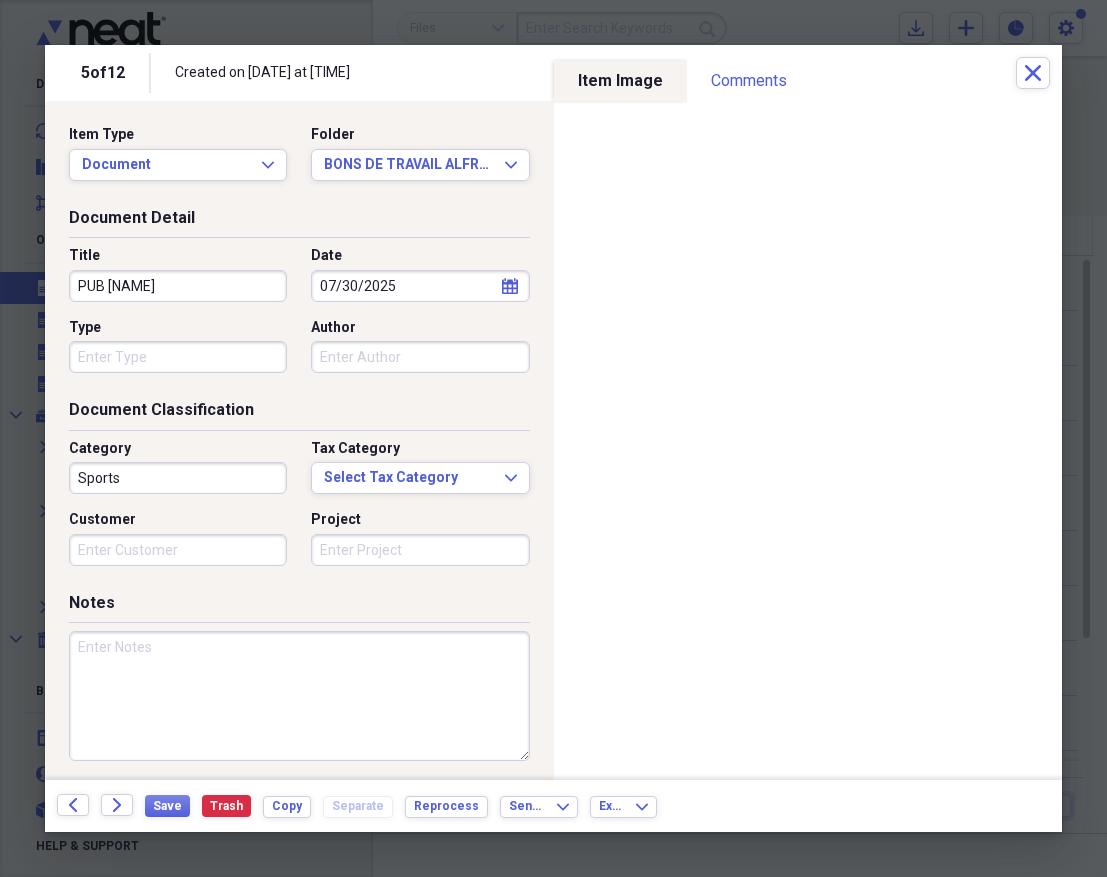 type on "PUB [NAME]" 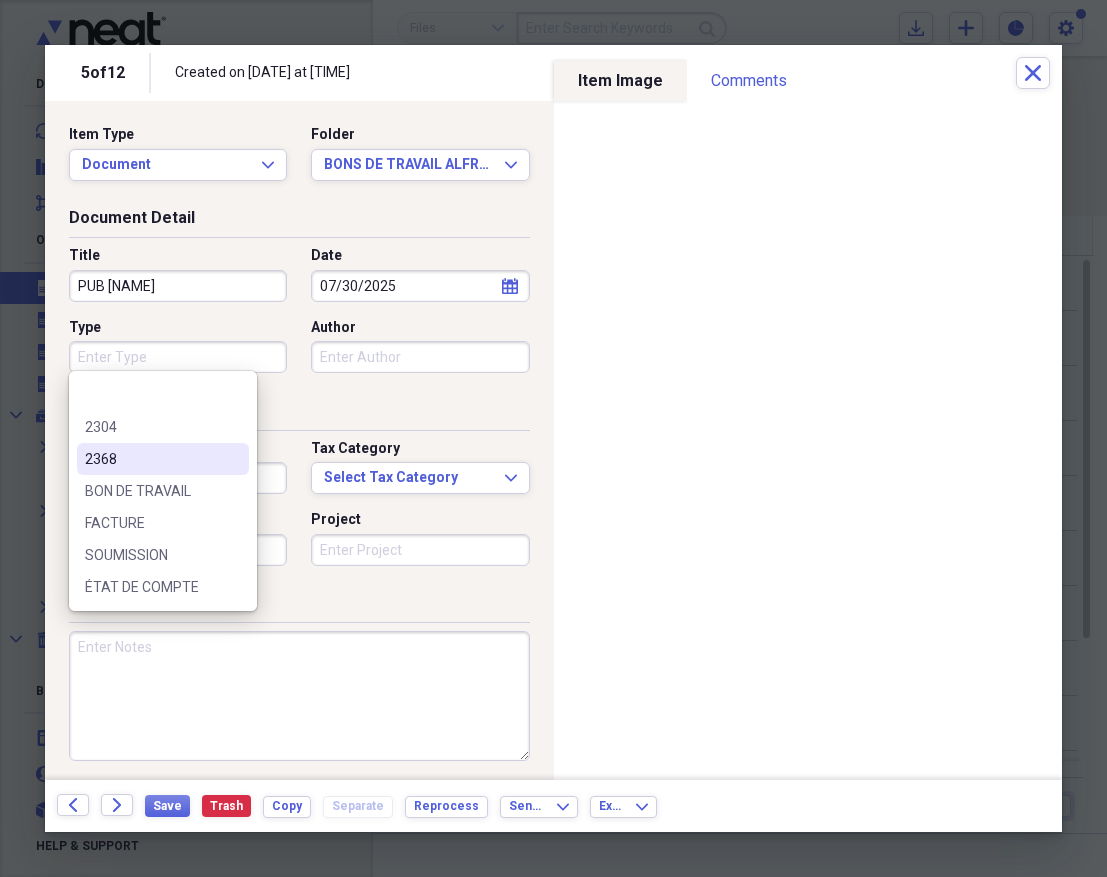 click on "BON DE TRAVAIL" at bounding box center (151, 491) 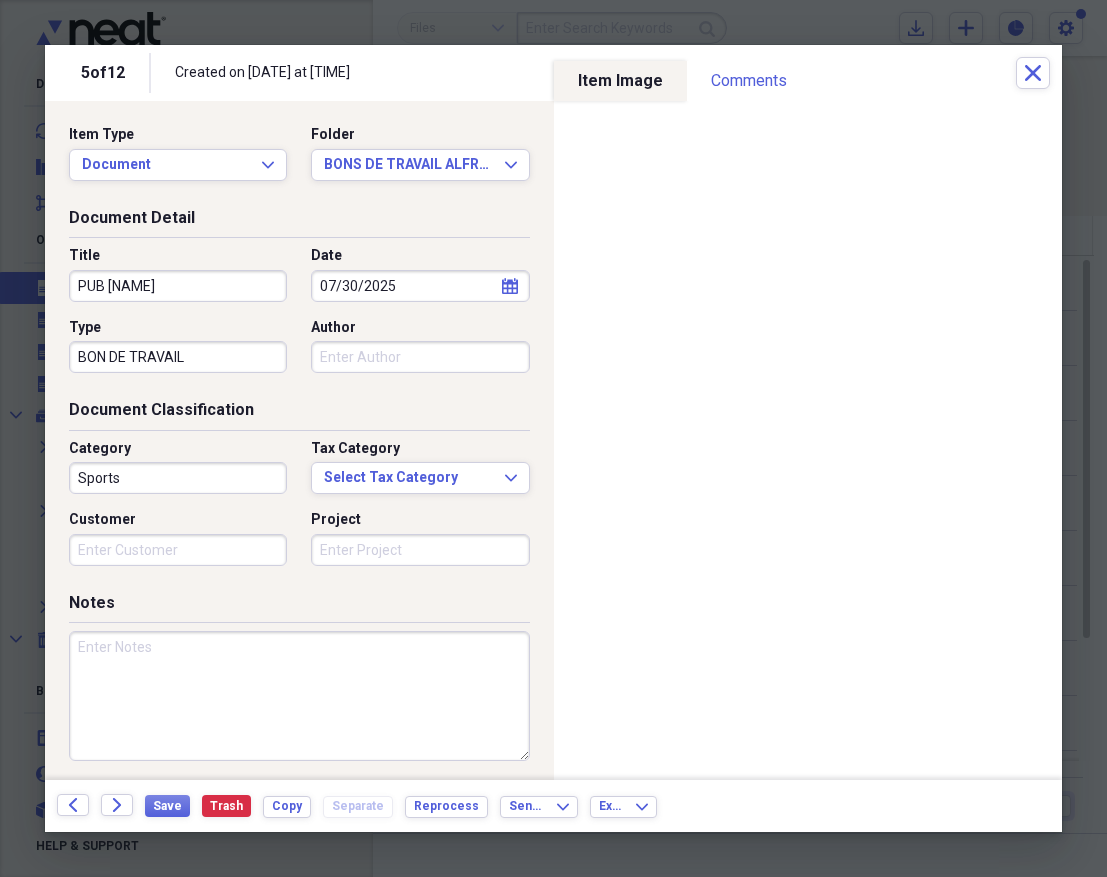 click on "Sports" at bounding box center (178, 478) 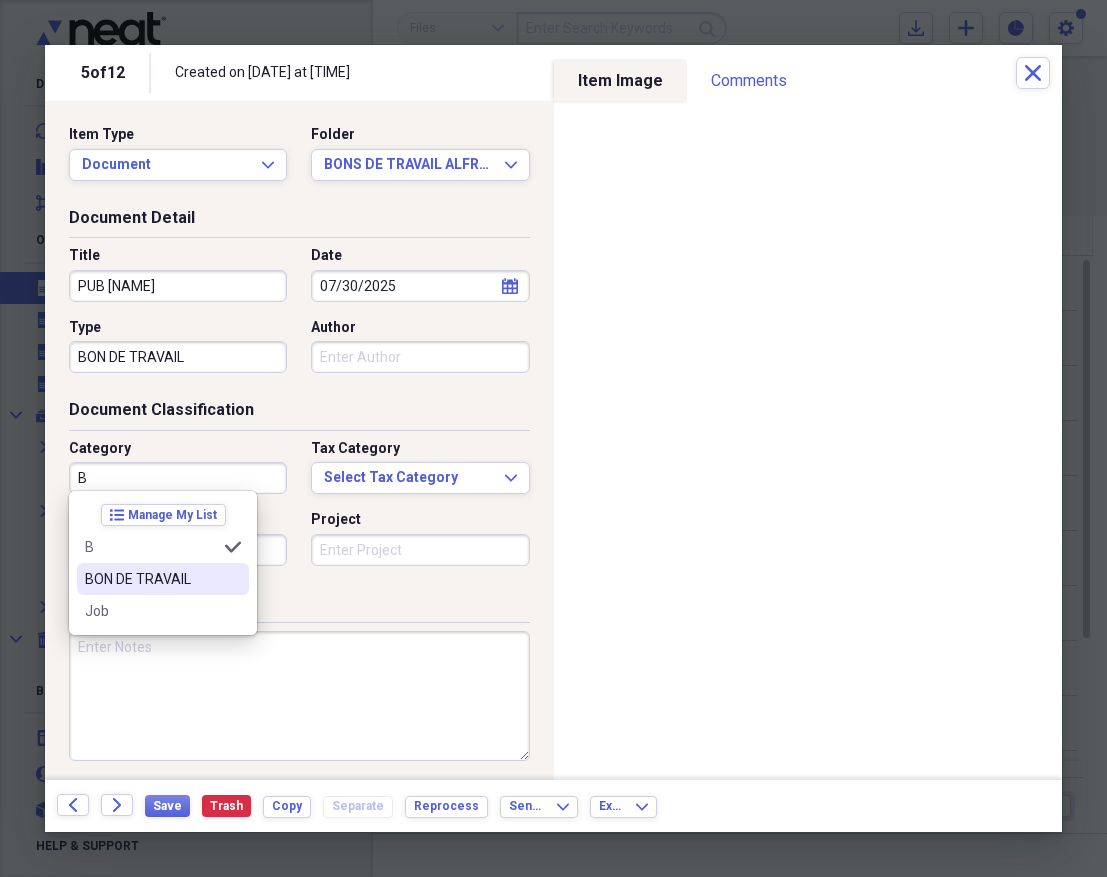 click on "BON DE TRAVAIL" at bounding box center [151, 579] 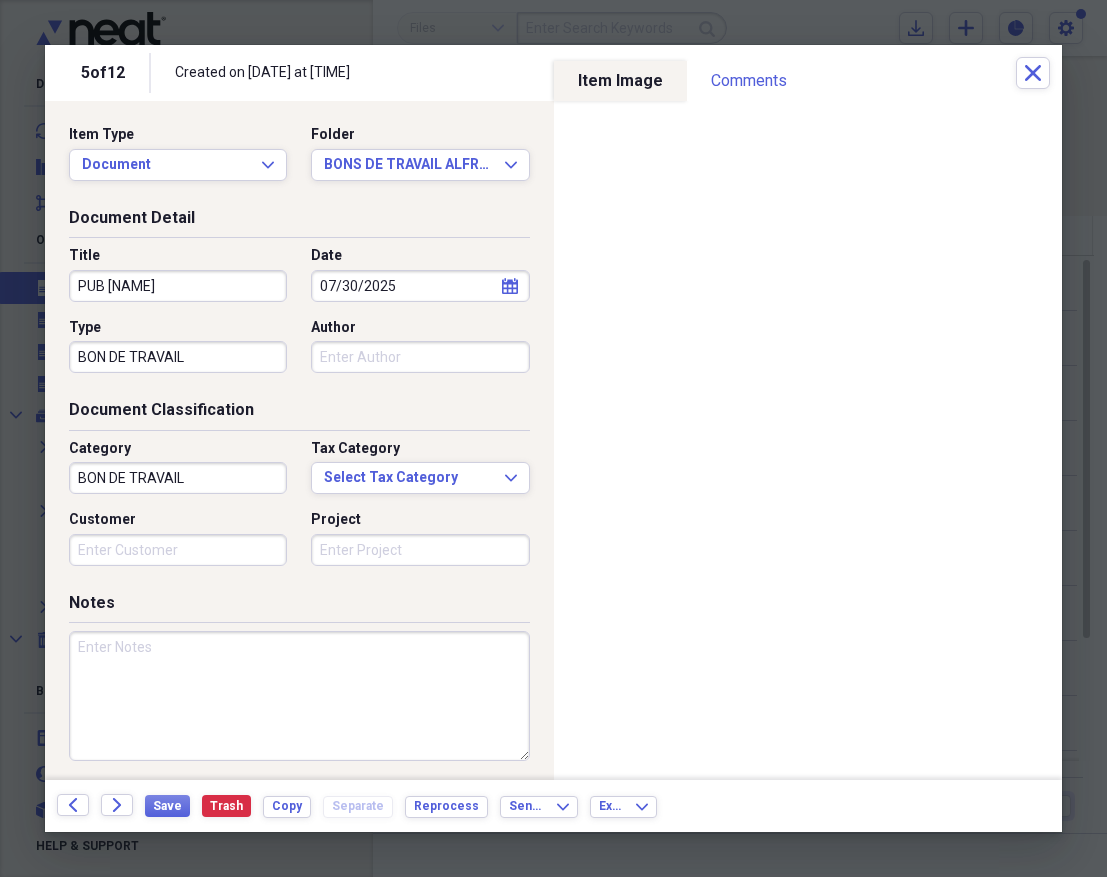 paste on "AS001986" 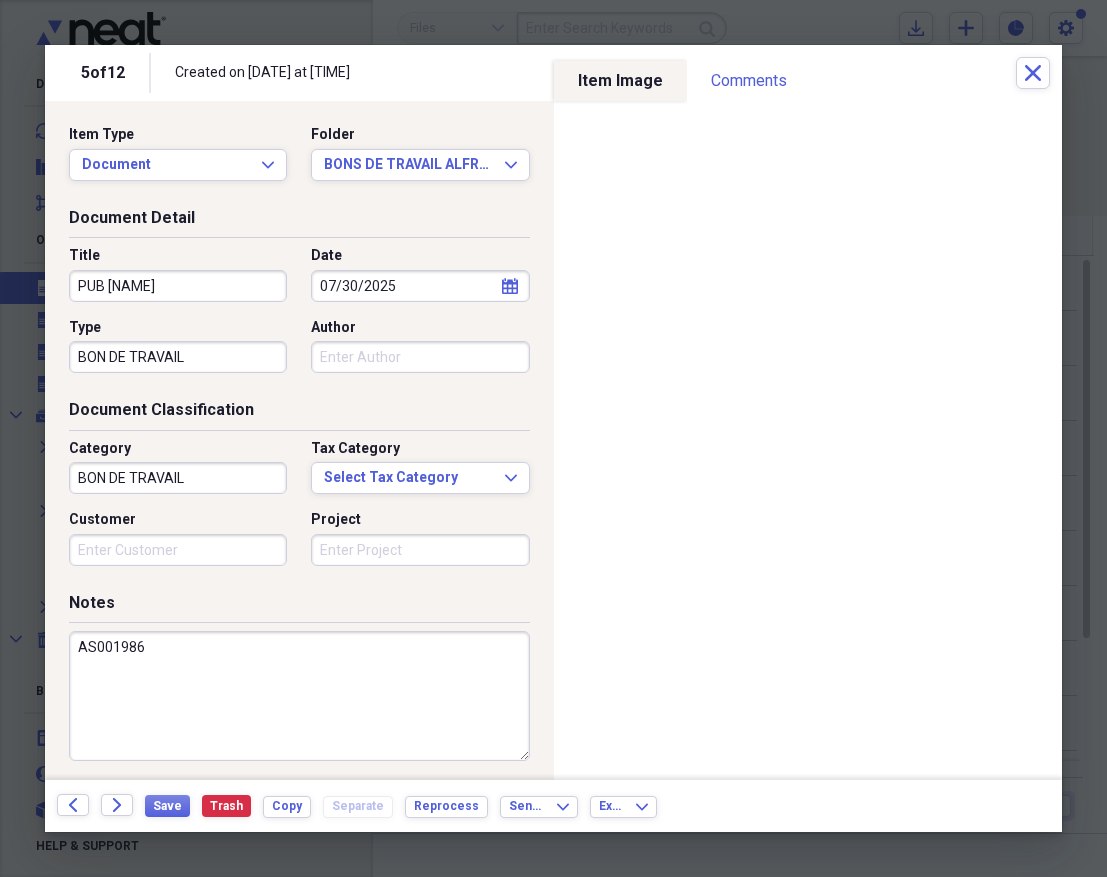 click on "AS001986" at bounding box center (299, 696) 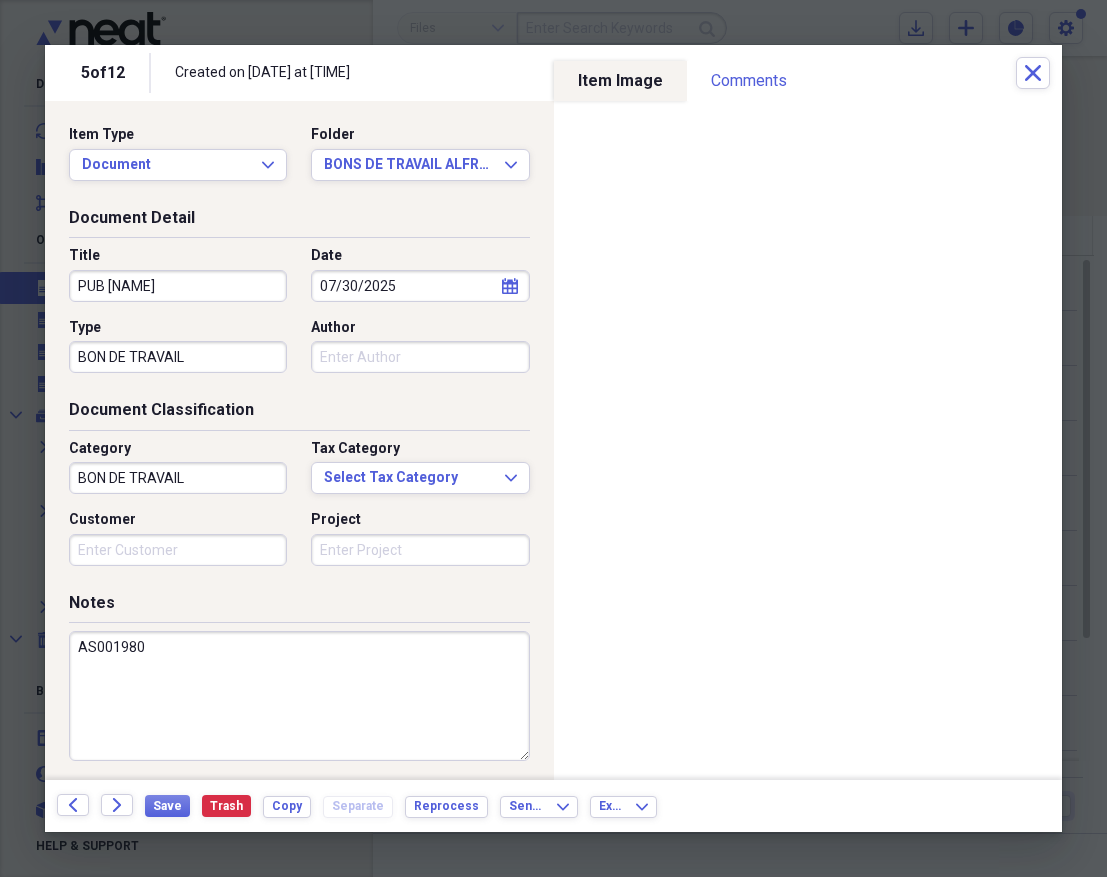 type on "AS001980" 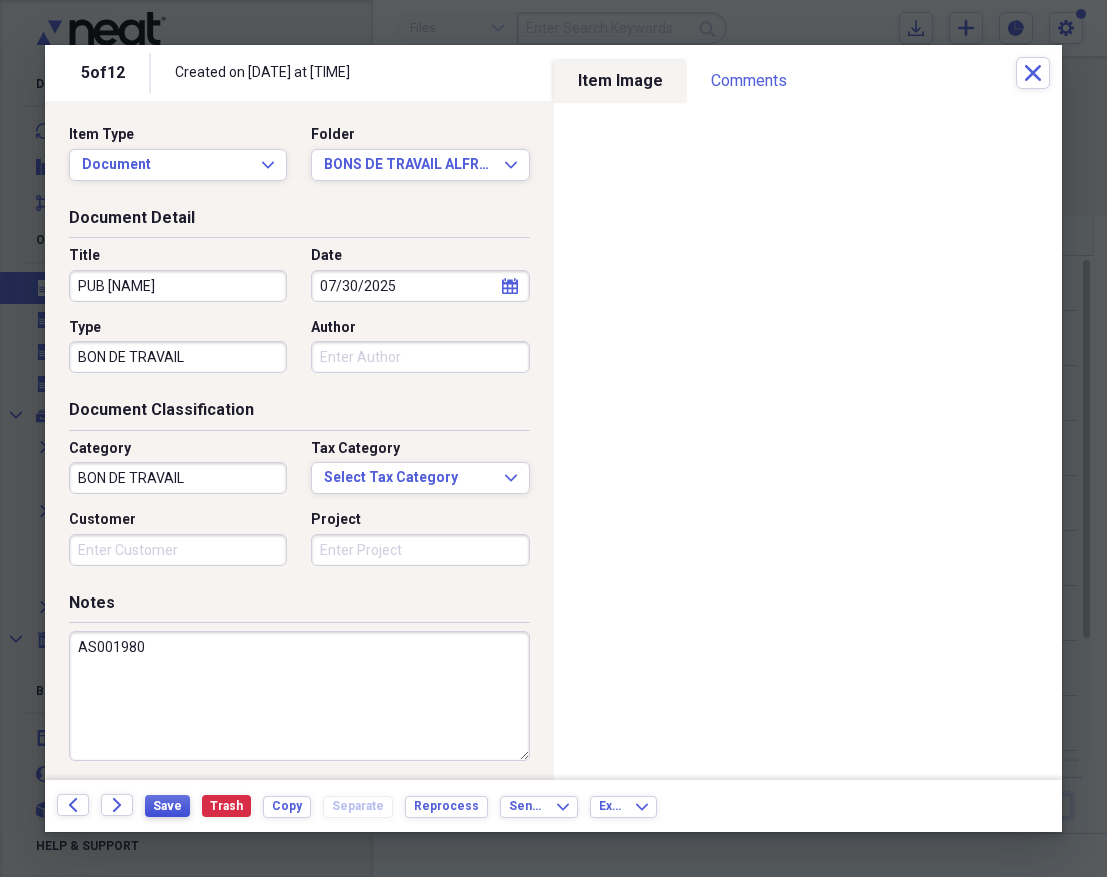 click on "Save" at bounding box center [167, 806] 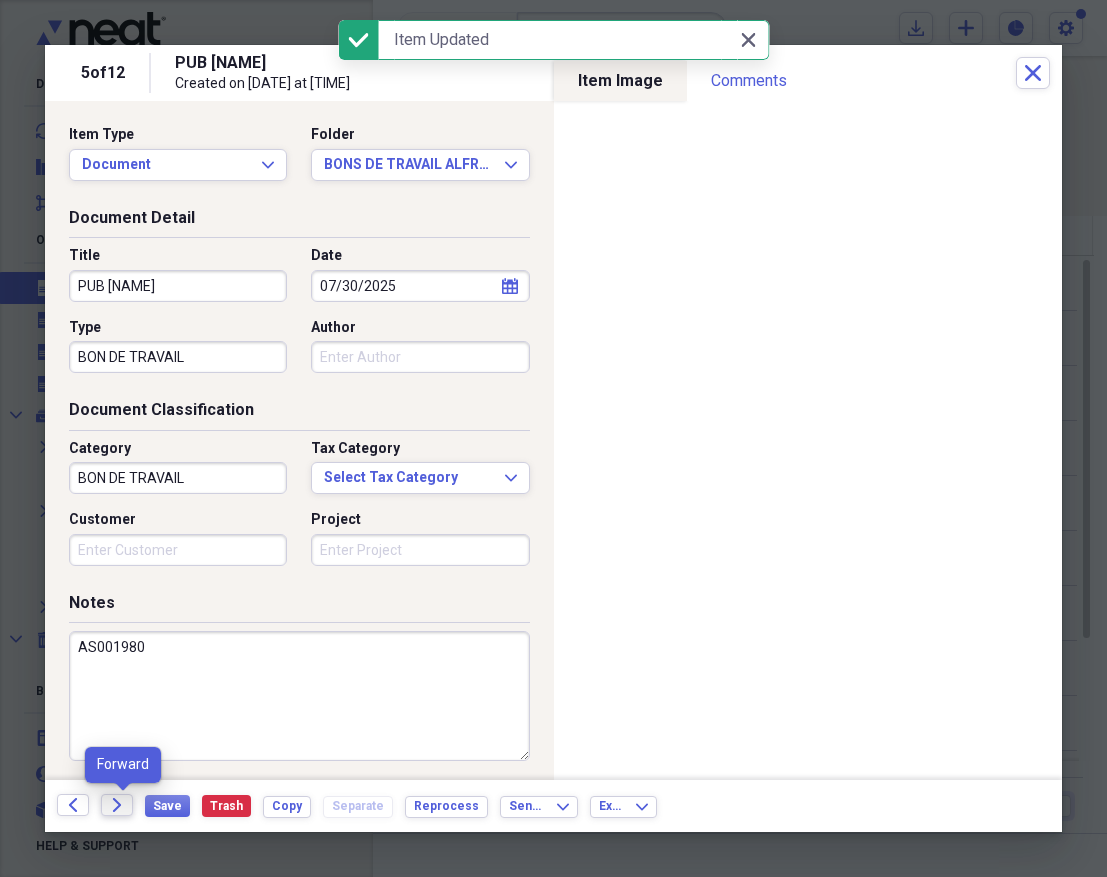 click on "Forward" 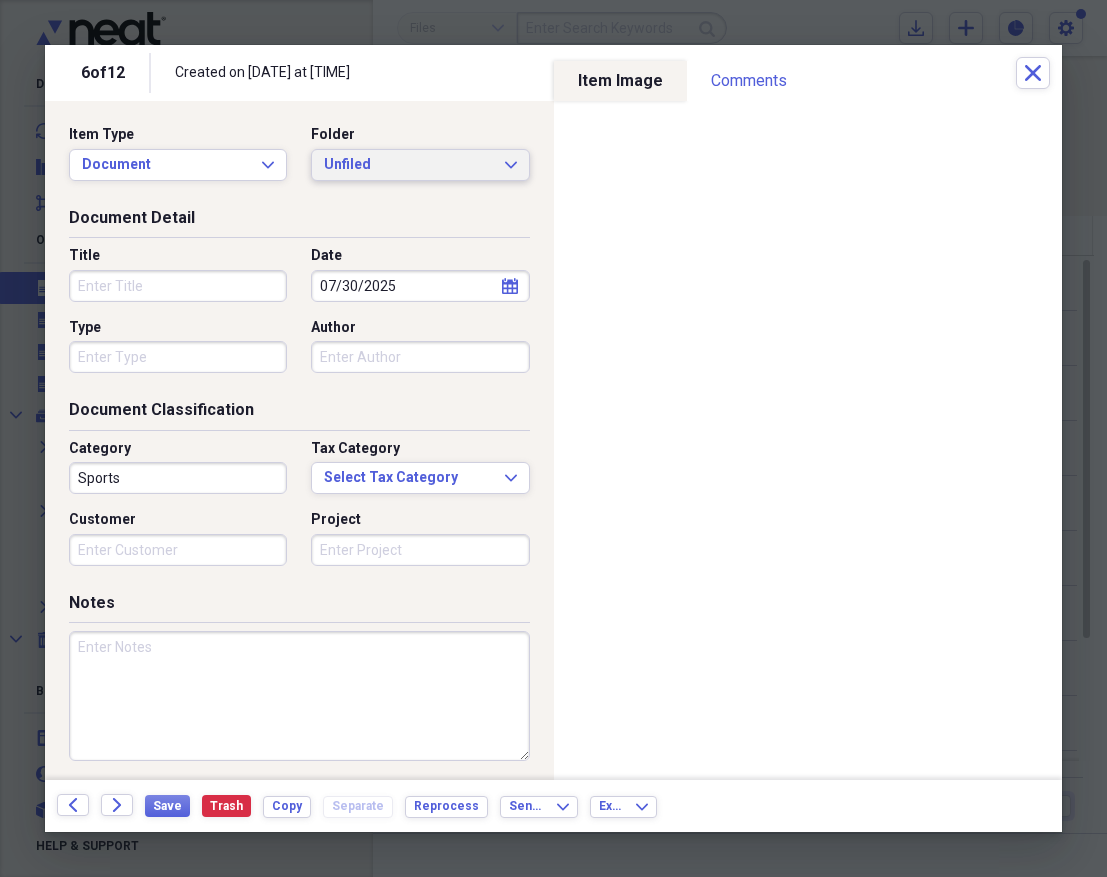 click on "Unfiled" at bounding box center (408, 165) 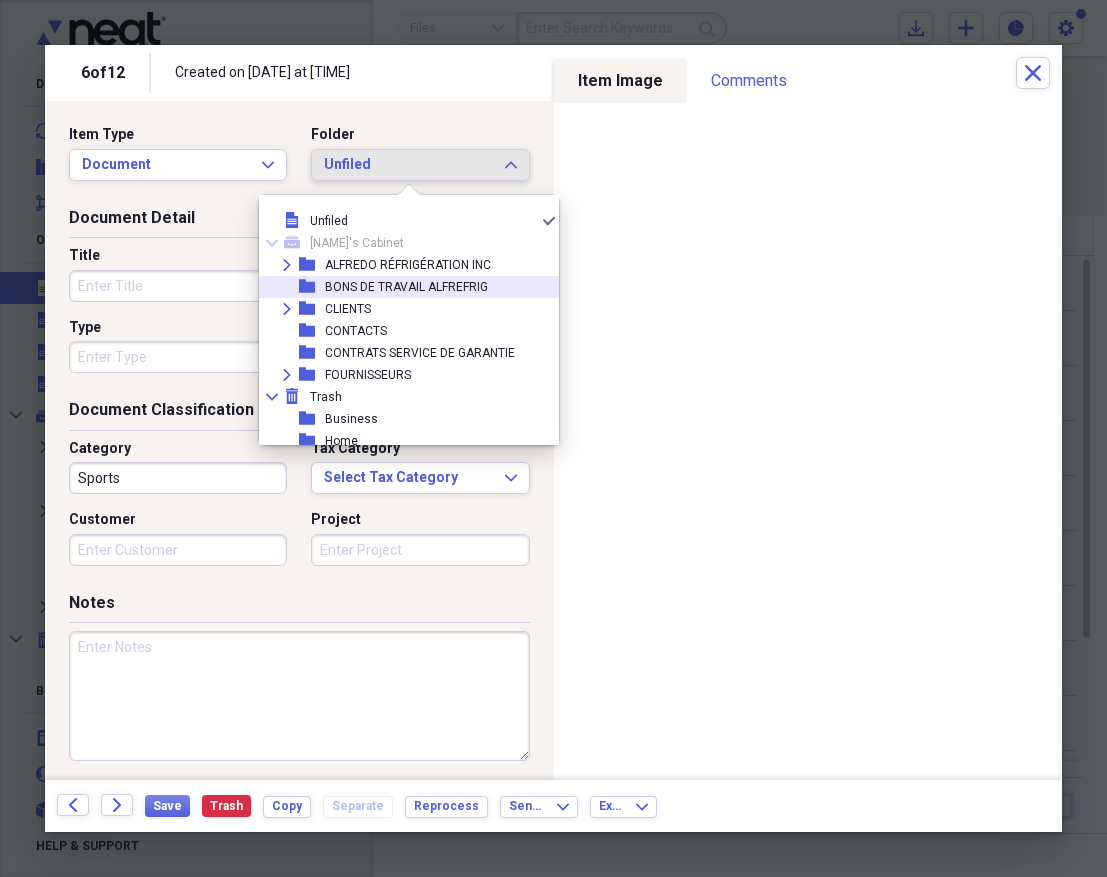 click on "BONS DE TRAVAIL ALFREFRIG" at bounding box center [406, 287] 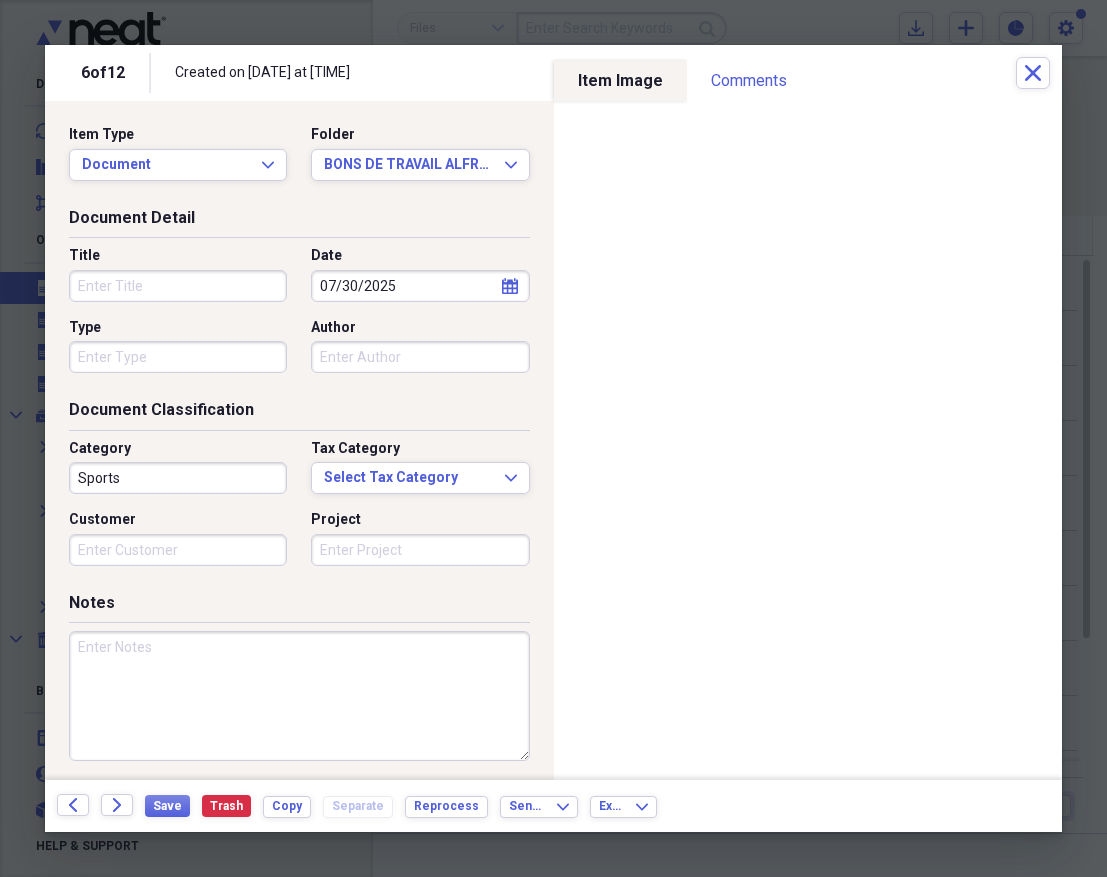 click on "Title" at bounding box center (178, 286) 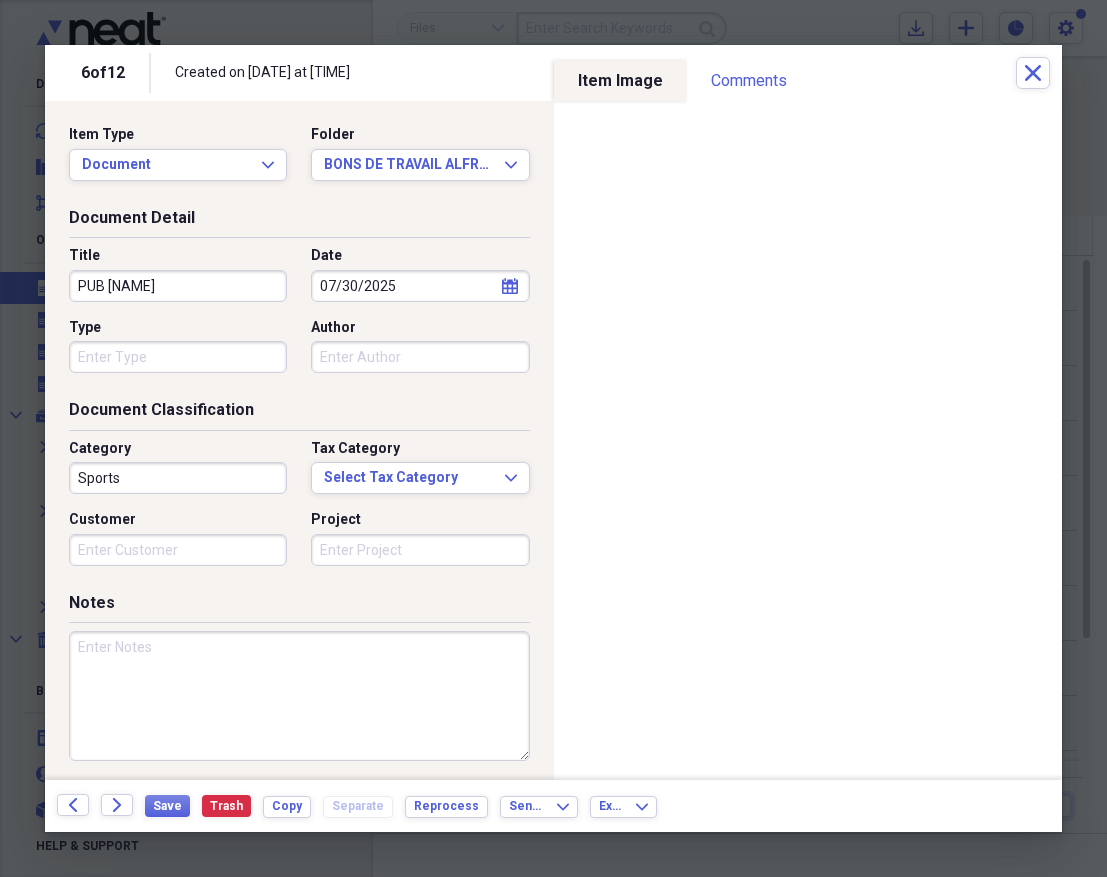 type on "PUB [NAME]" 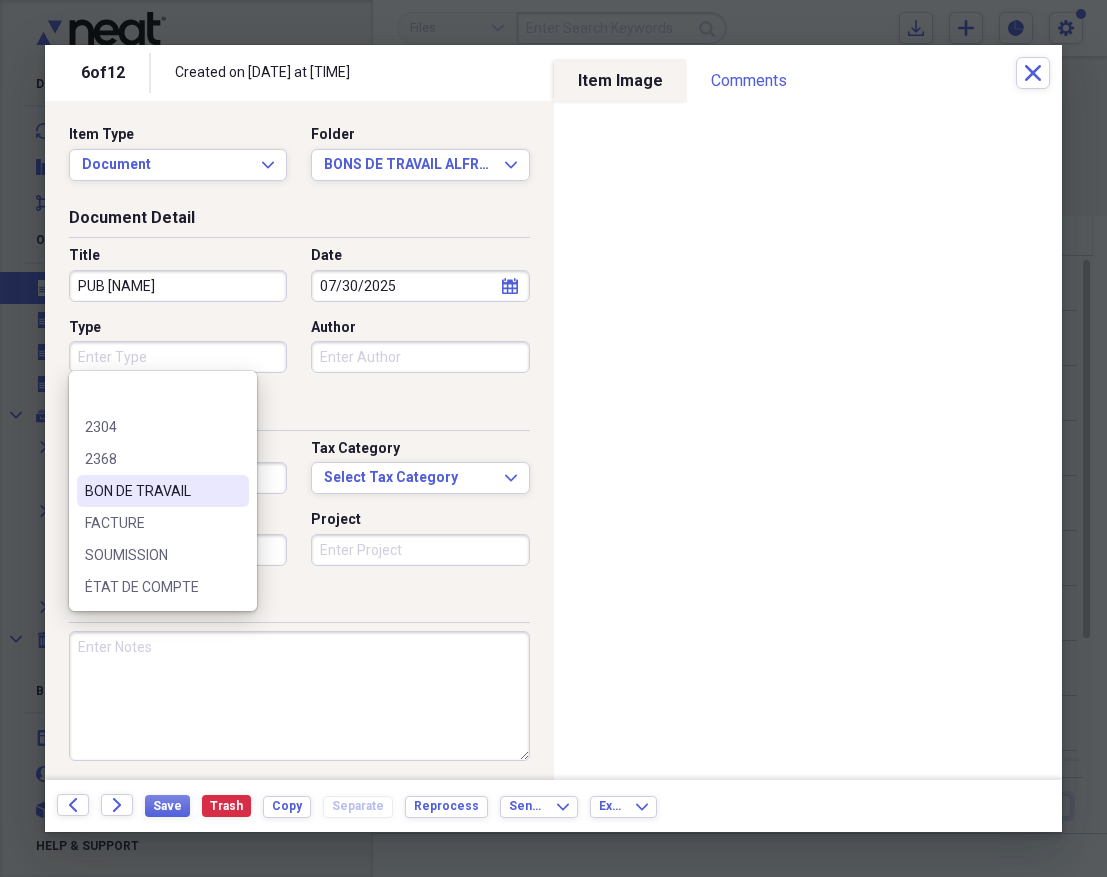 click on "BON DE TRAVAIL" at bounding box center [163, 491] 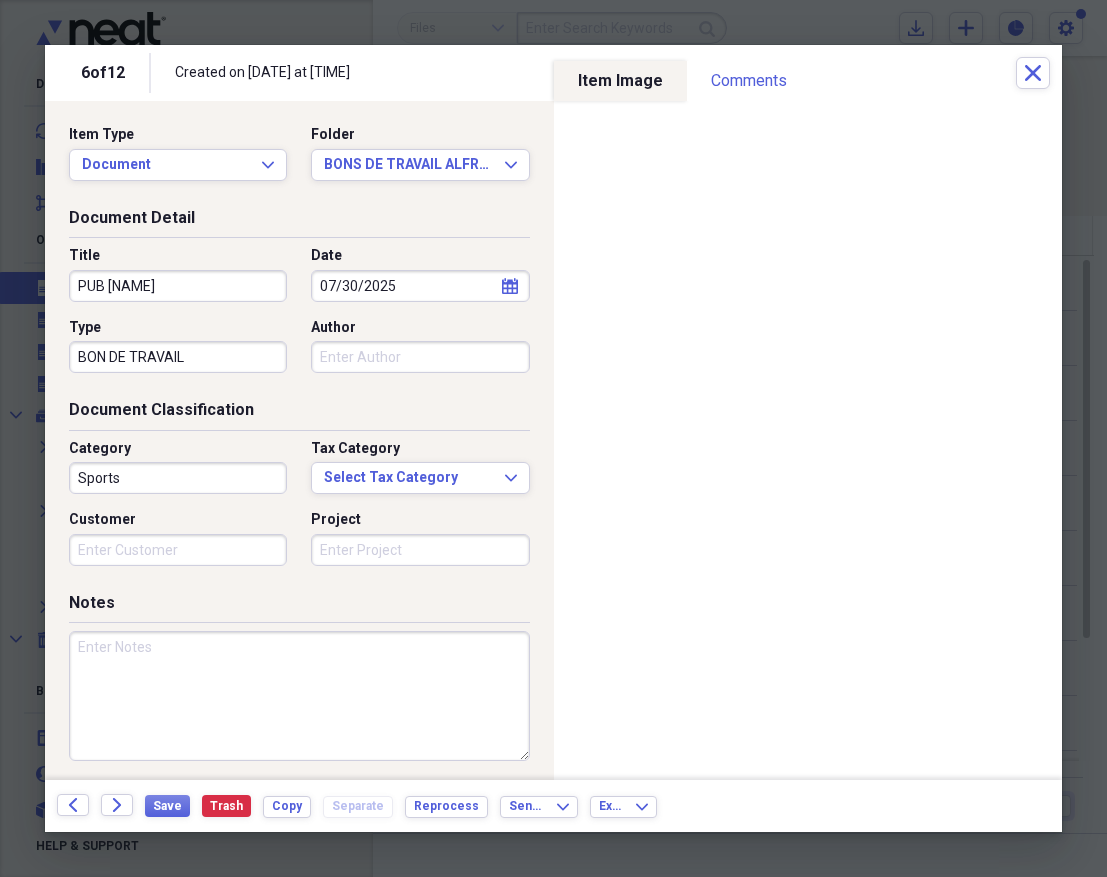 click on "Sports" at bounding box center (178, 478) 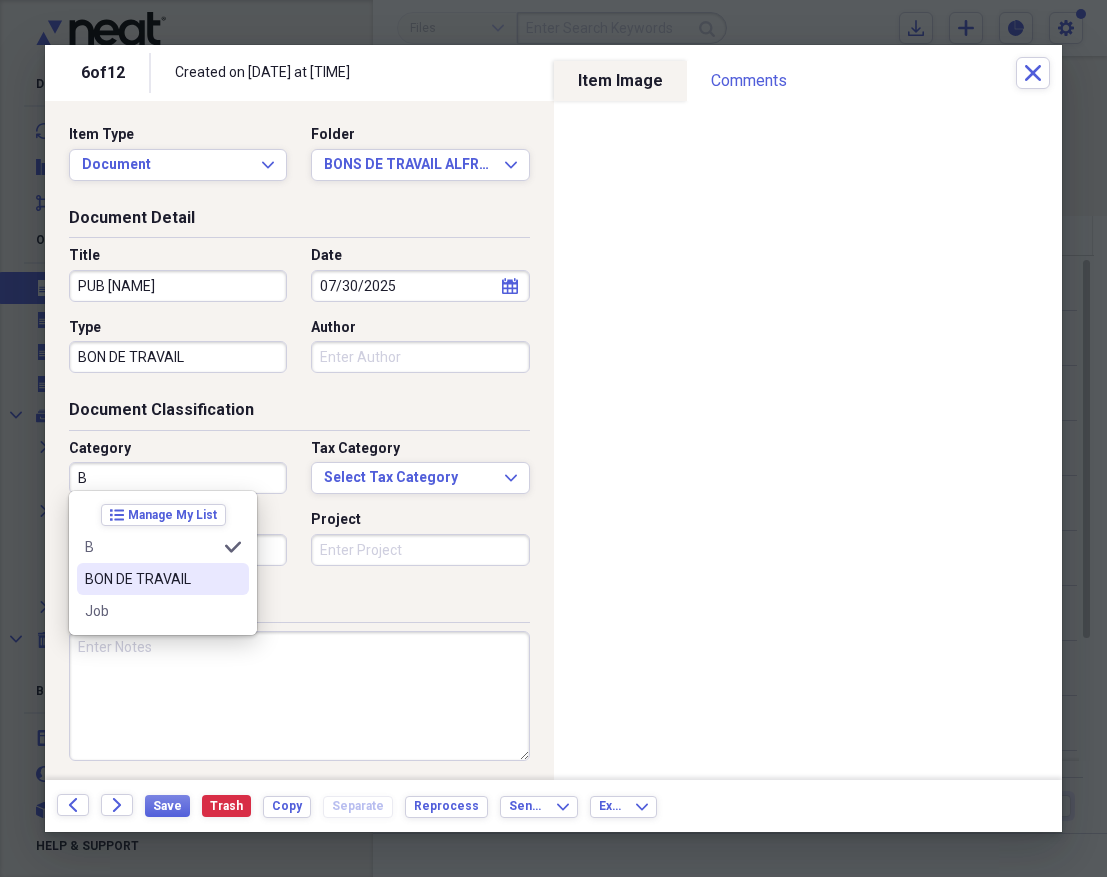 click on "BON DE TRAVAIL" at bounding box center (151, 579) 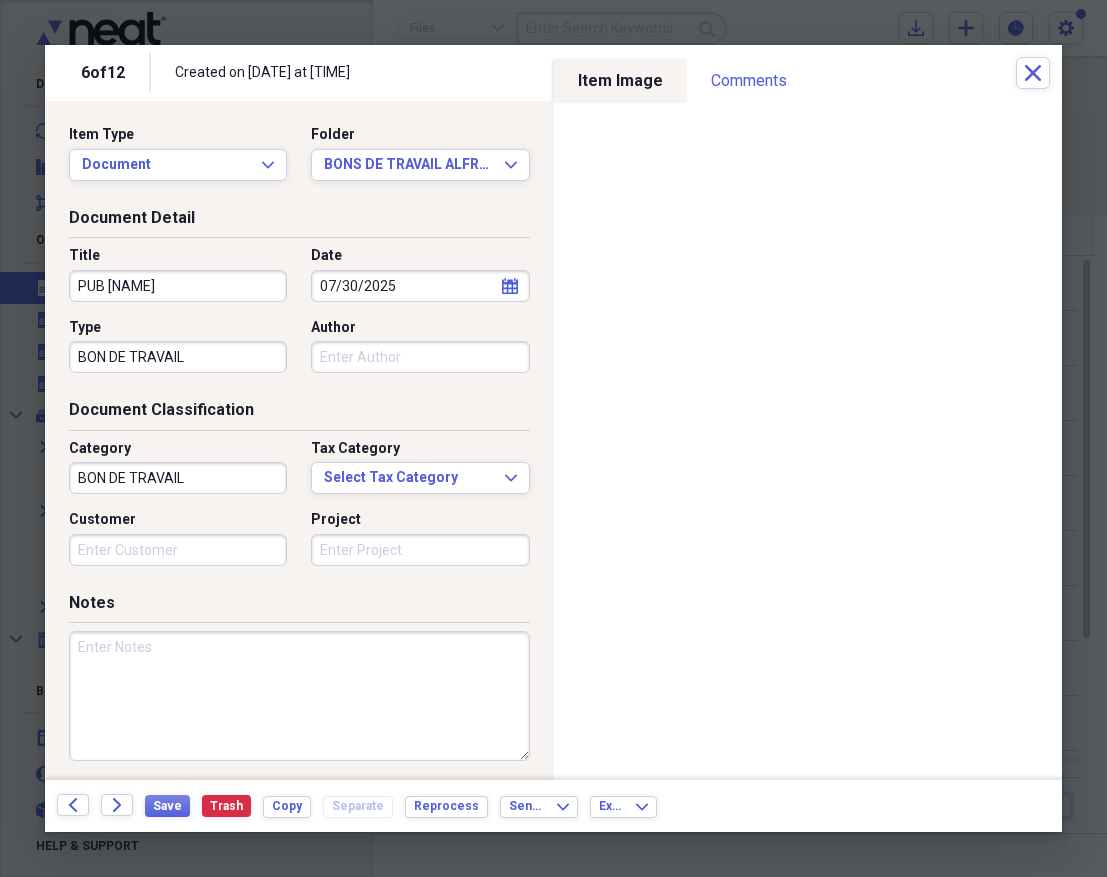 paste on "AS001986" 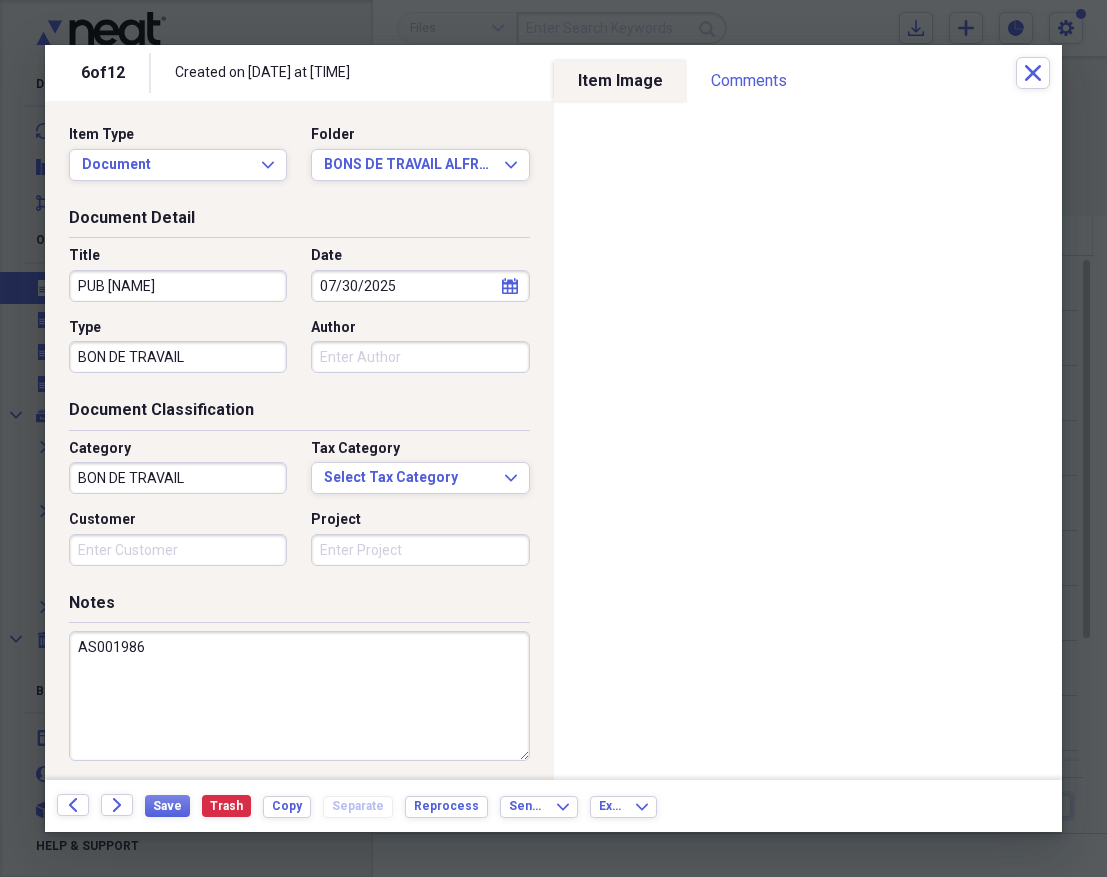 click on "AS001986" at bounding box center [299, 696] 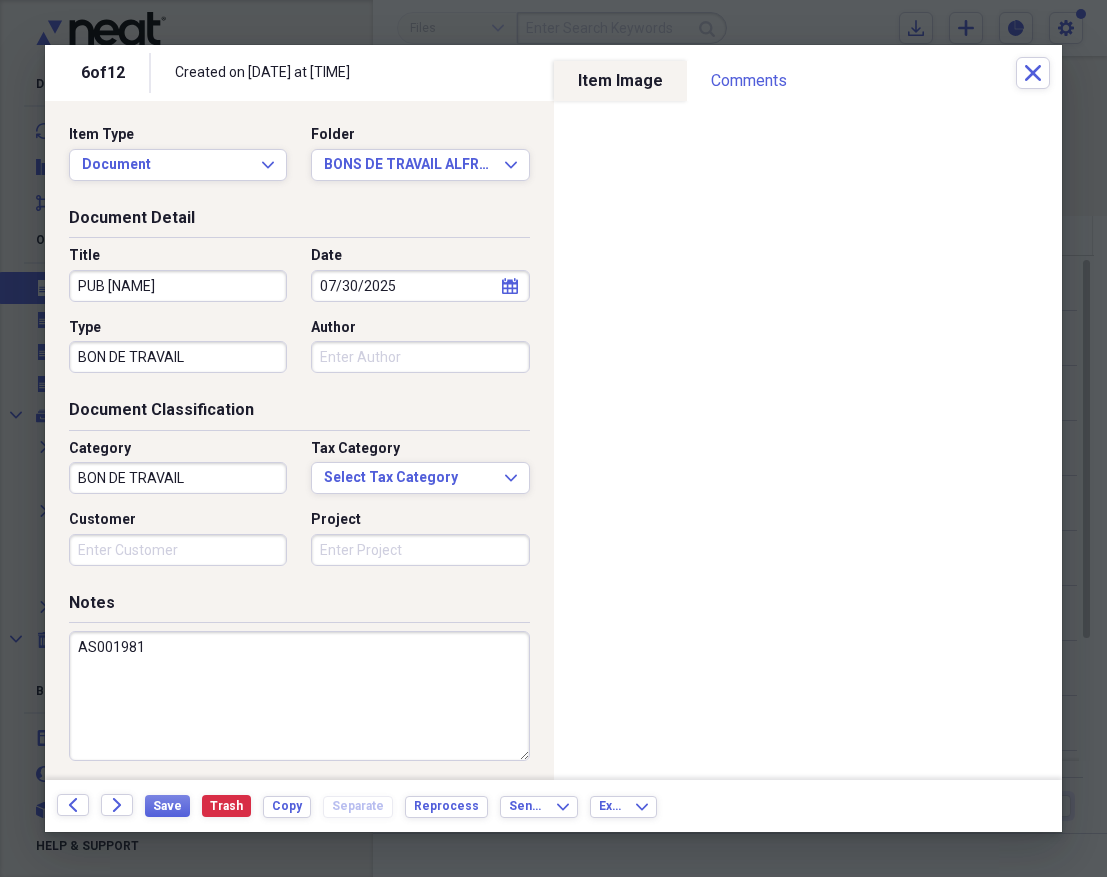 type on "AS001981" 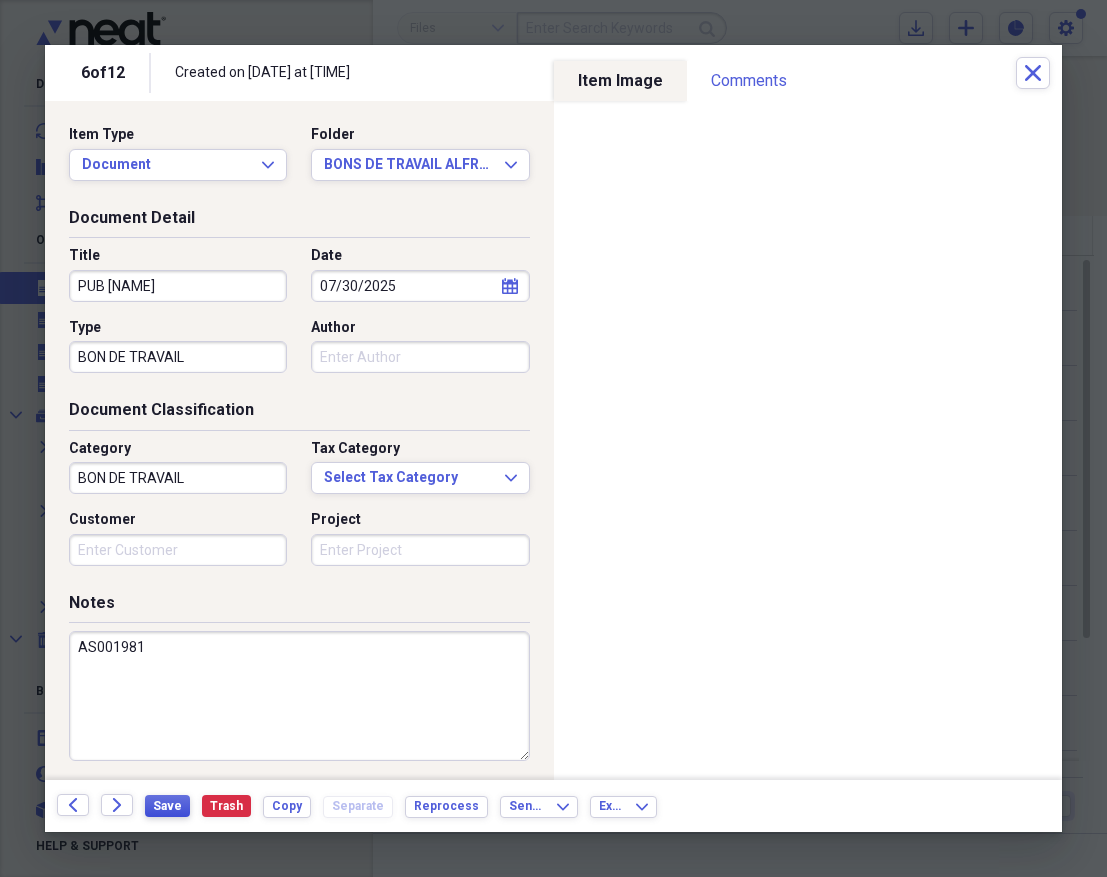 click on "Save" at bounding box center [167, 806] 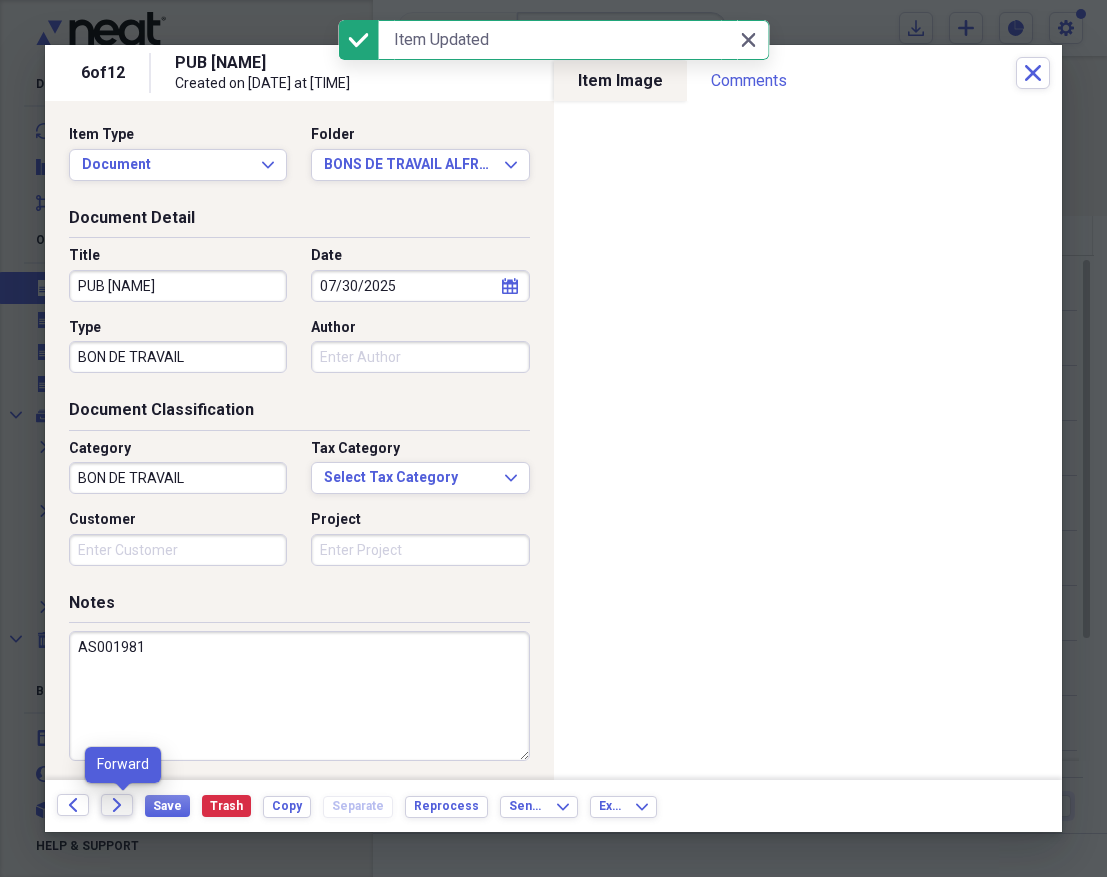 click on "Forward" 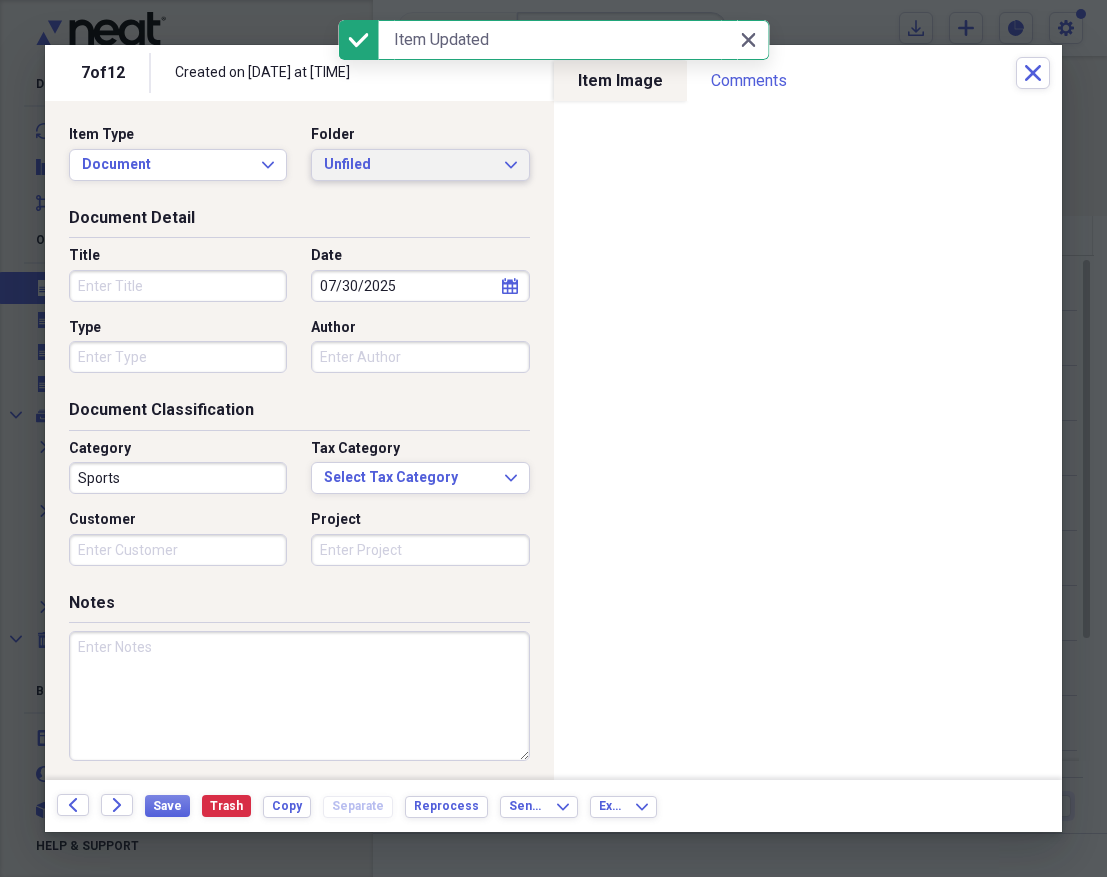 click on "Unfiled" at bounding box center [408, 165] 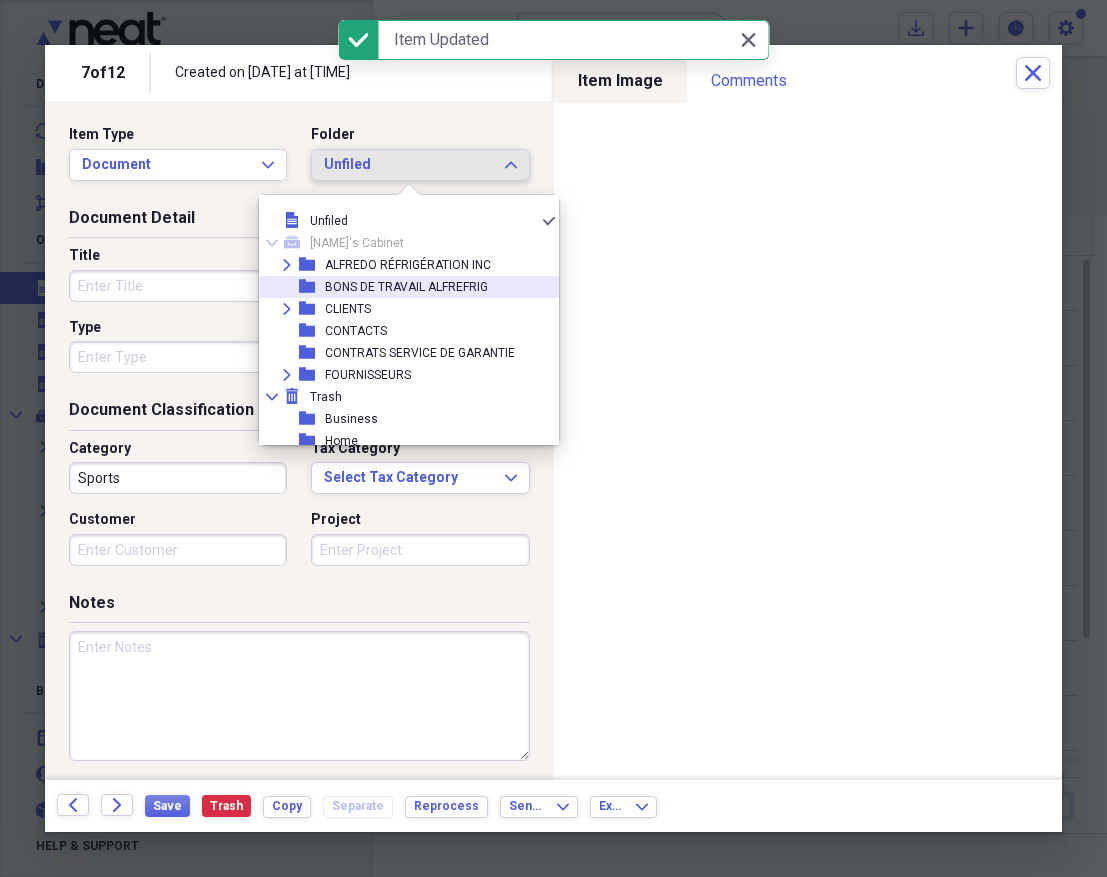 click on "BONS DE TRAVAIL ALFREFRIG" at bounding box center (406, 287) 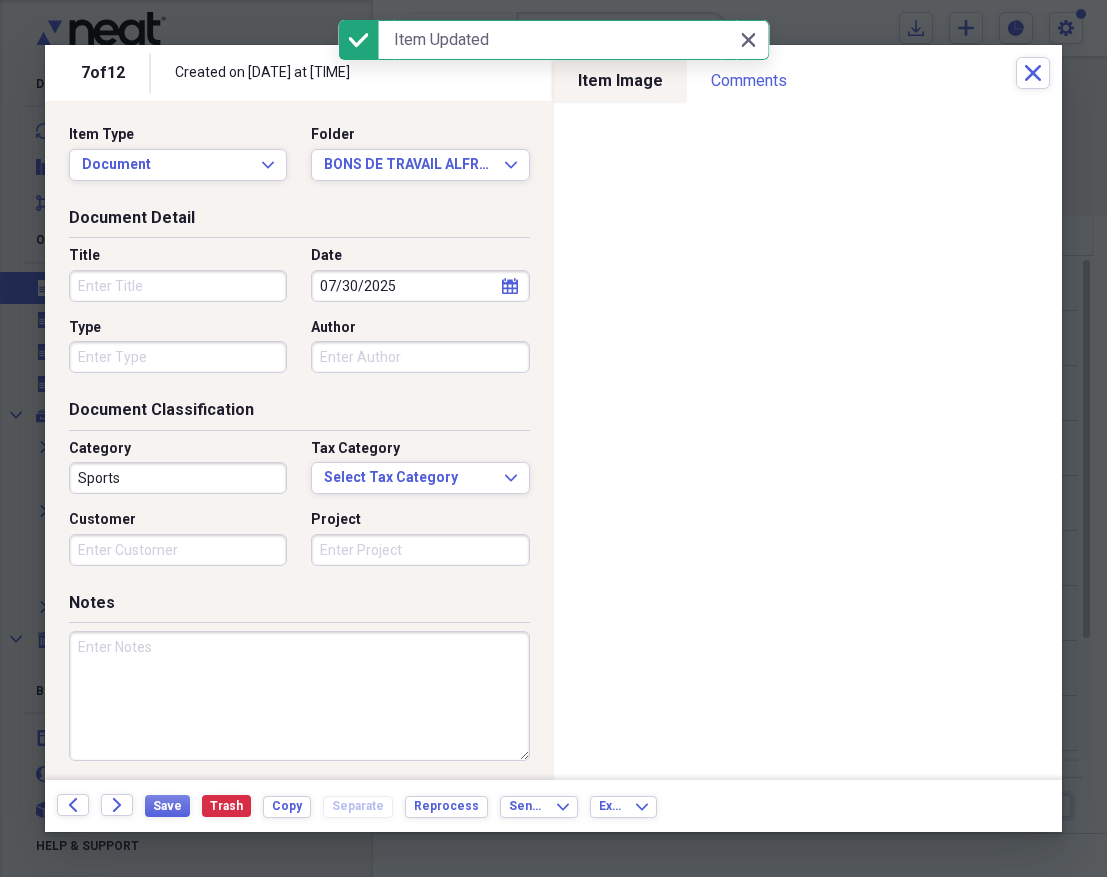click on "Title" at bounding box center [178, 286] 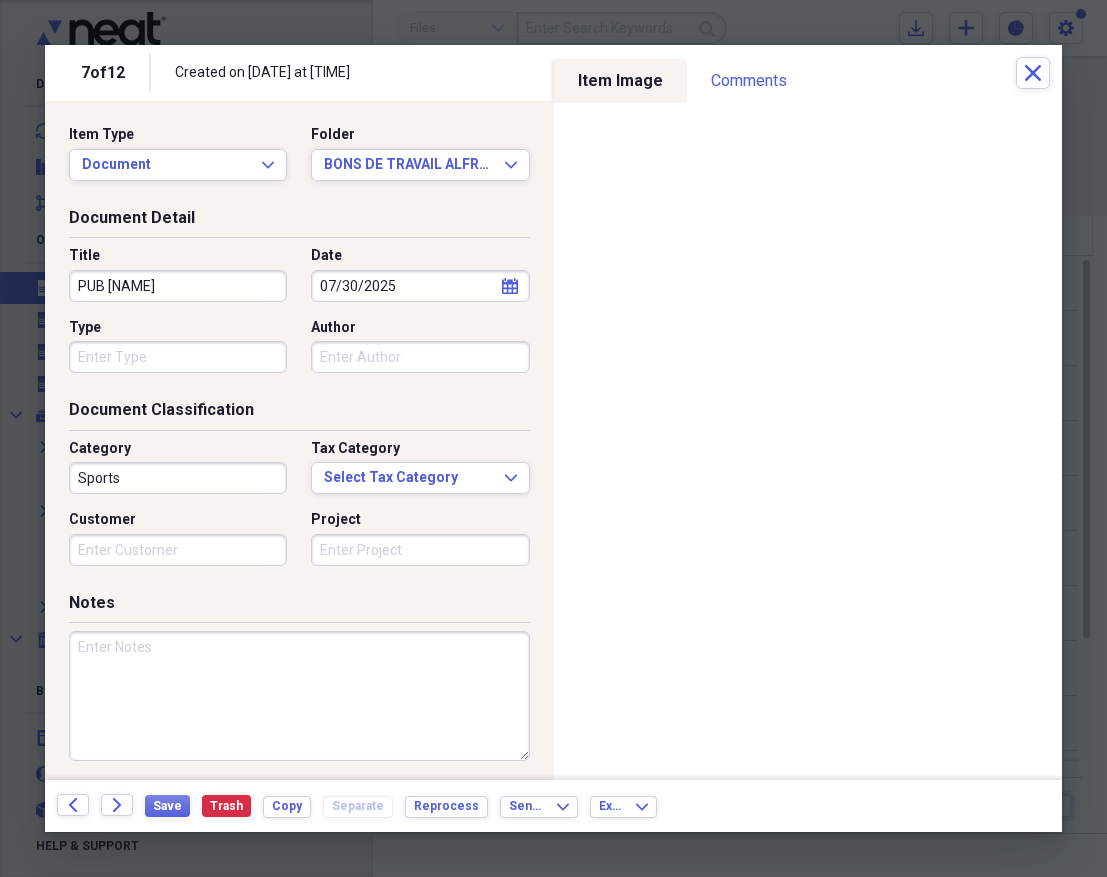 type on "PUB [NAME]" 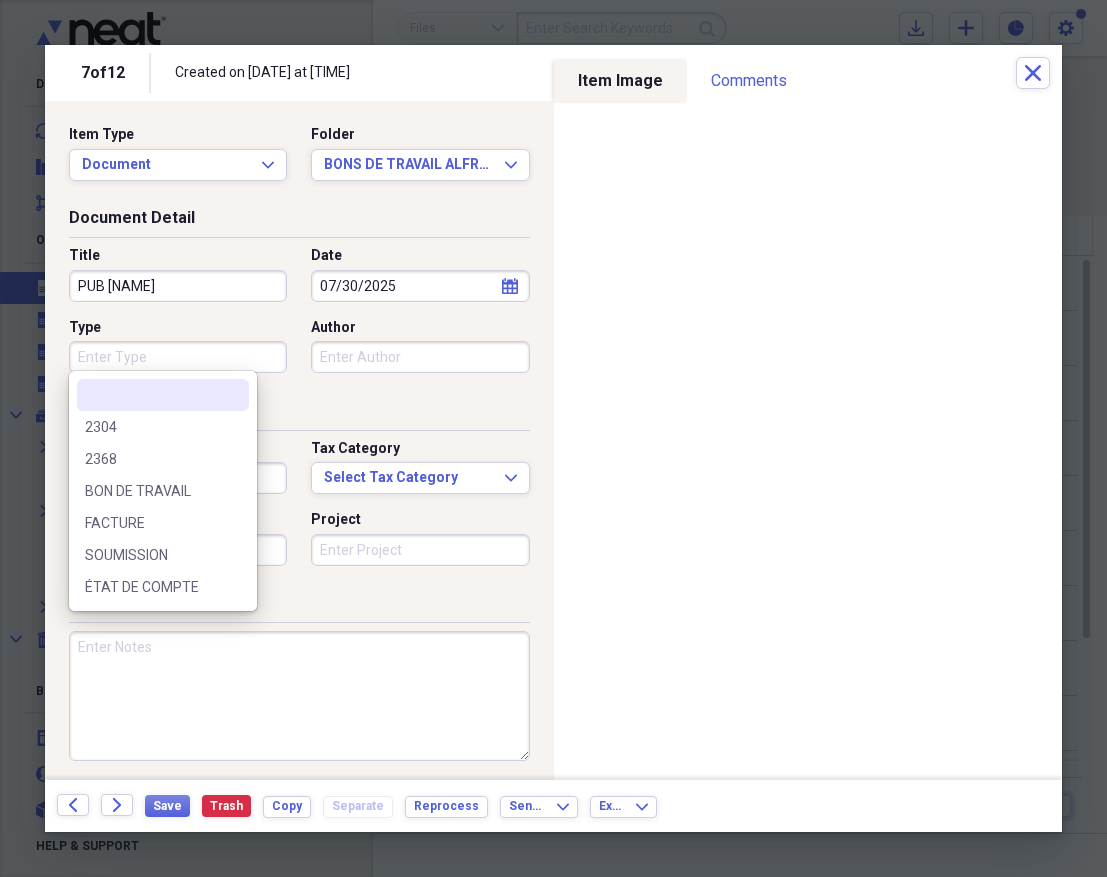 click on "Type" at bounding box center (178, 357) 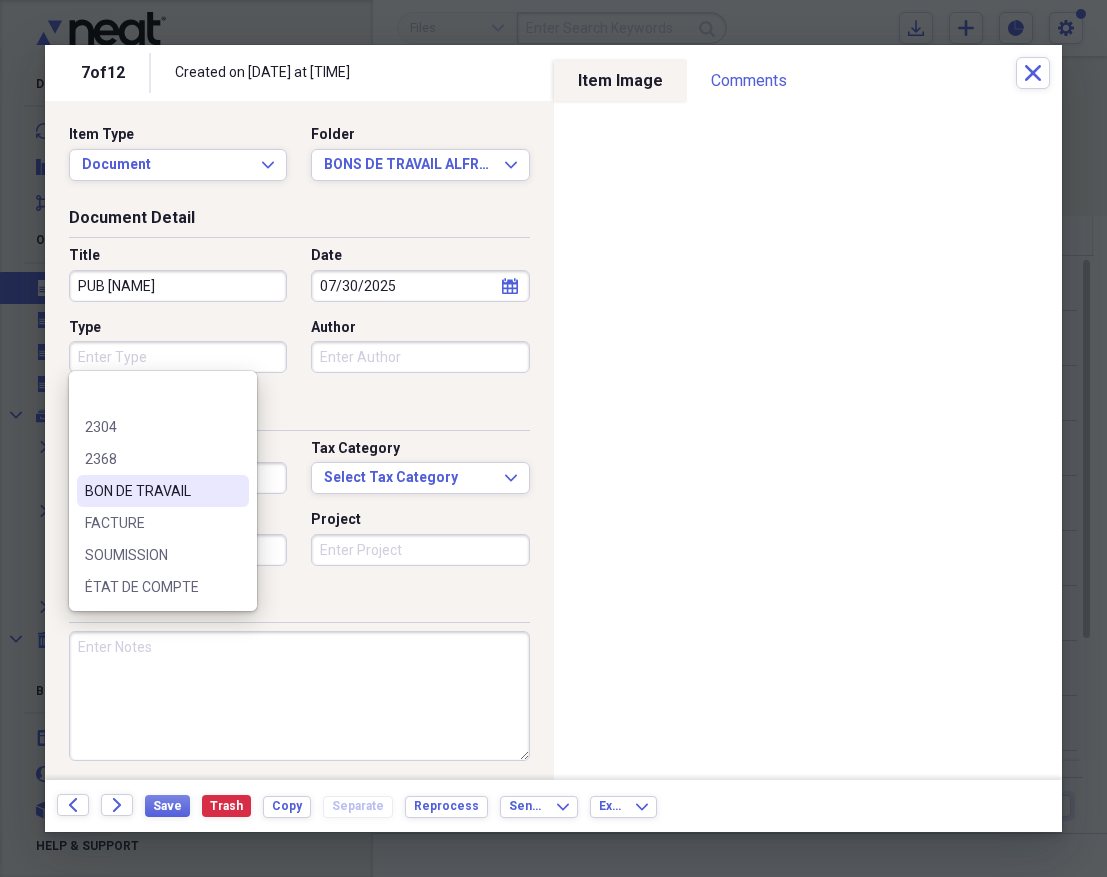 click on "BON DE TRAVAIL" at bounding box center [163, 491] 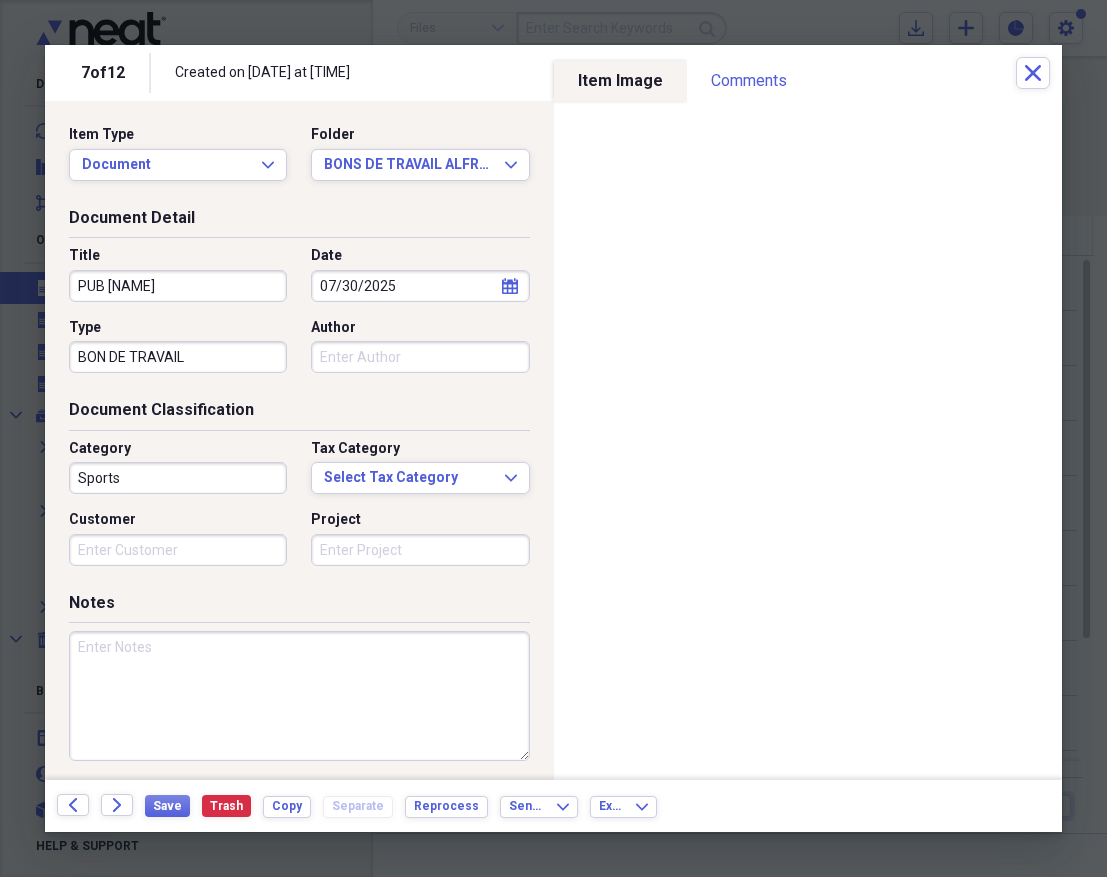 click on "Sports" at bounding box center (178, 478) 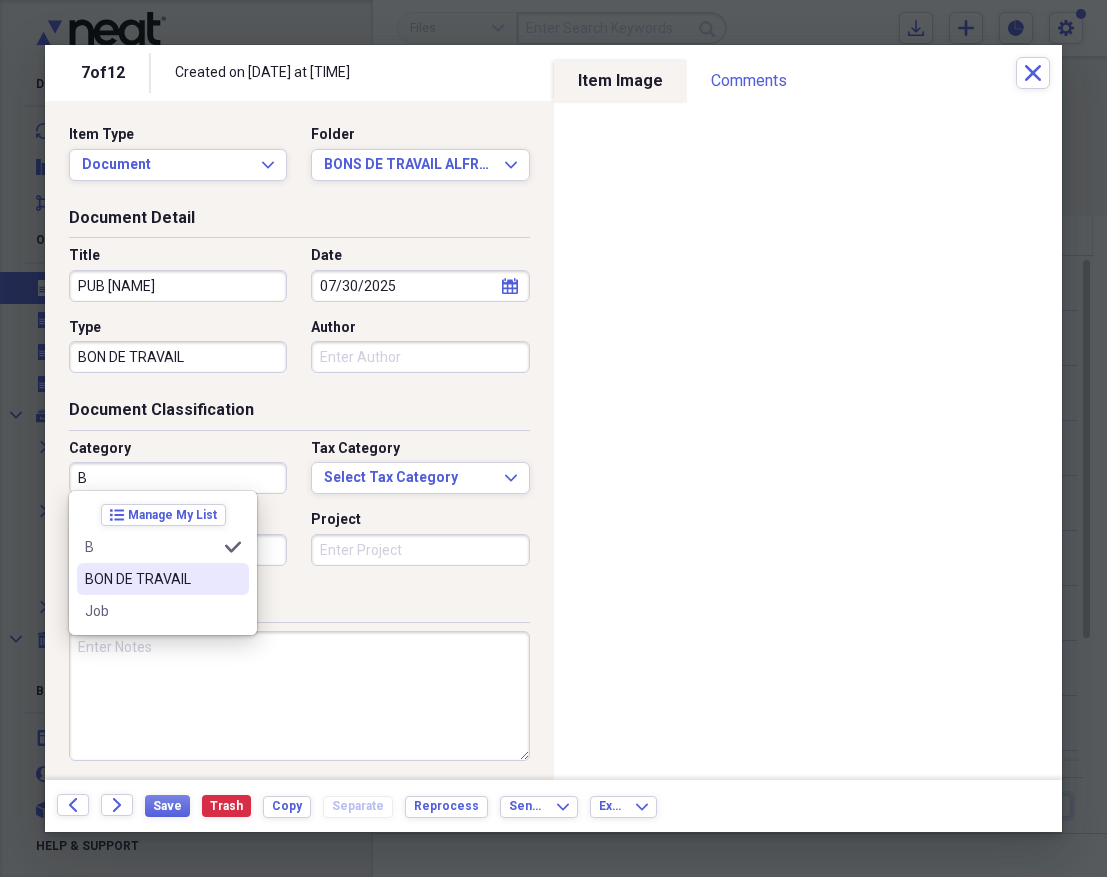 click on "BON DE TRAVAIL" at bounding box center (151, 579) 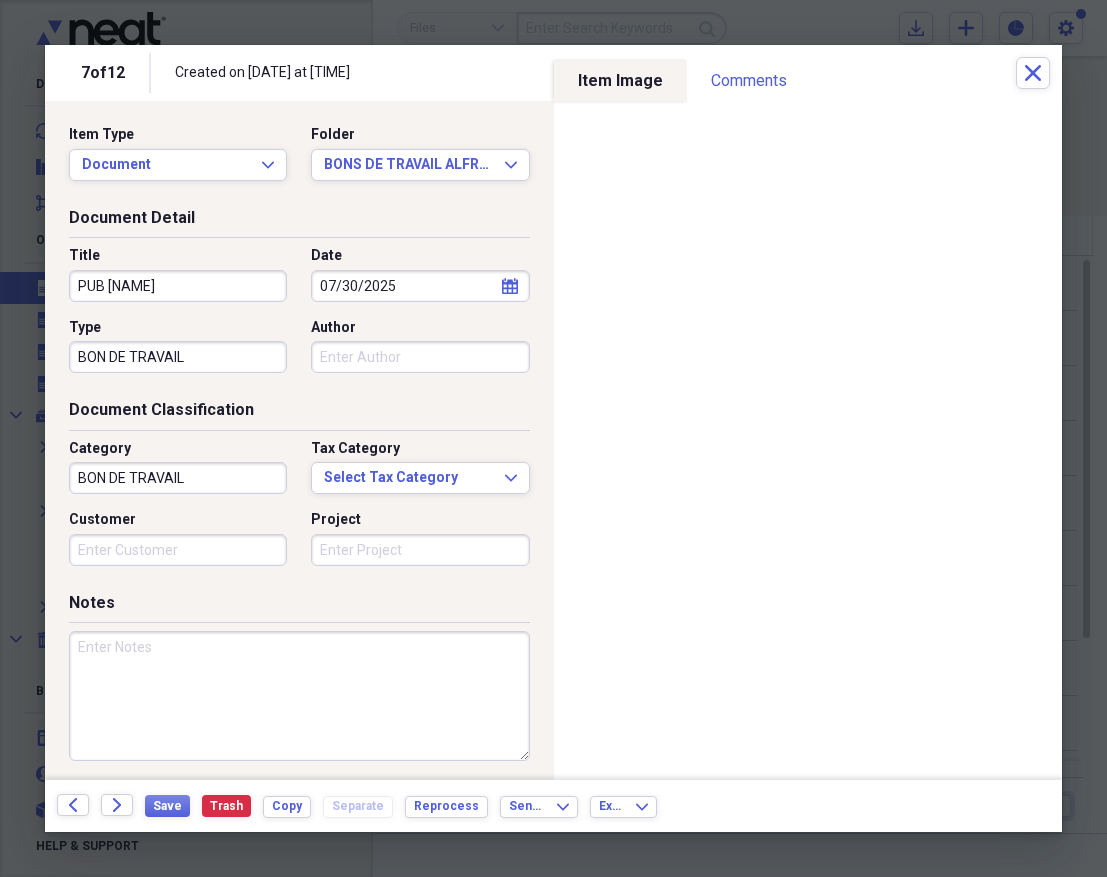 paste on "AS001986" 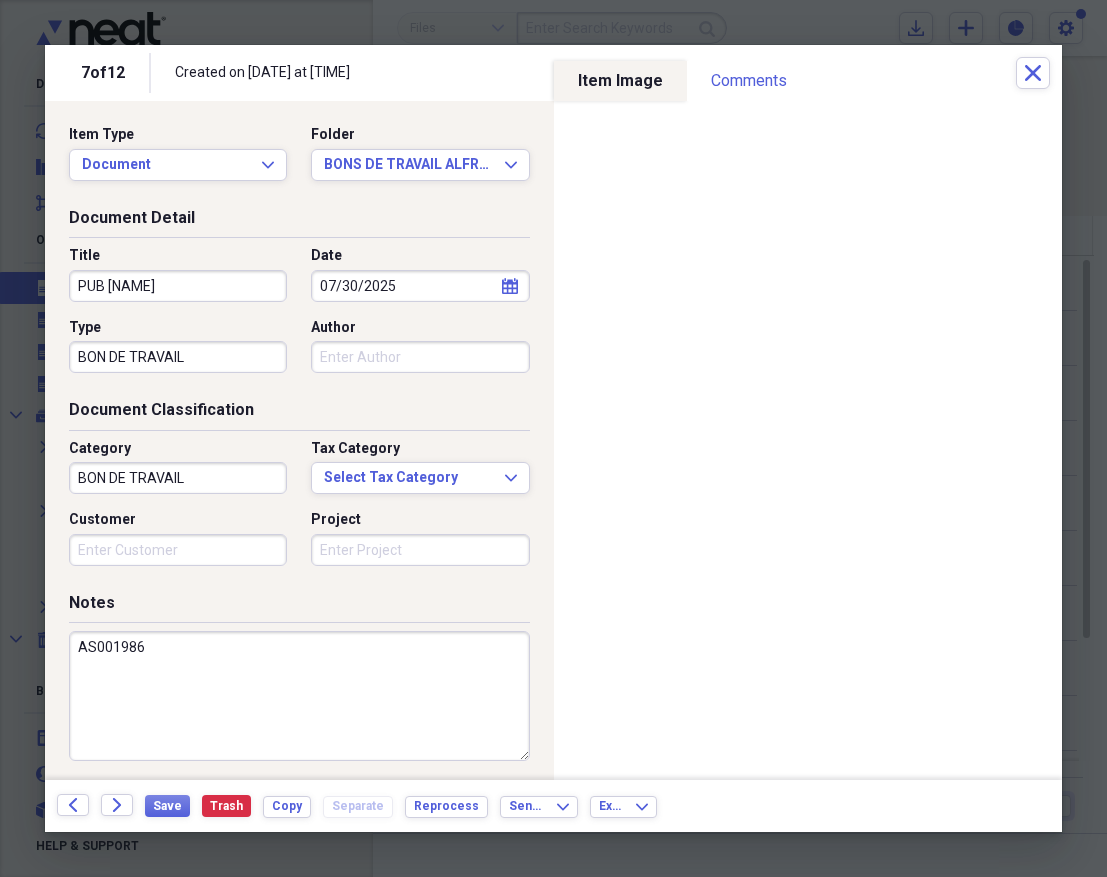 click on "AS001986" at bounding box center [299, 696] 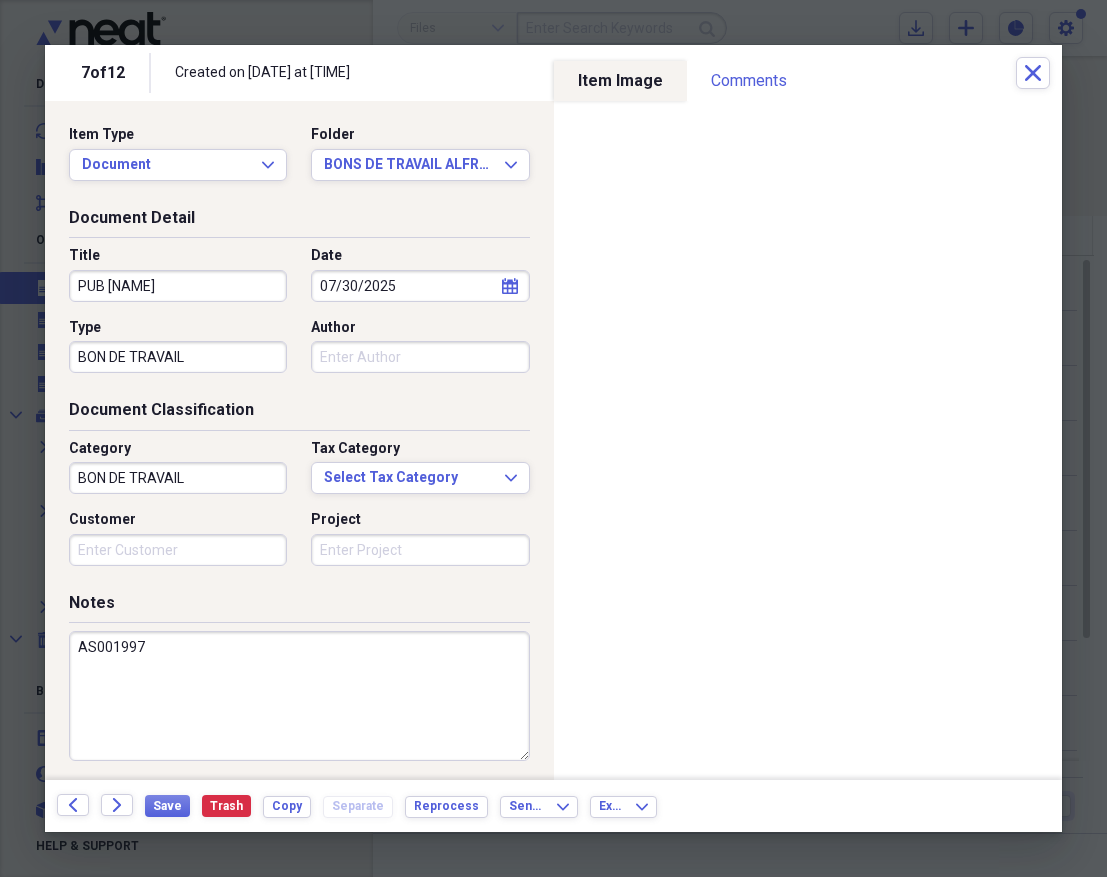 type on "AS001997" 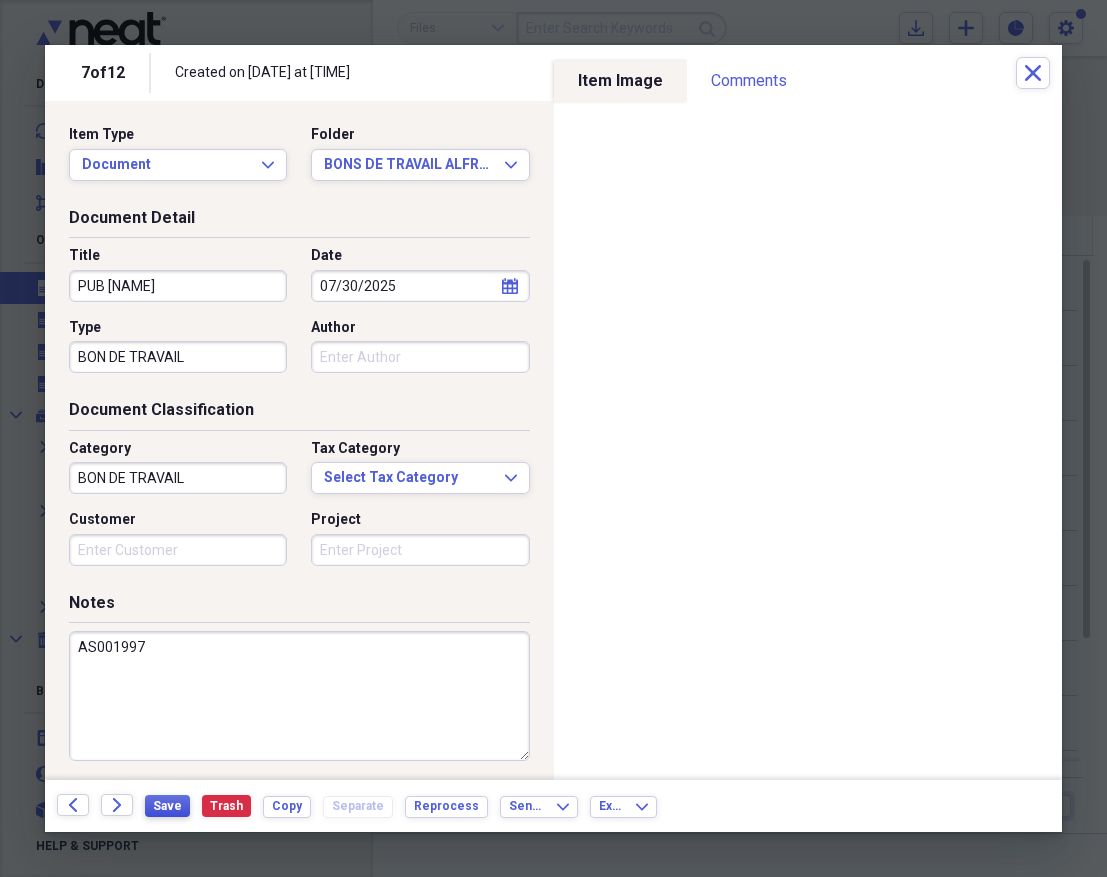 click on "Save" at bounding box center (167, 806) 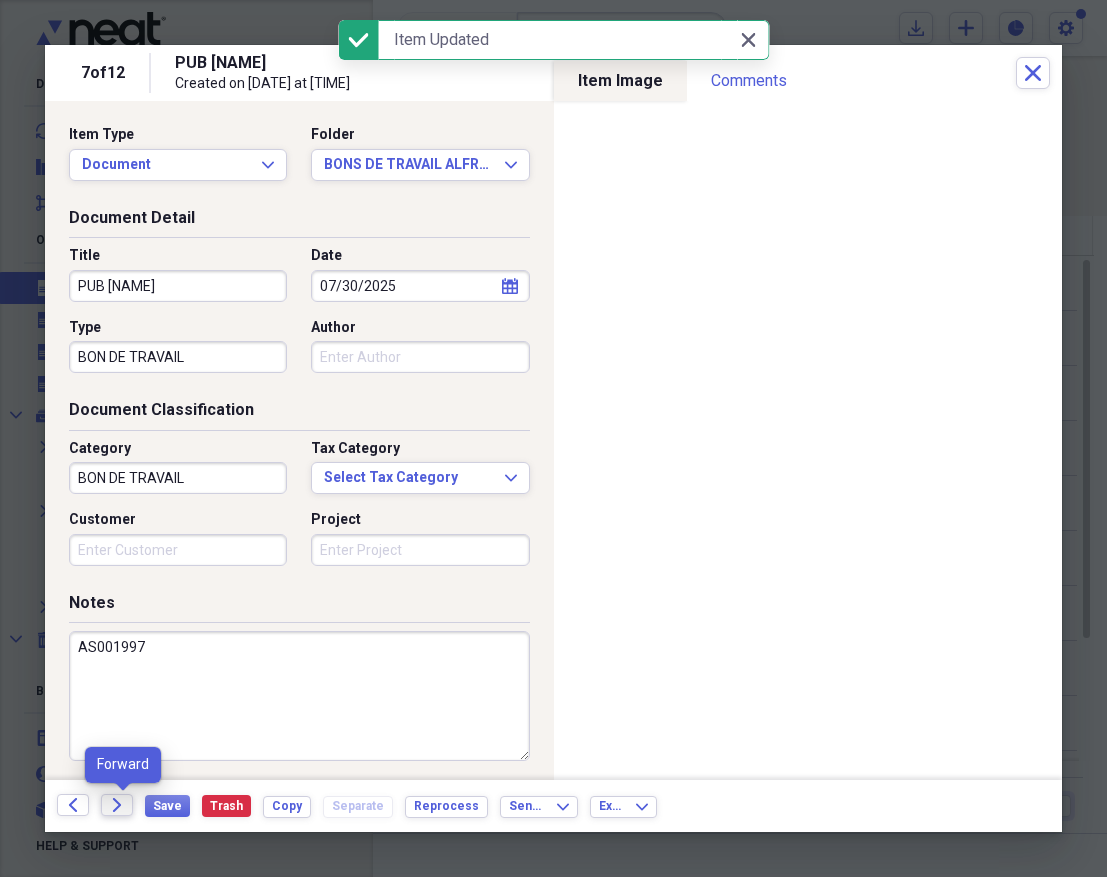 click on "Forward" at bounding box center (117, 805) 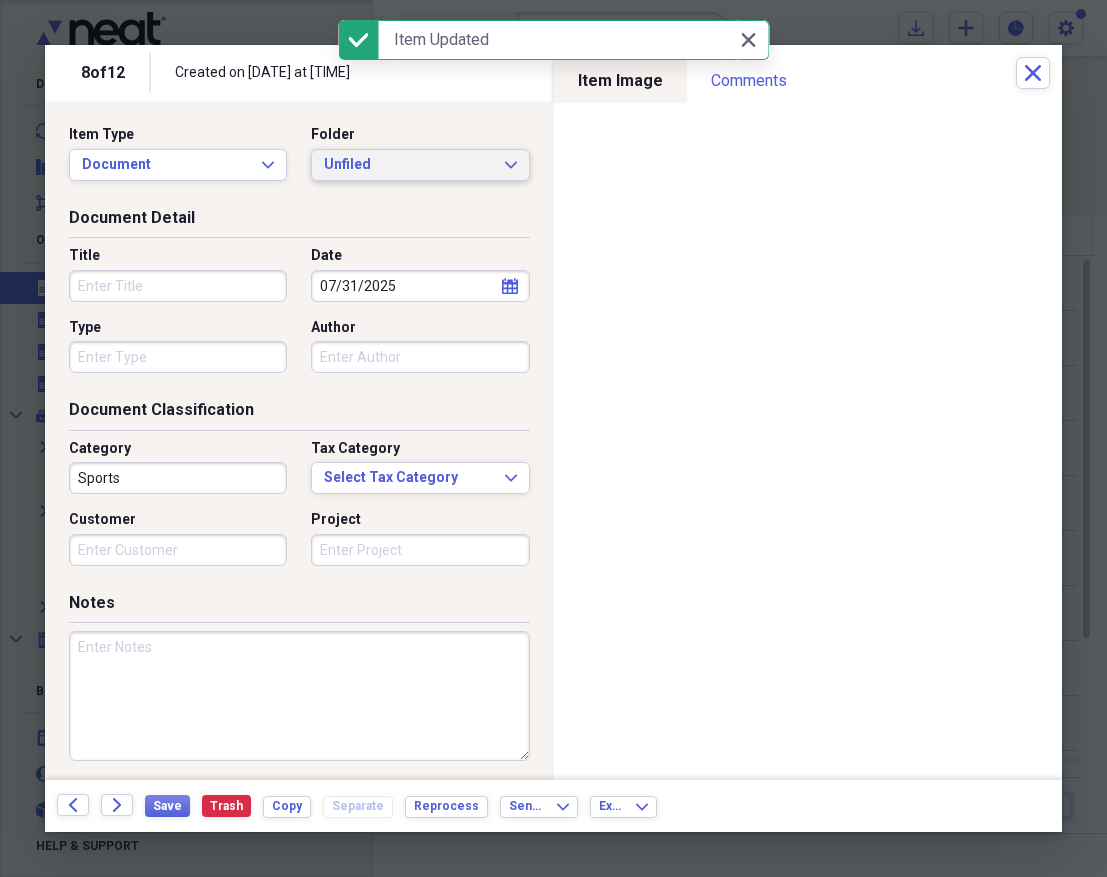 click on "Unfiled Expand" at bounding box center [420, 165] 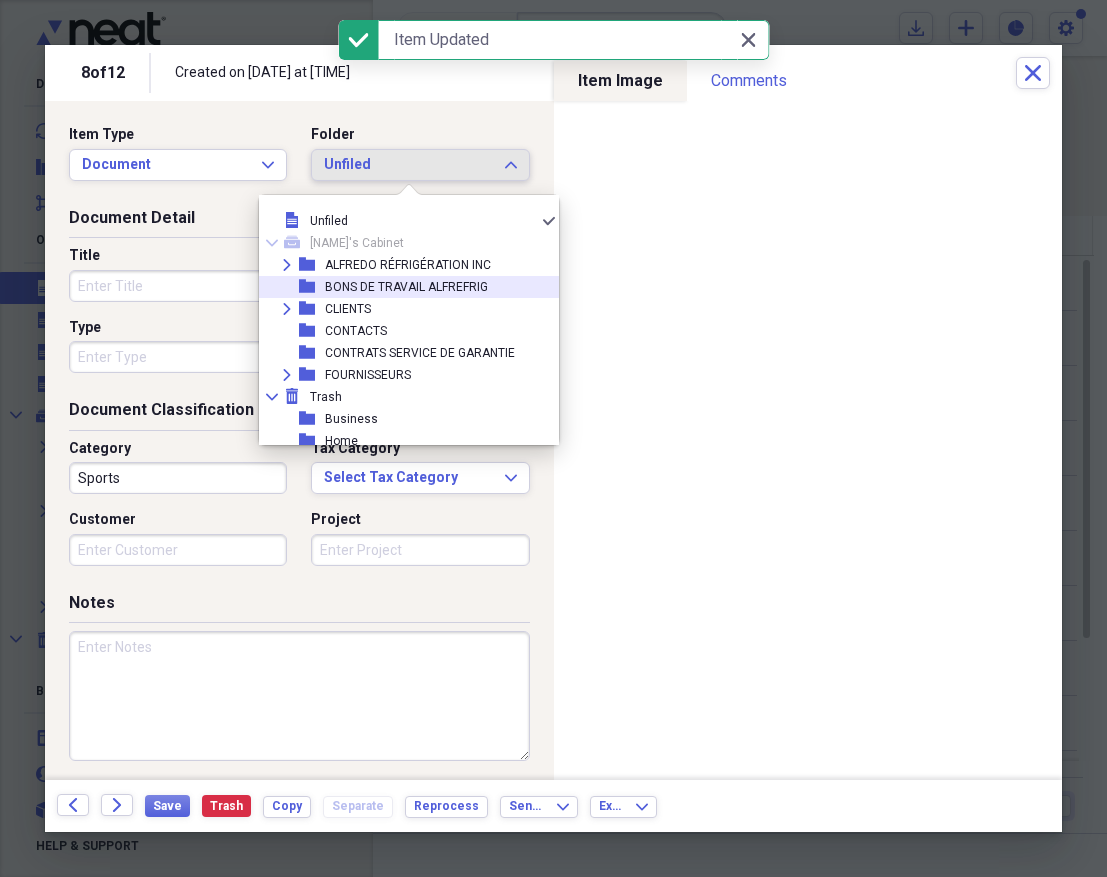 click on "BONS DE TRAVAIL ALFREFRIG" at bounding box center (406, 287) 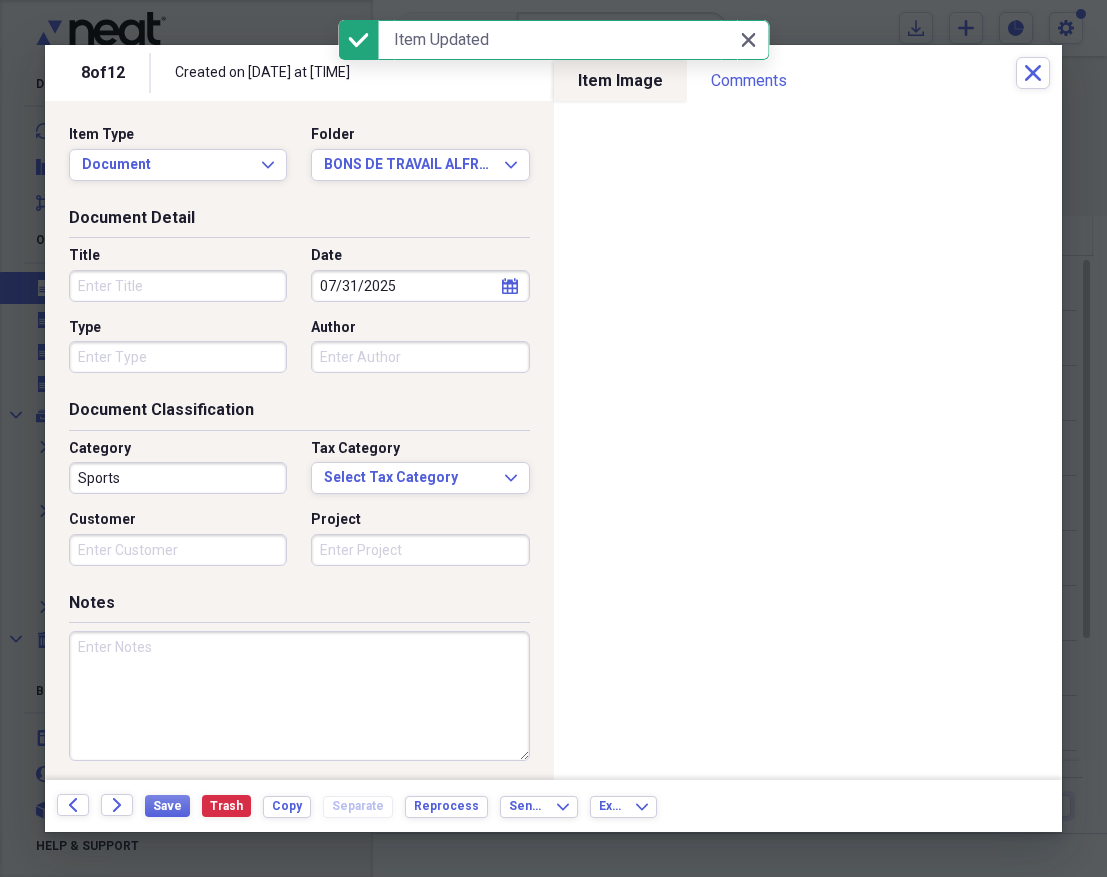 click on "Title" at bounding box center [178, 286] 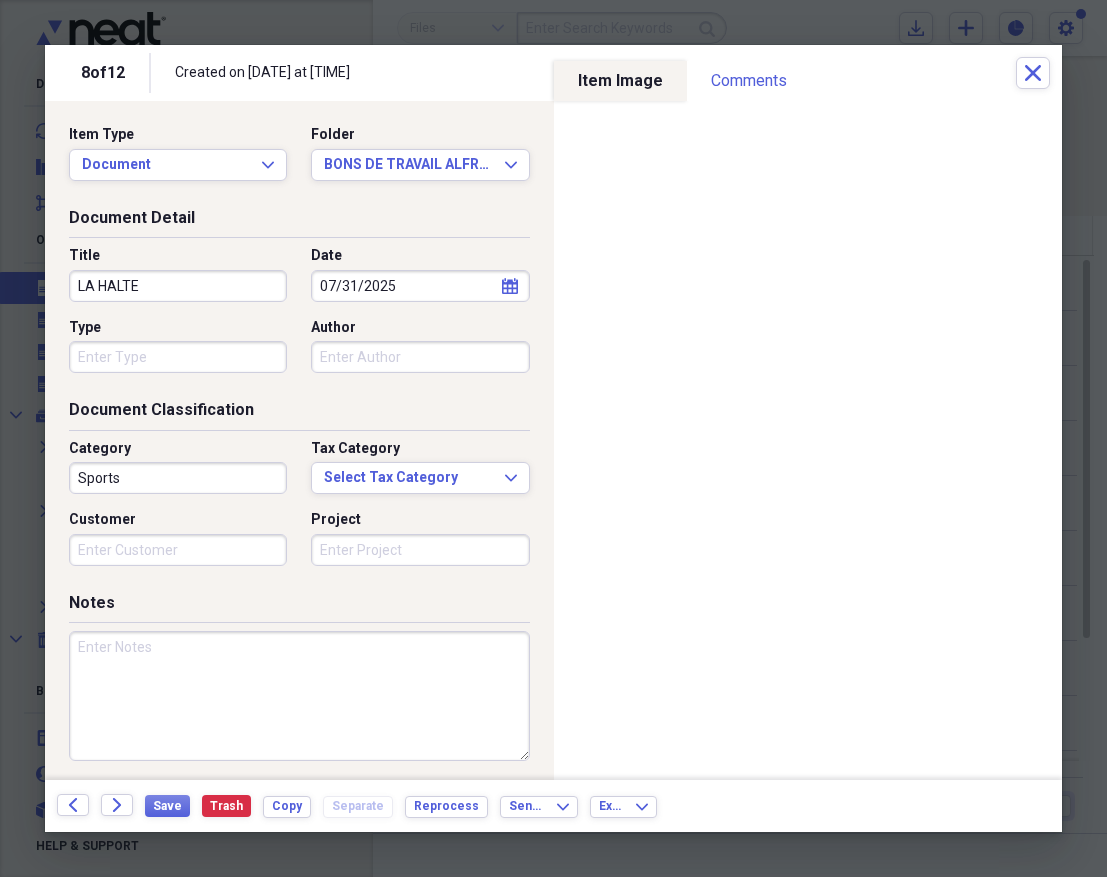 type on "LA HALTE" 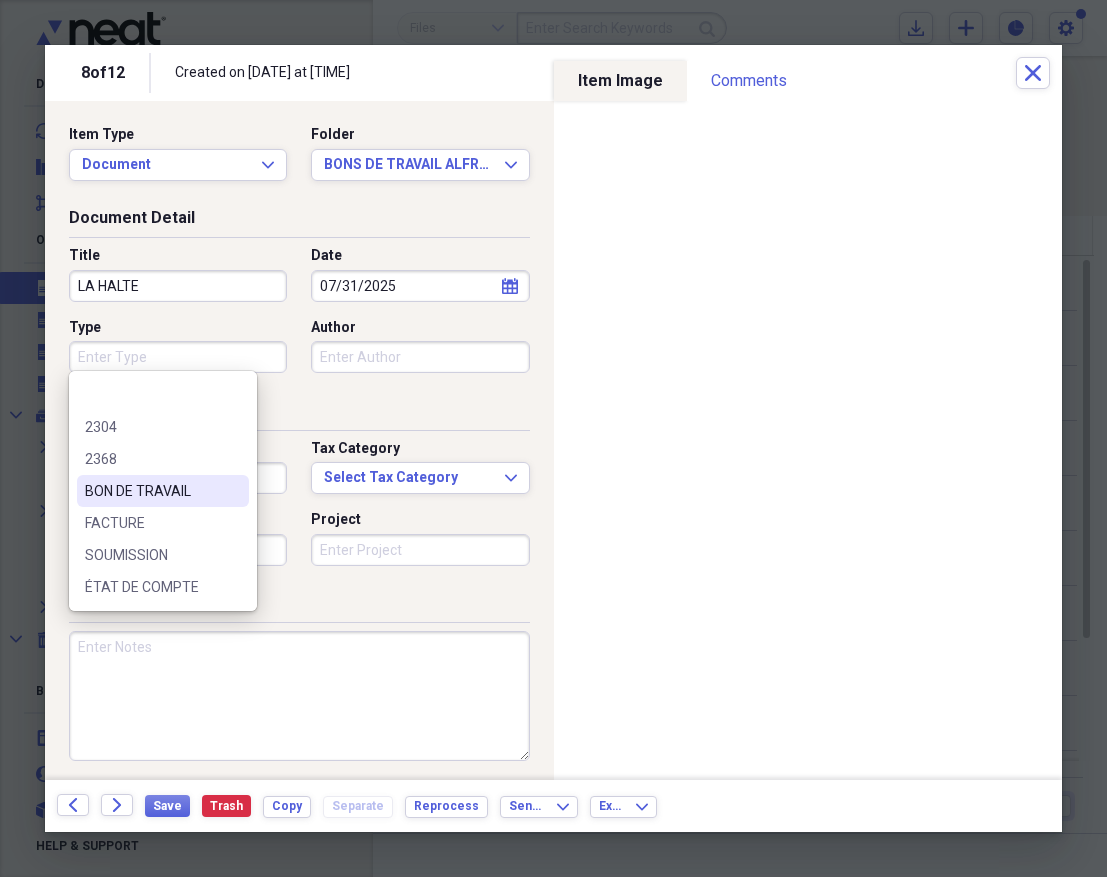 click on "BON DE TRAVAIL" at bounding box center [163, 491] 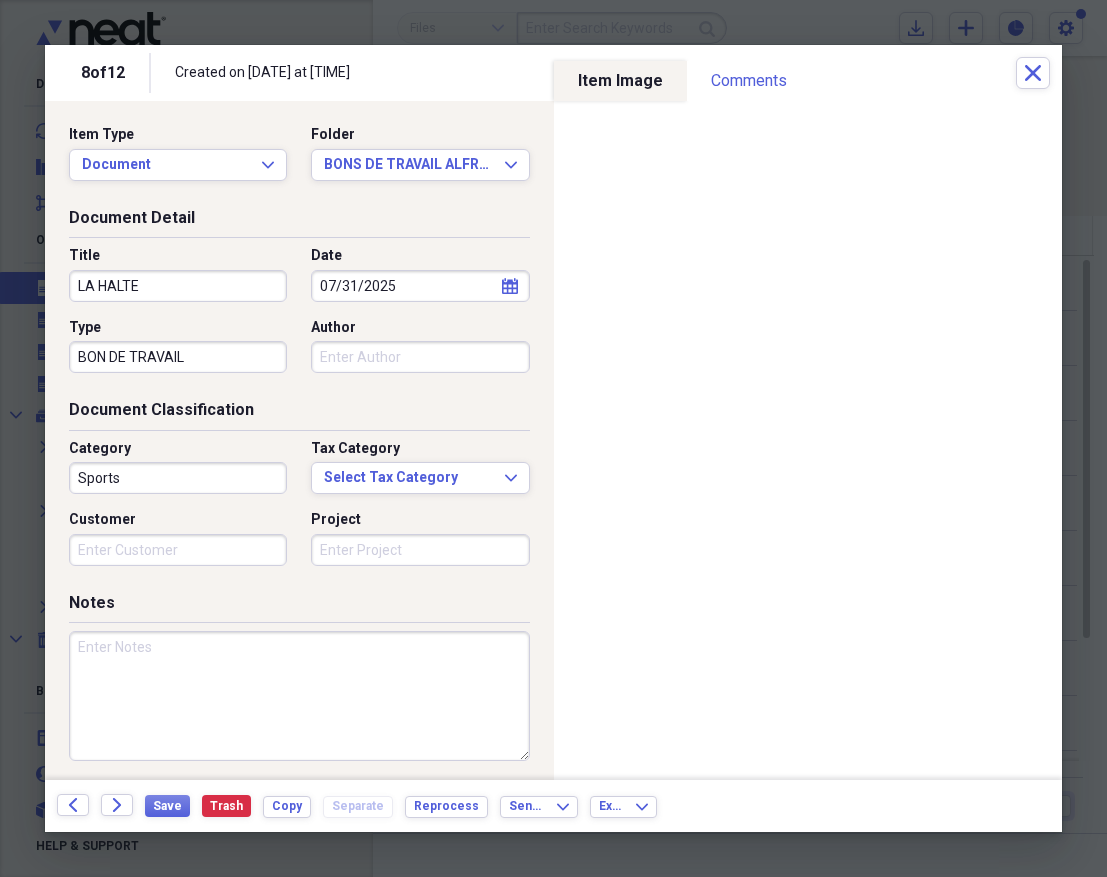 click on "Sports" at bounding box center (178, 478) 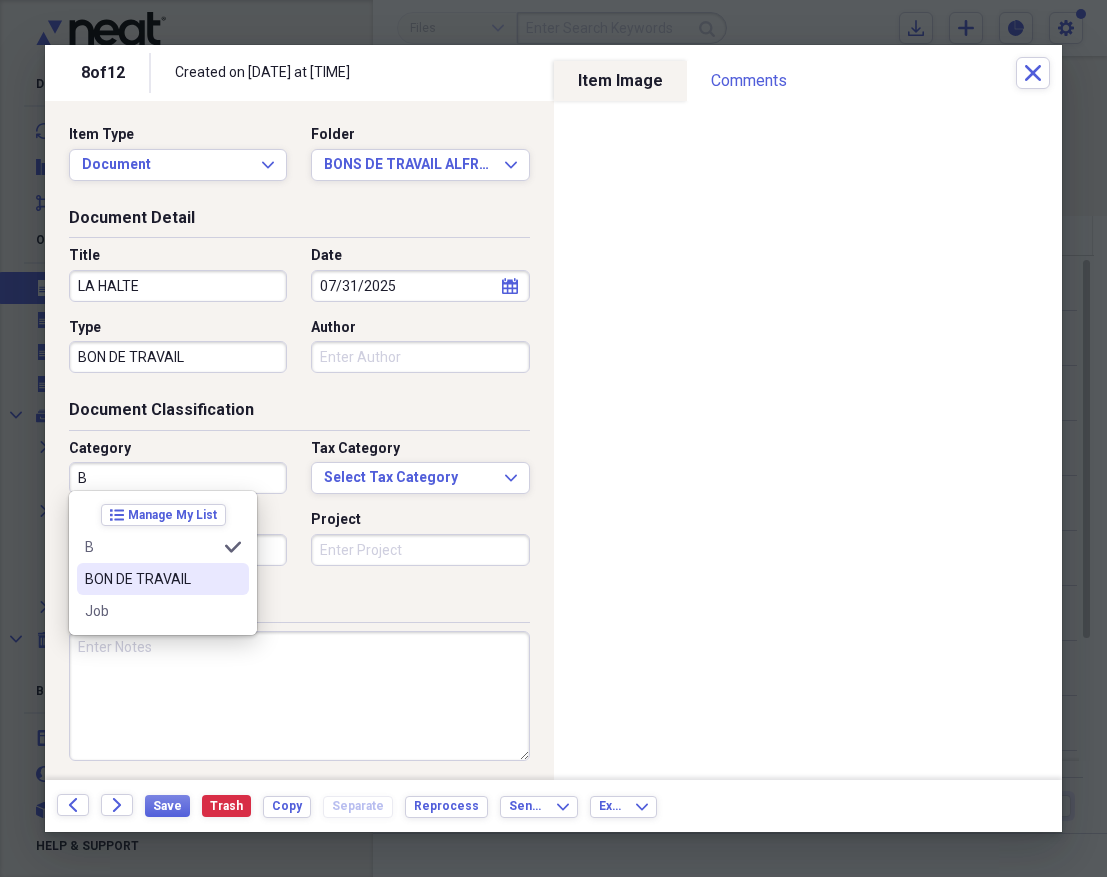click on "BON DE TRAVAIL" at bounding box center [151, 579] 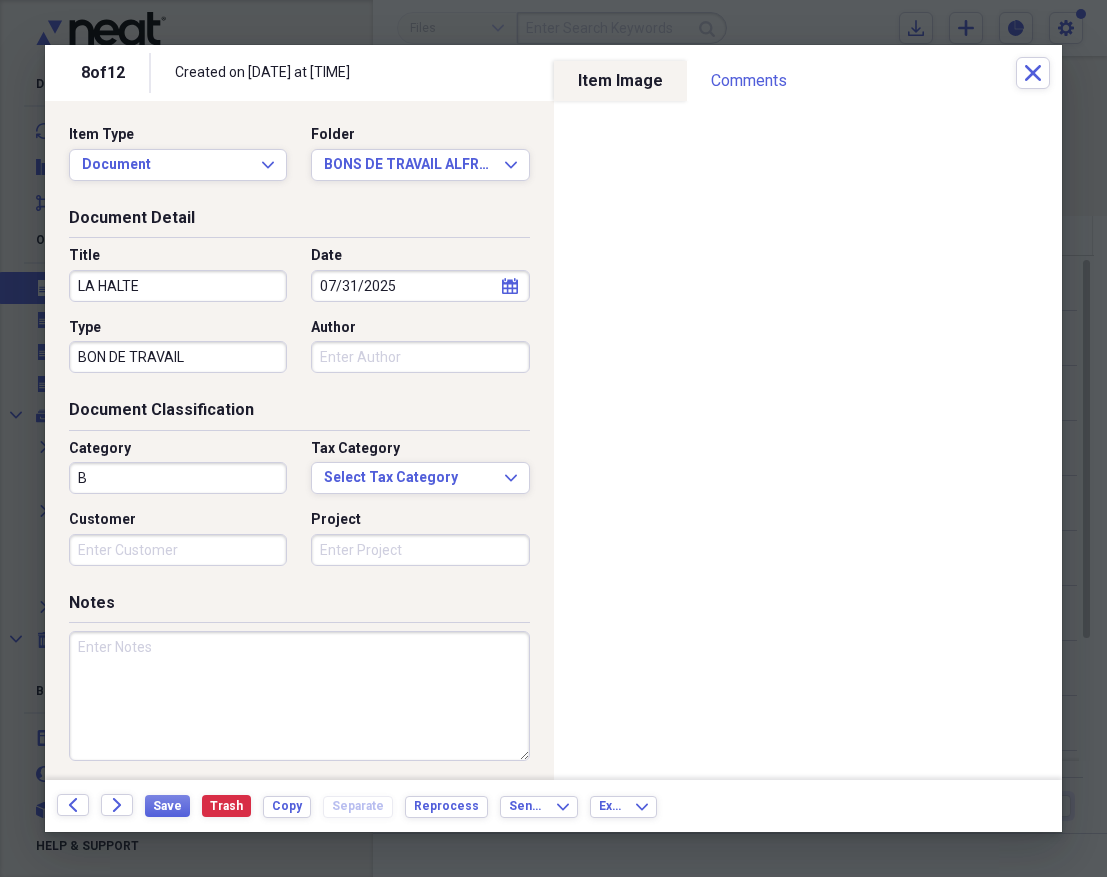 type on "BON DE TRAVAIL" 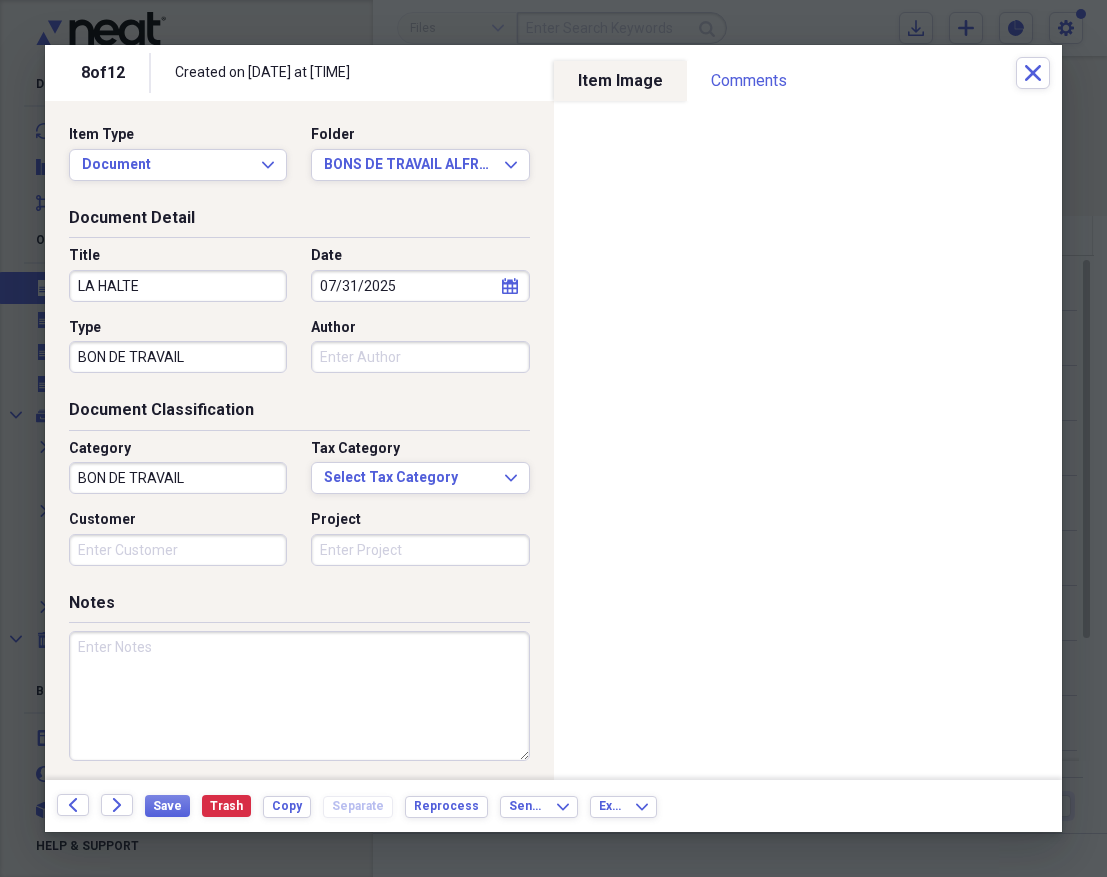 paste on "AS001986" 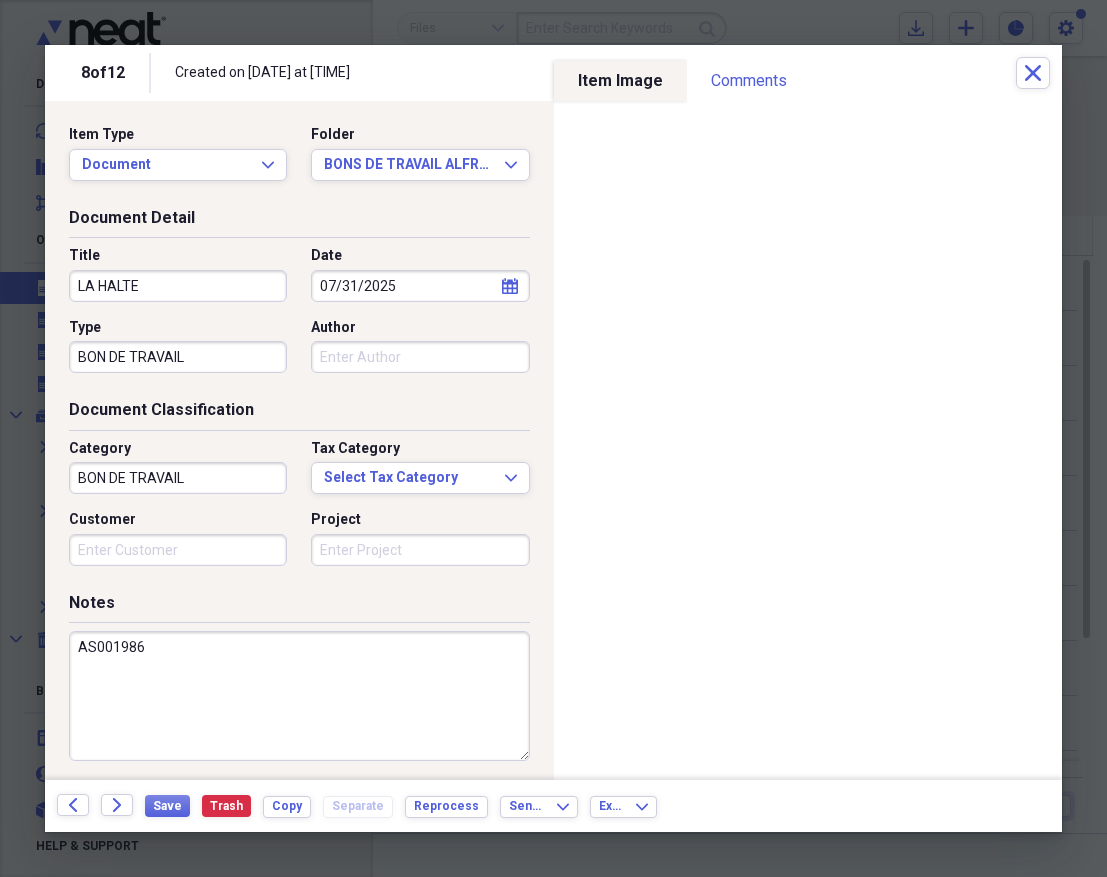 click on "AS001986" at bounding box center [299, 696] 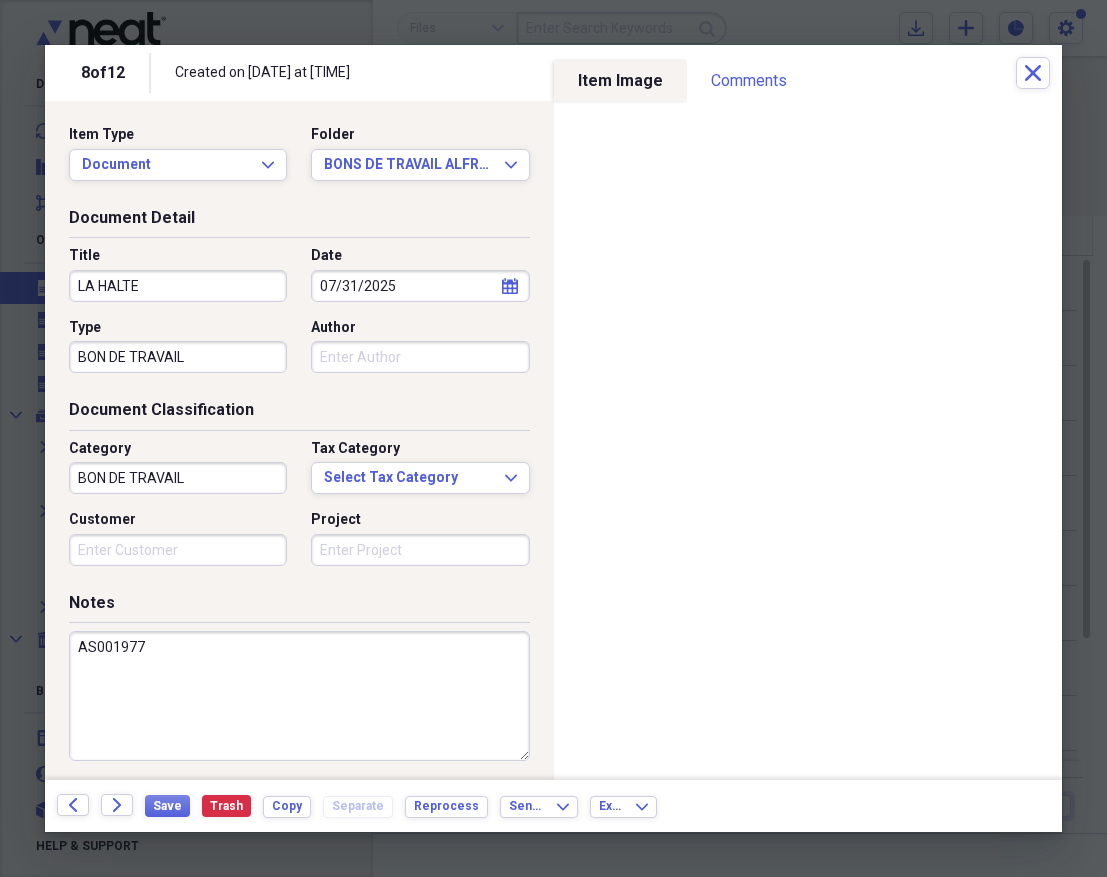 type on "AS001977" 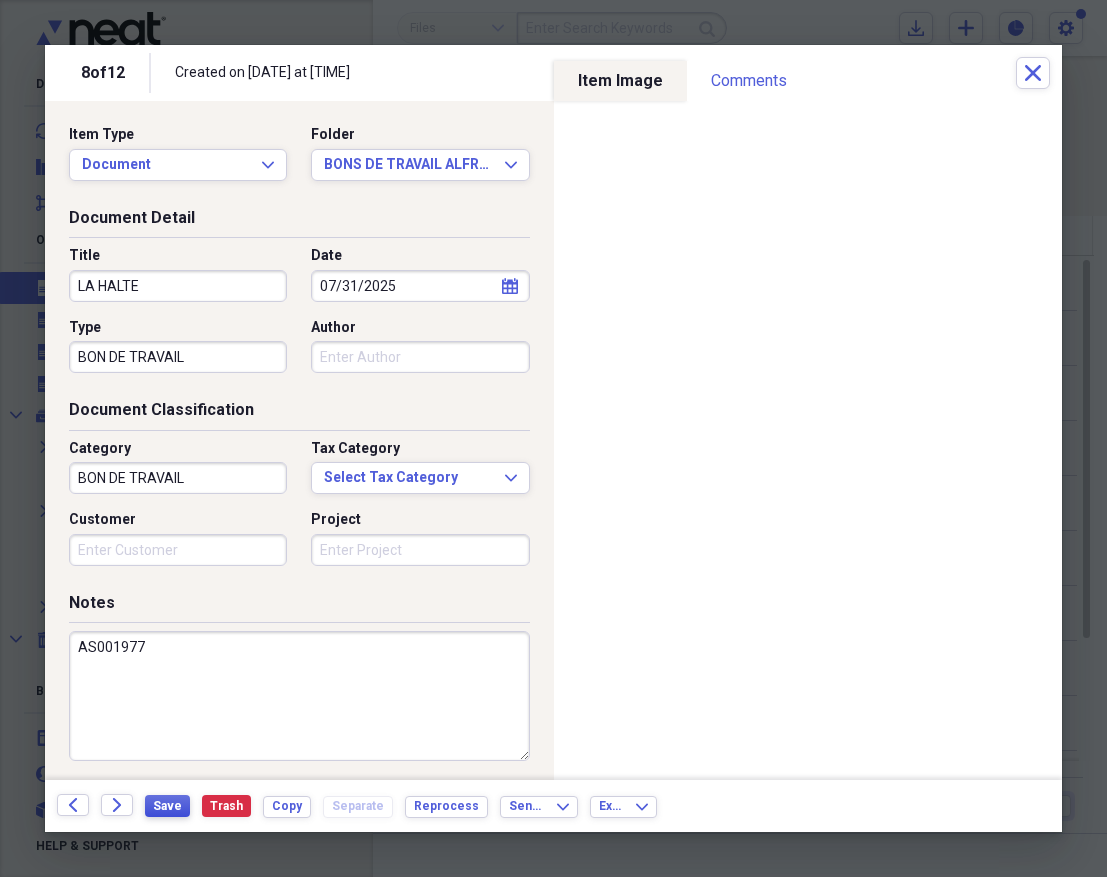 click on "Save" at bounding box center (167, 806) 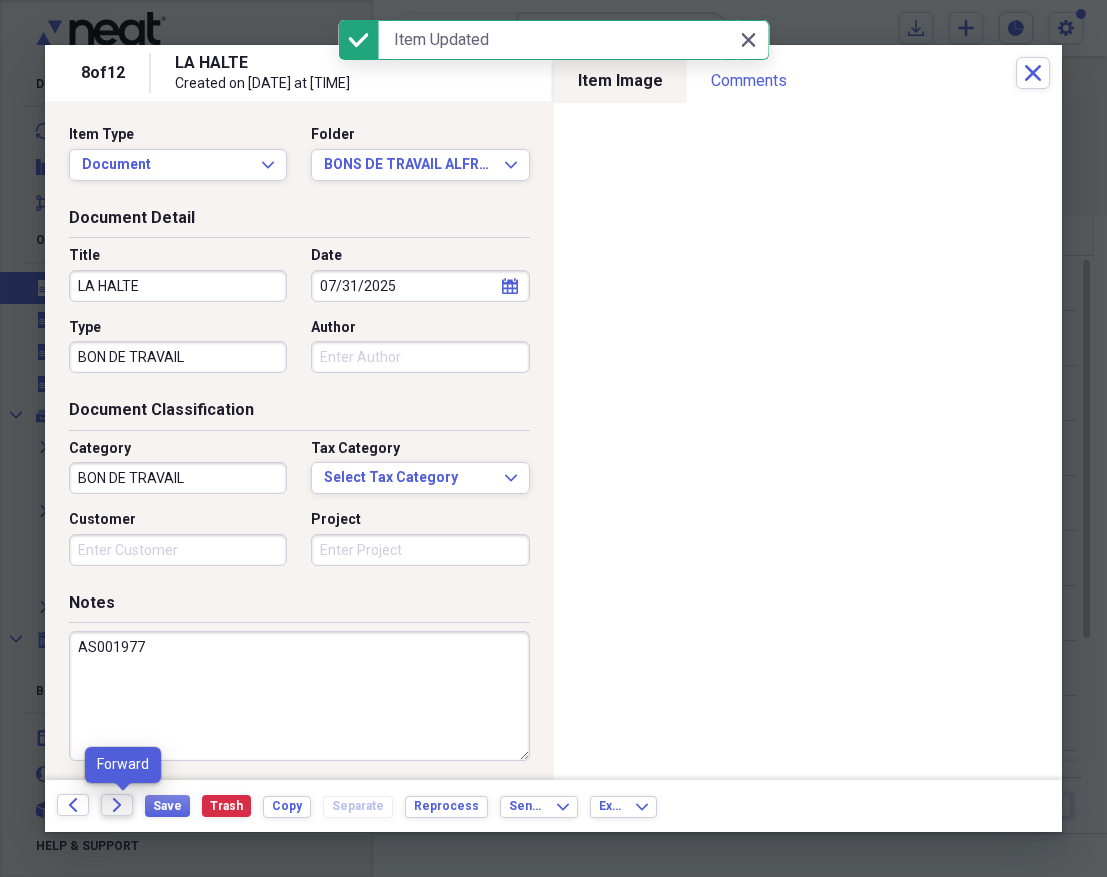 click on "Forward" 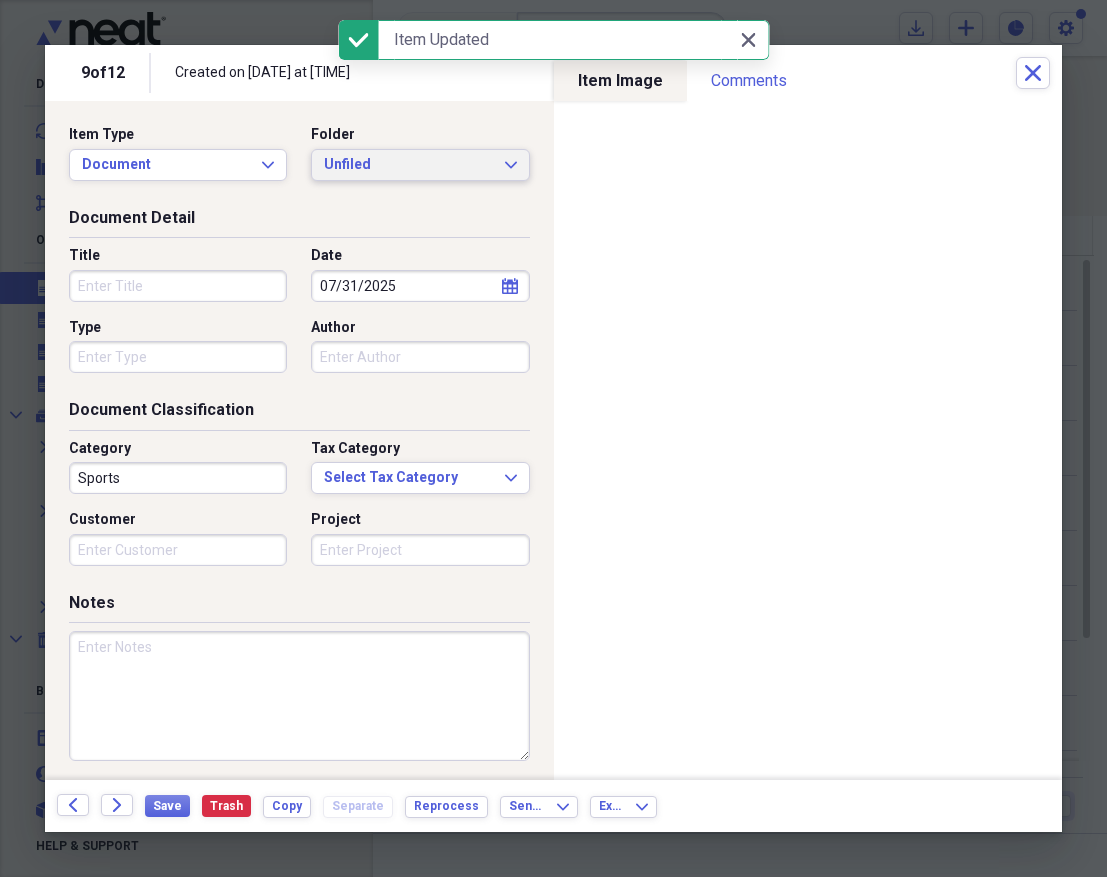 click on "Unfiled Expand" at bounding box center [420, 165] 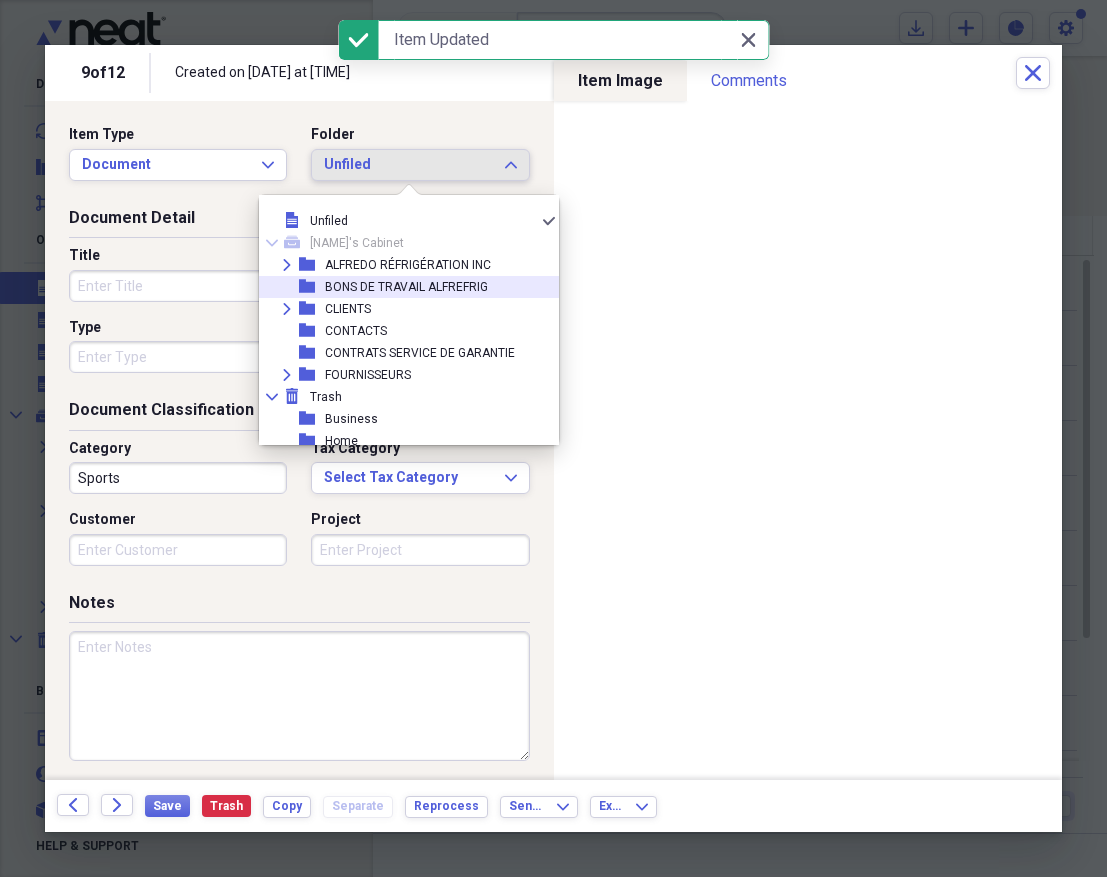 click on "BONS DE TRAVAIL ALFREFRIG" at bounding box center [406, 287] 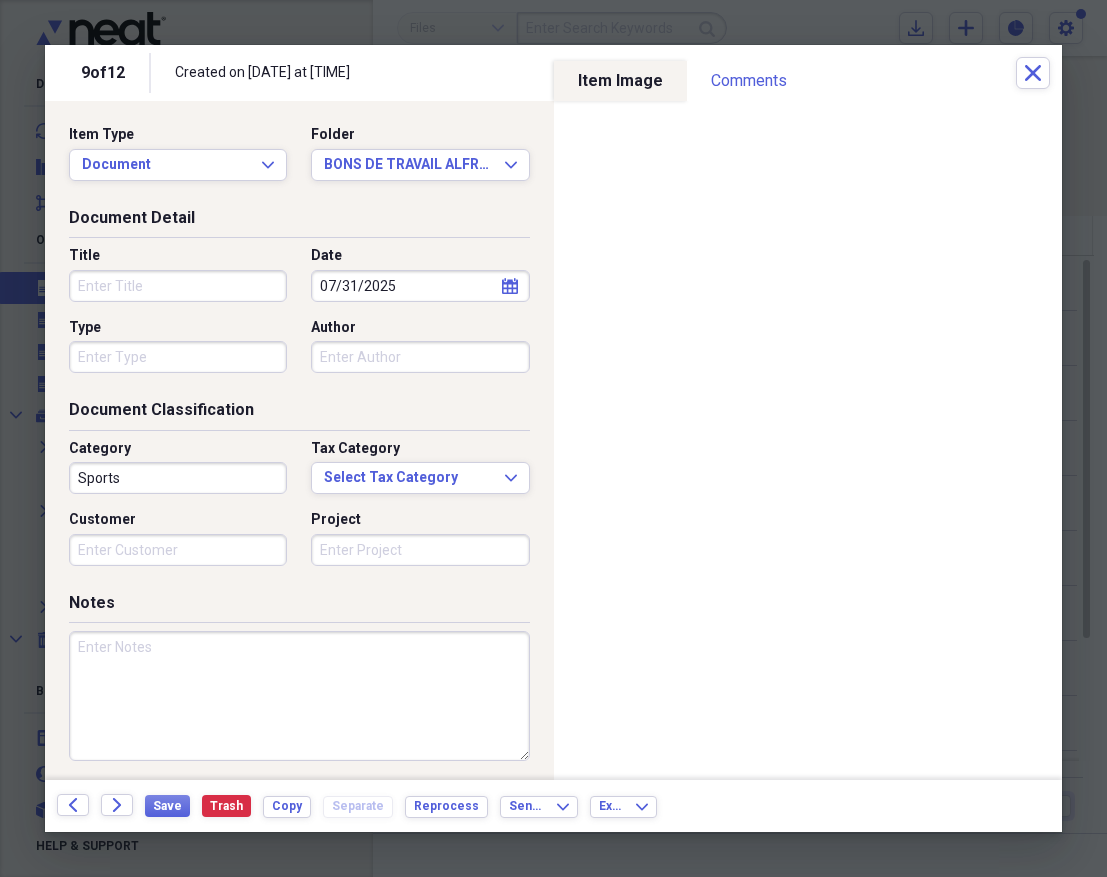 click on "Title" at bounding box center (178, 286) 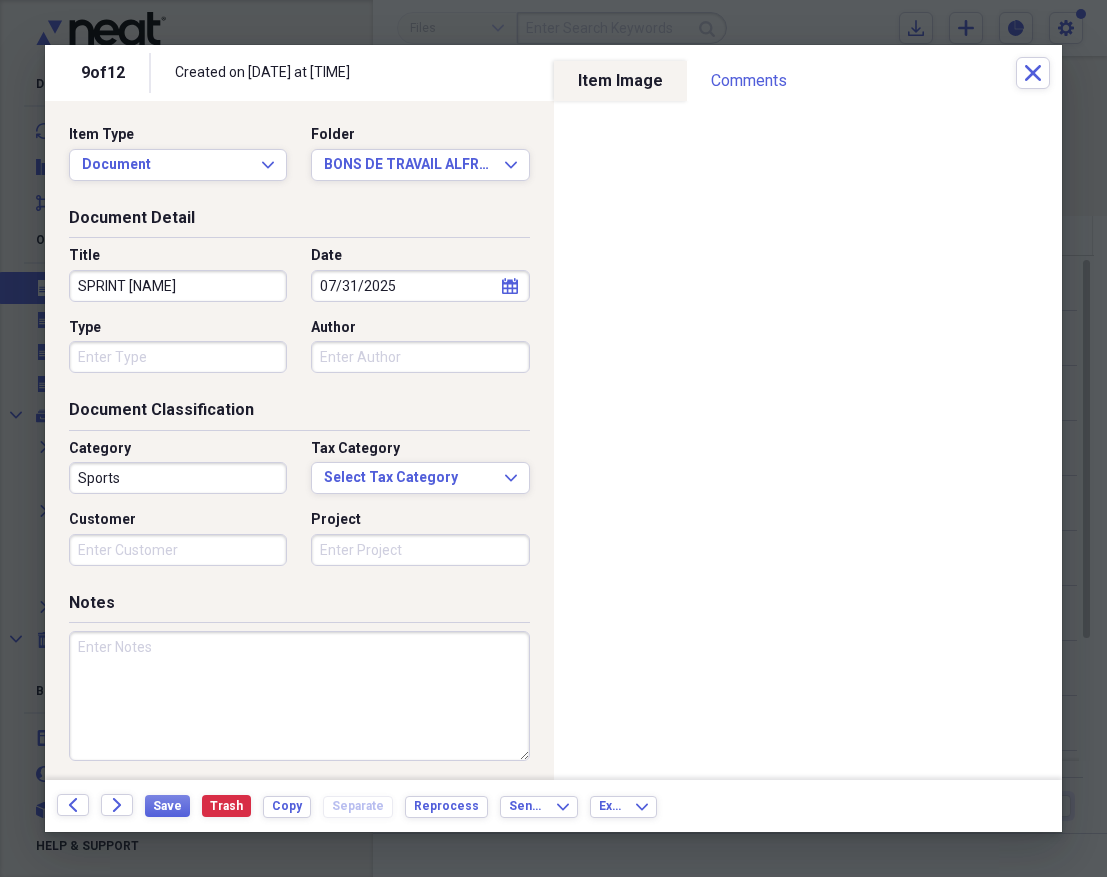 type on "SPRINT [NAME]" 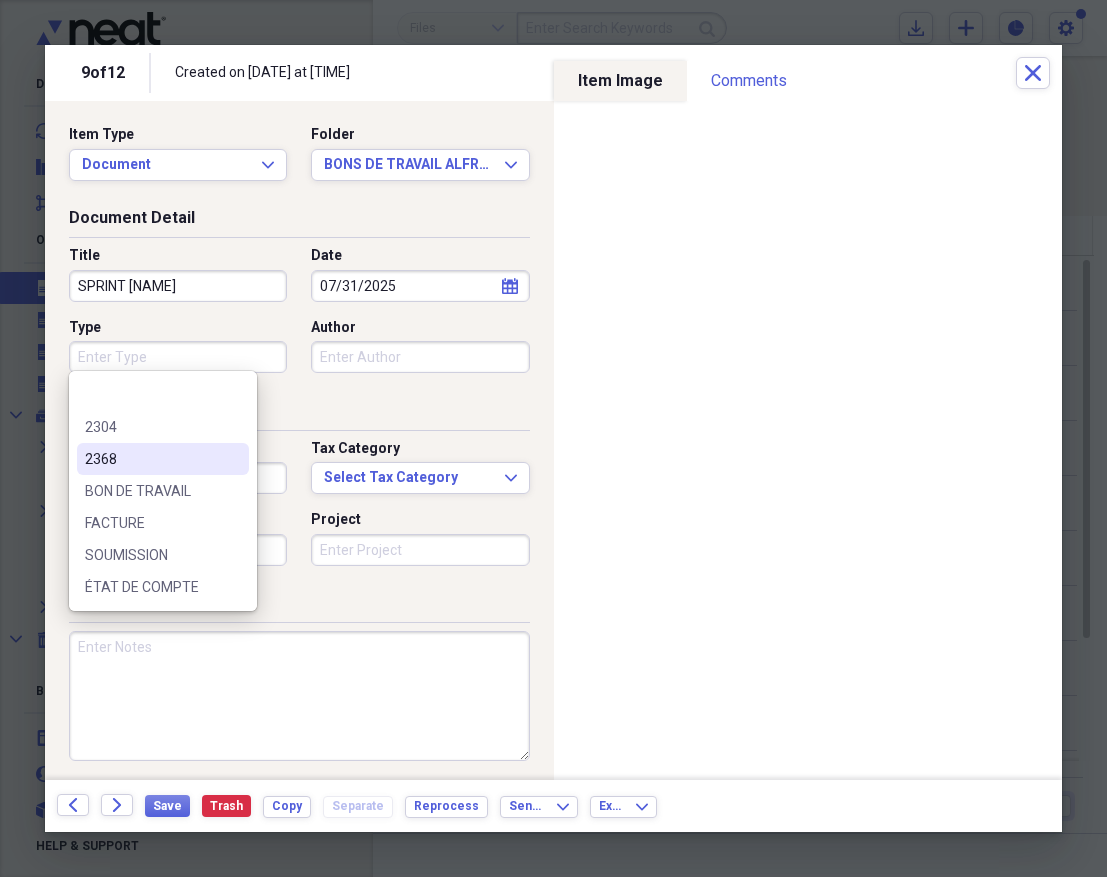 click on "BON DE TRAVAIL" at bounding box center (151, 491) 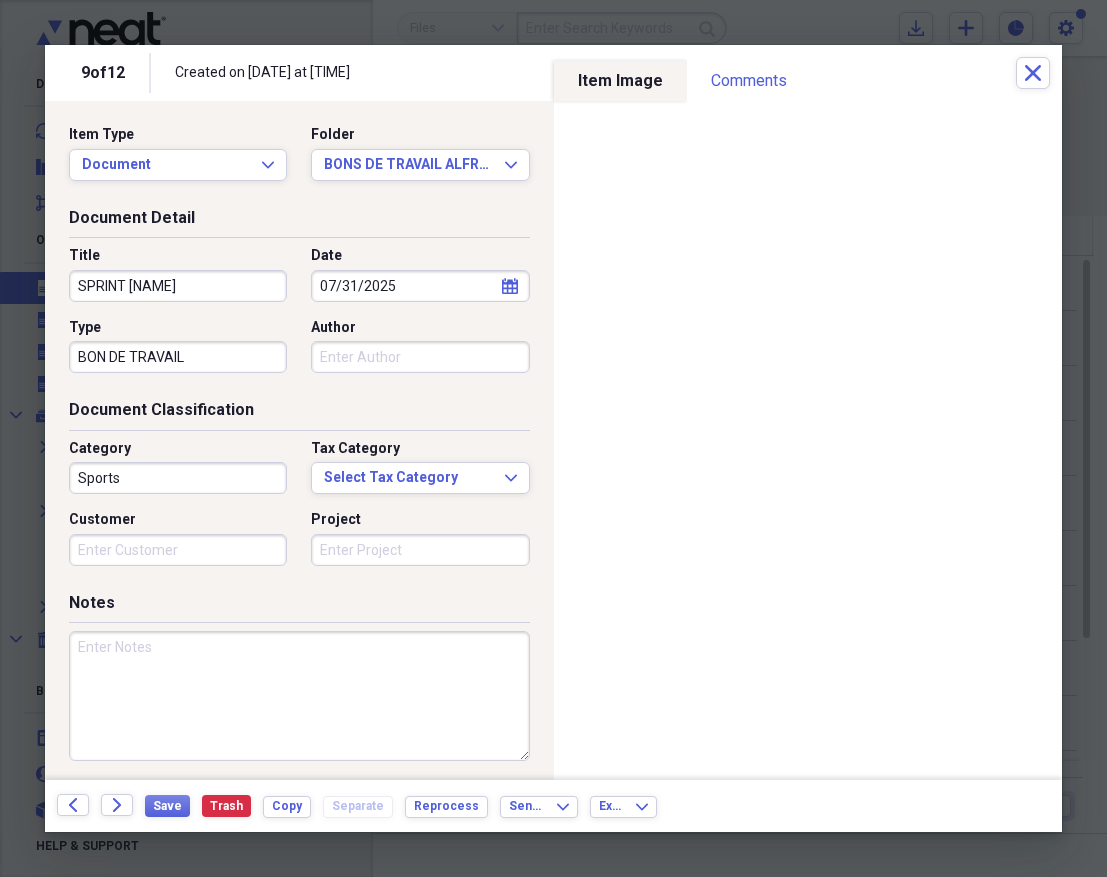 click on "Sports" at bounding box center [178, 478] 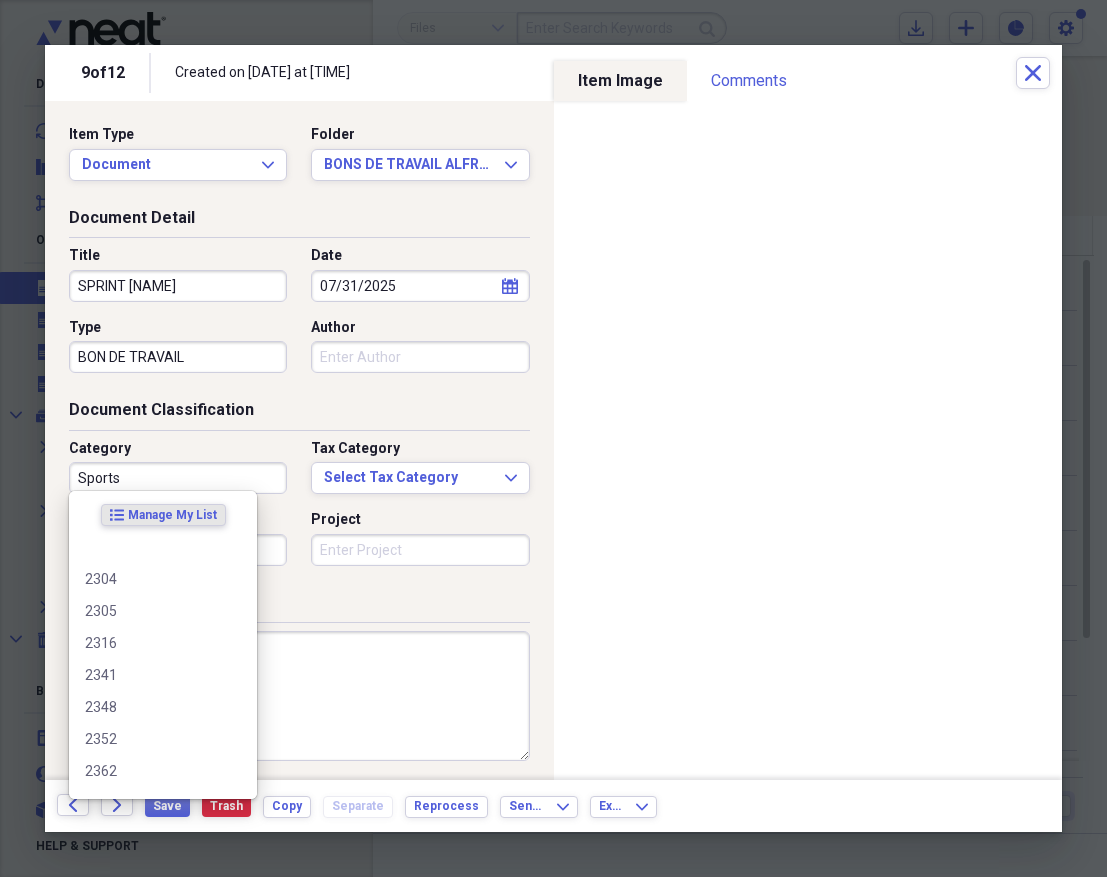 drag, startPoint x: 160, startPoint y: 482, endPoint x: 11, endPoint y: 457, distance: 151.08276 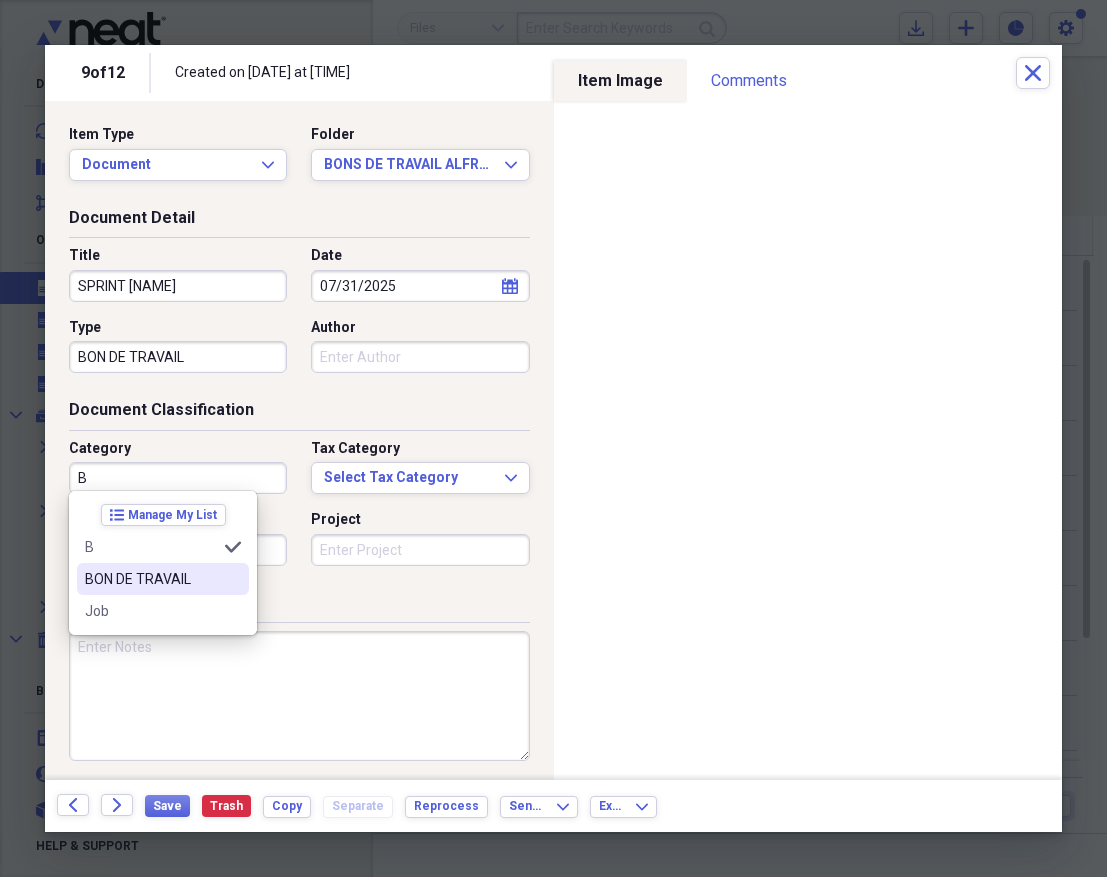 click on "BON DE TRAVAIL" at bounding box center (151, 579) 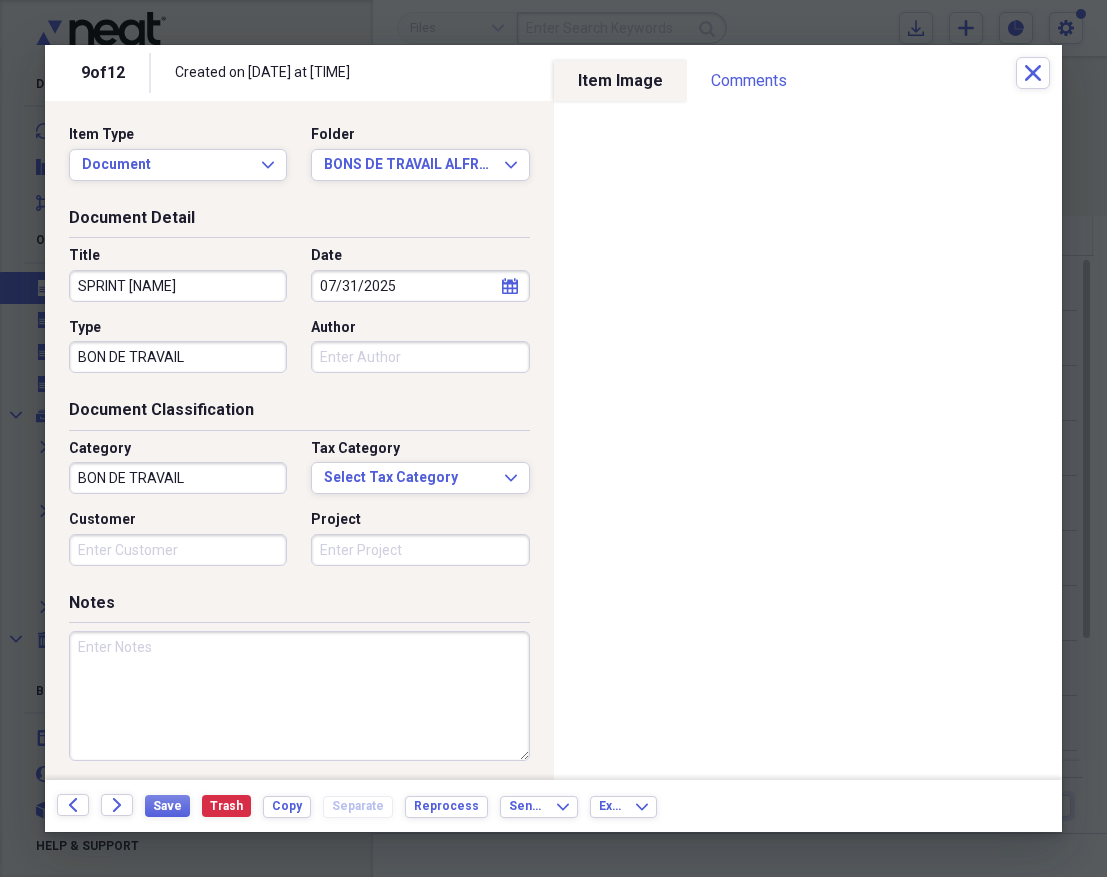 paste on "AS001986" 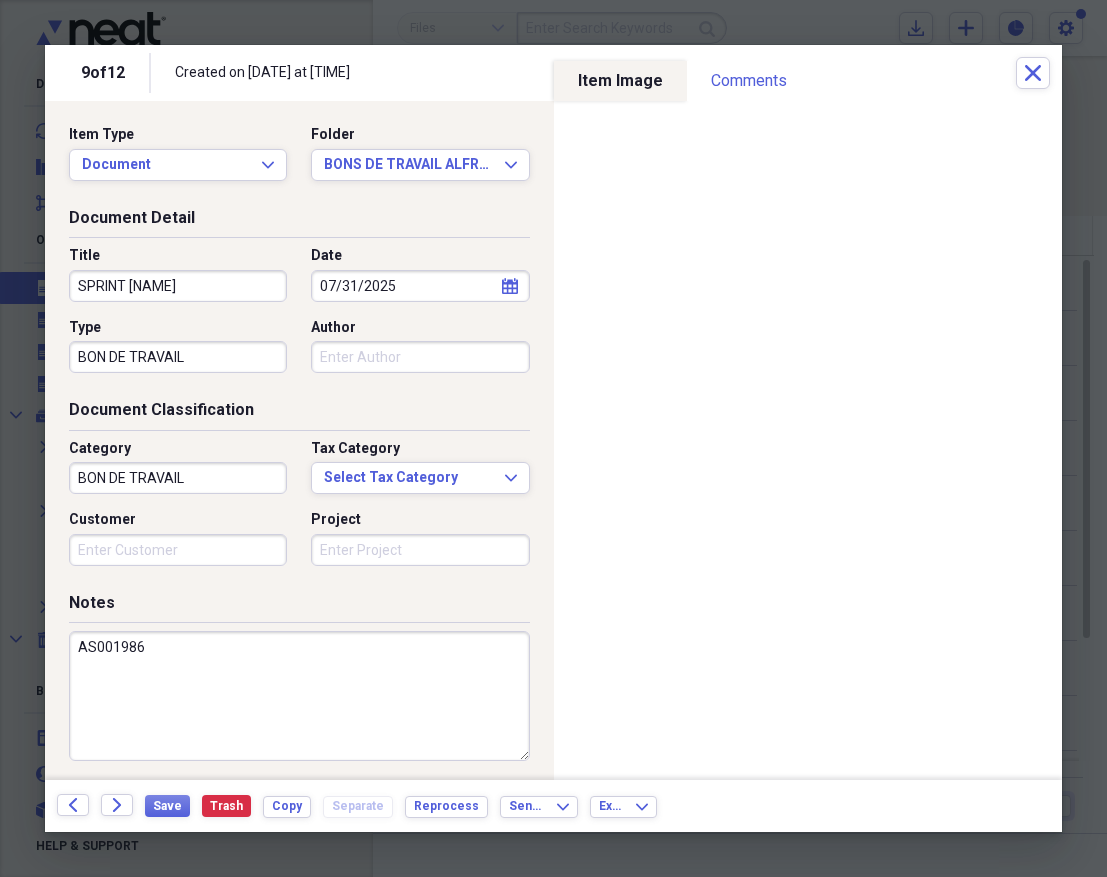 click on "AS001986" at bounding box center (299, 696) 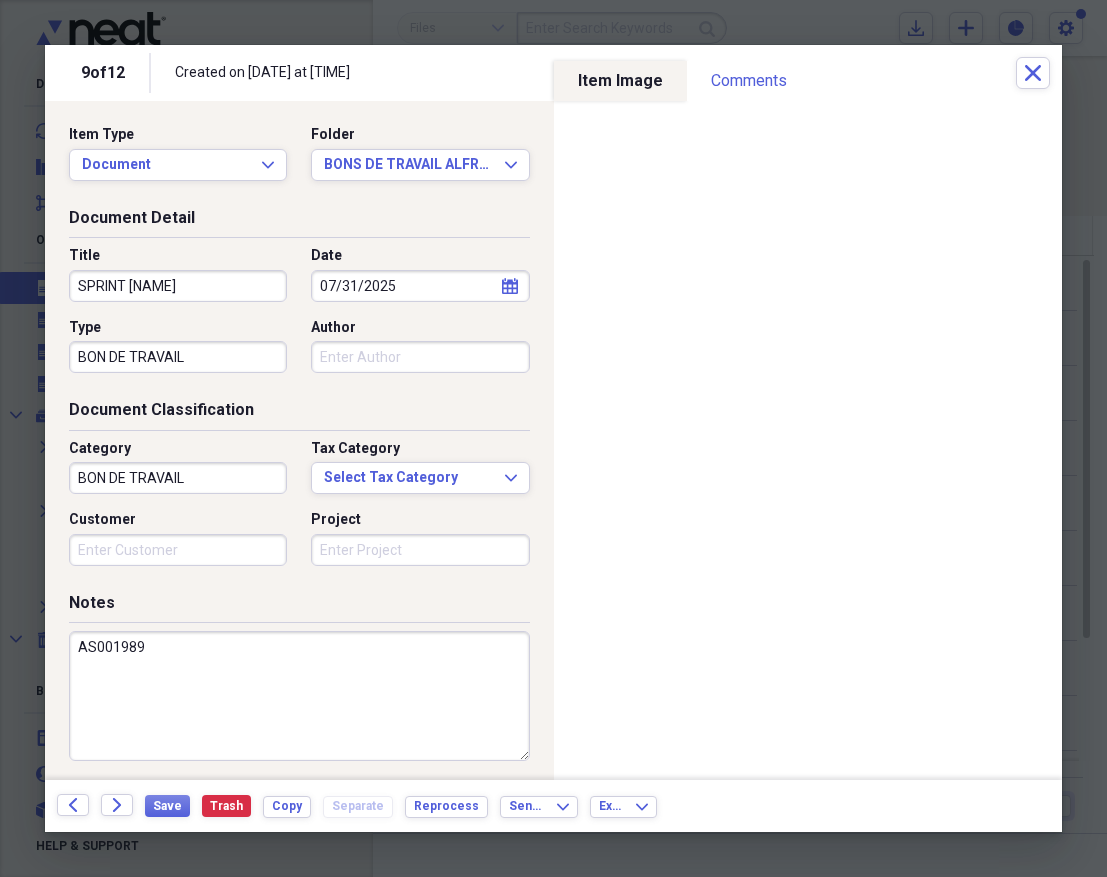 type on "AS001989" 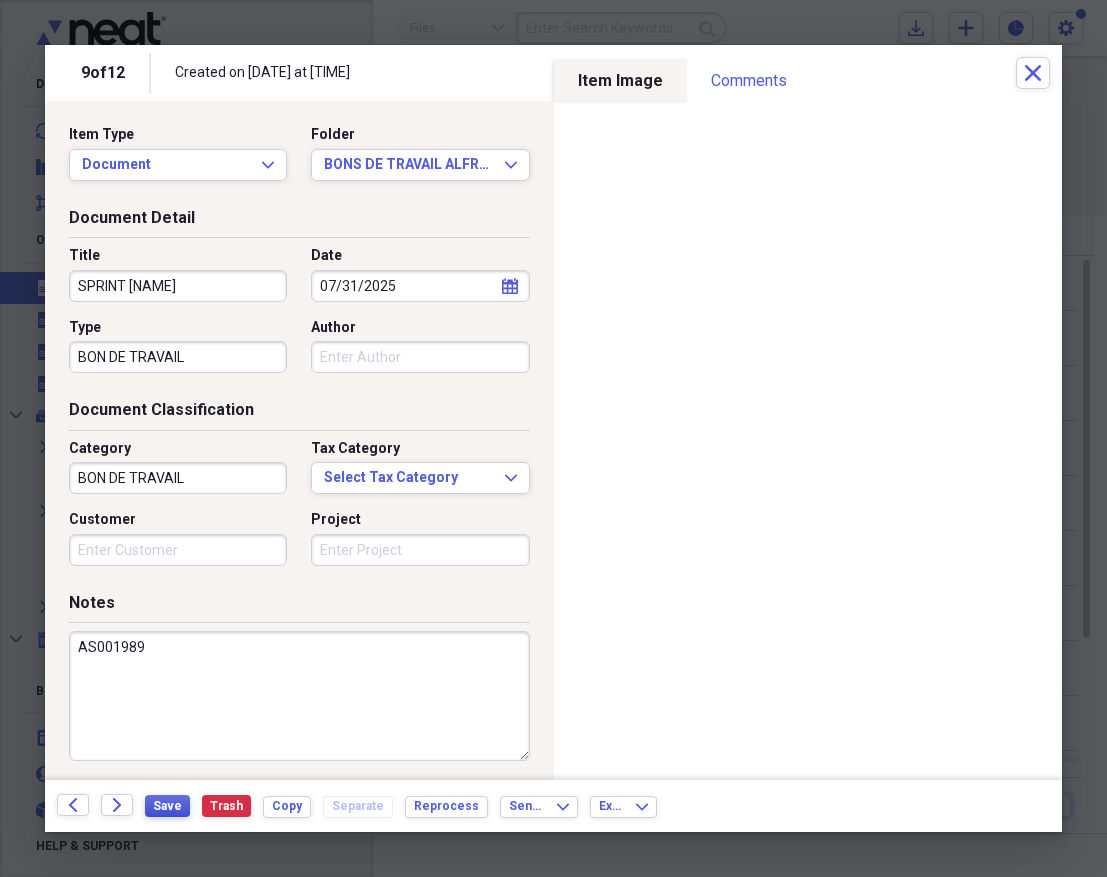 click on "Save" at bounding box center (167, 806) 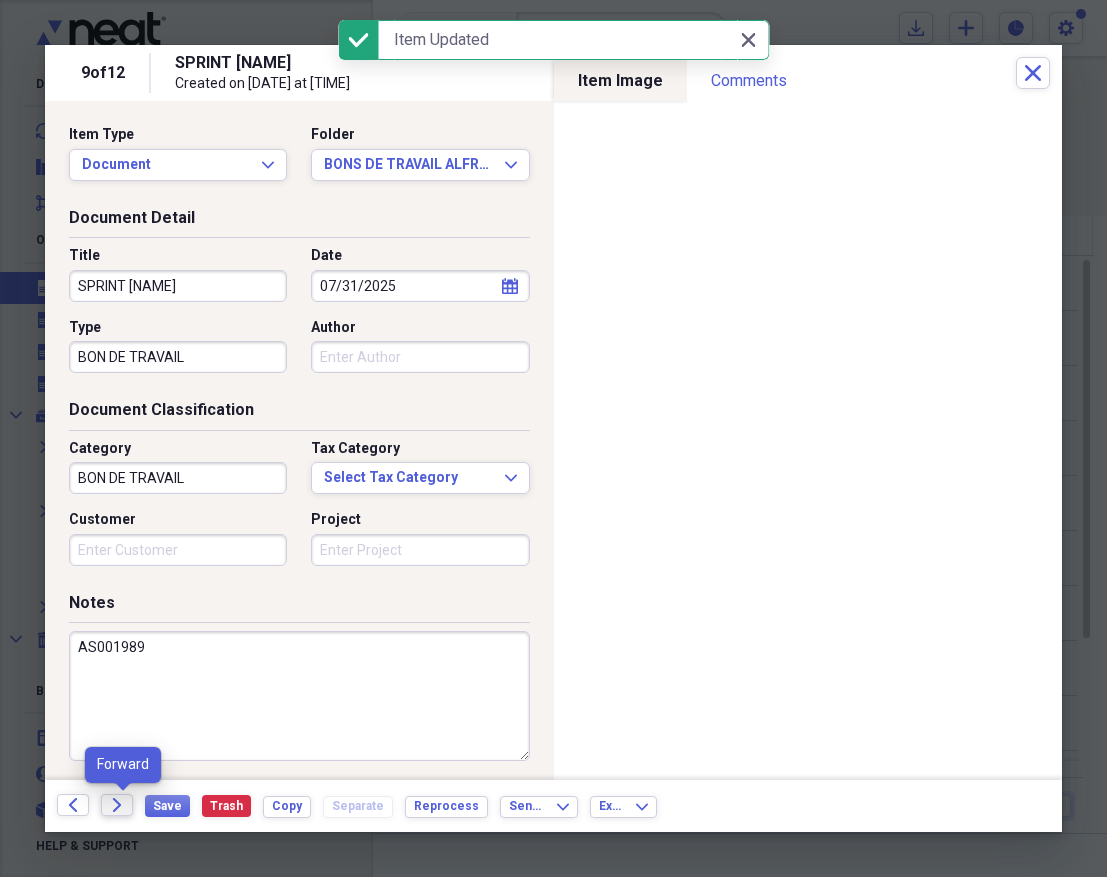 click on "Forward" 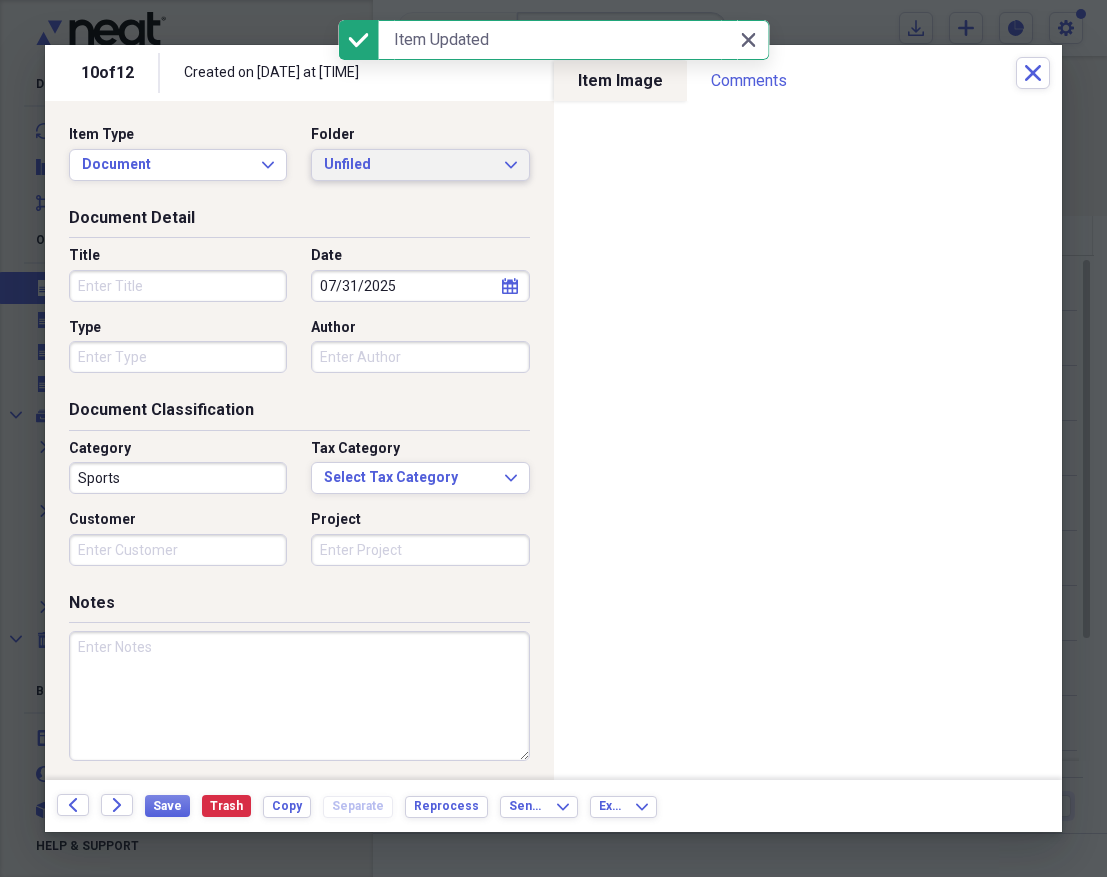 click on "Unfiled" at bounding box center (408, 165) 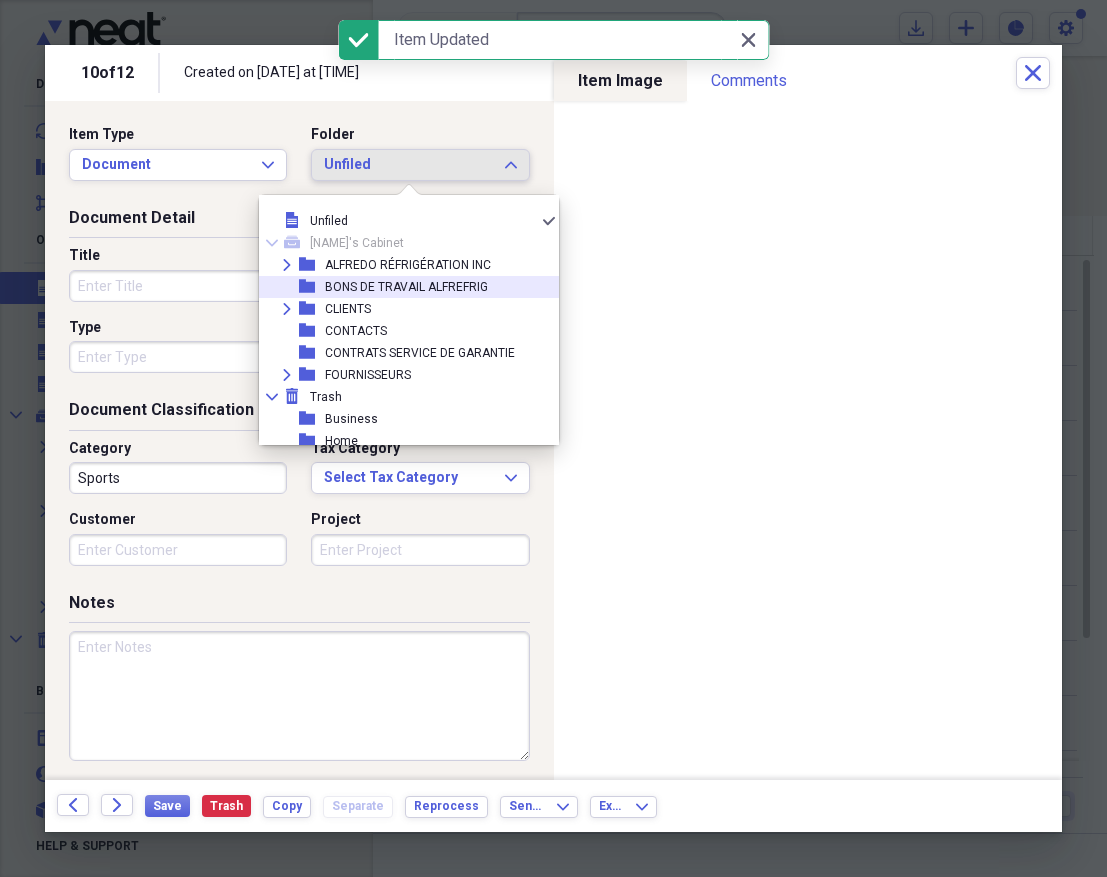 click on "BONS DE TRAVAIL ALFREFRIG" at bounding box center [406, 287] 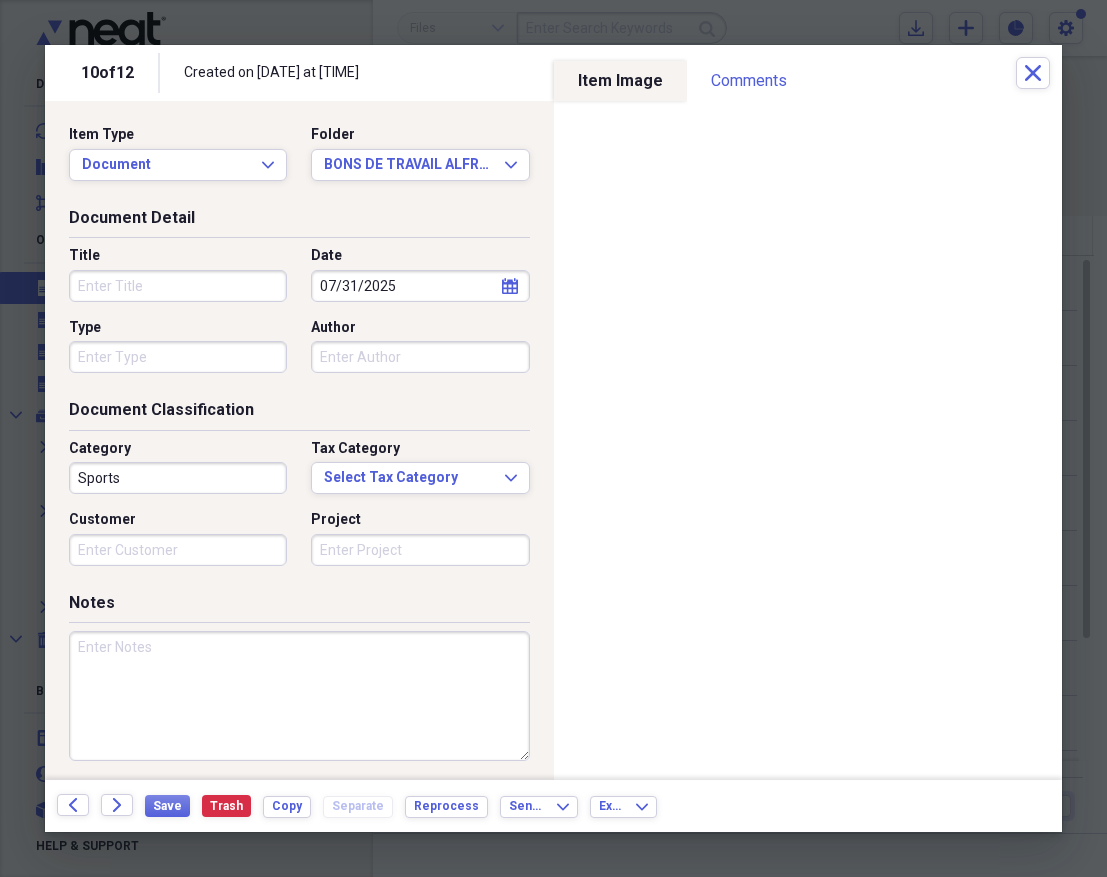click on "Title" at bounding box center (178, 286) 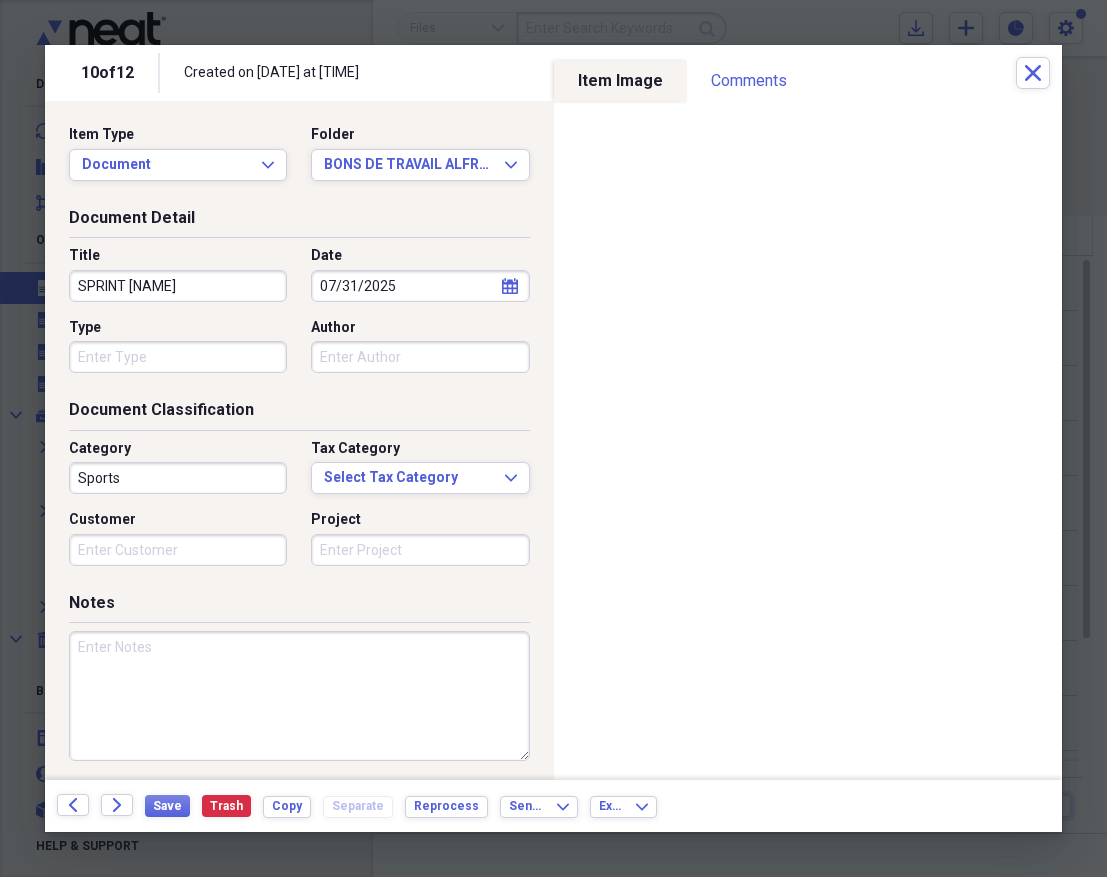 type on "SPRINT [NAME]" 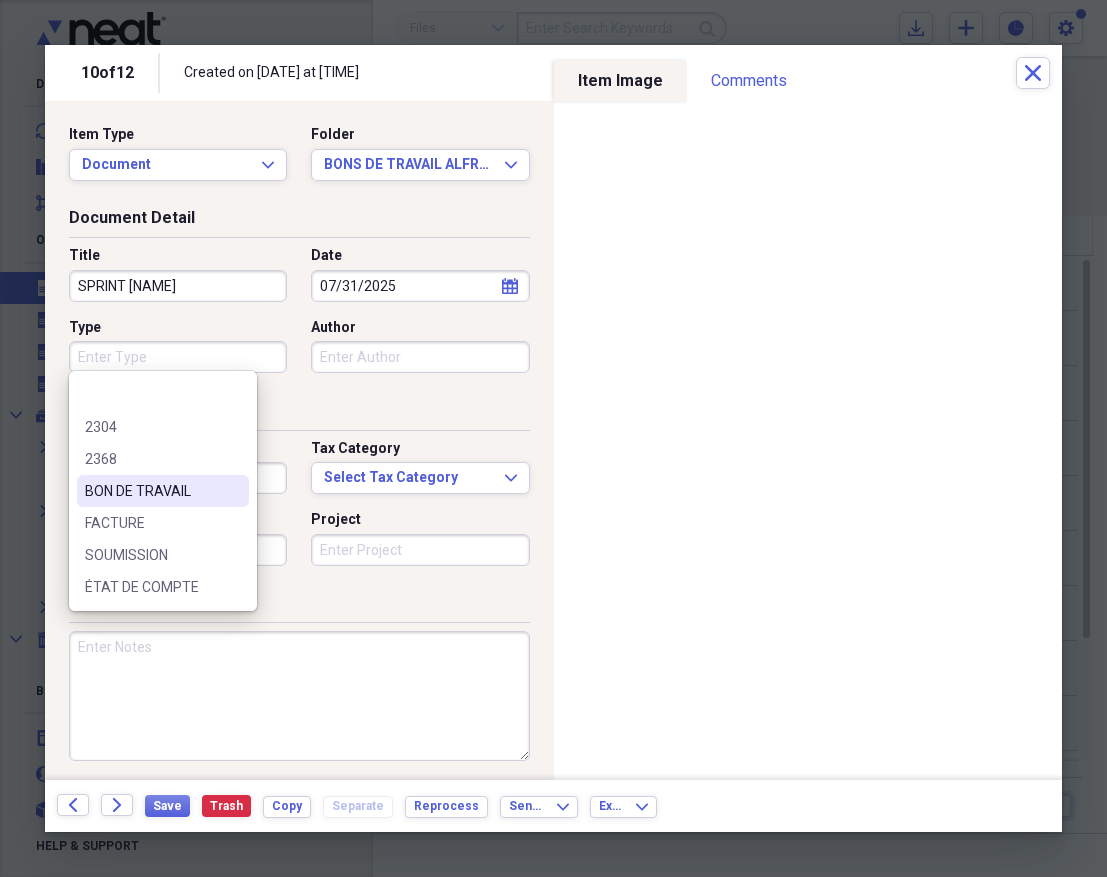 click on "BON DE TRAVAIL" at bounding box center (151, 491) 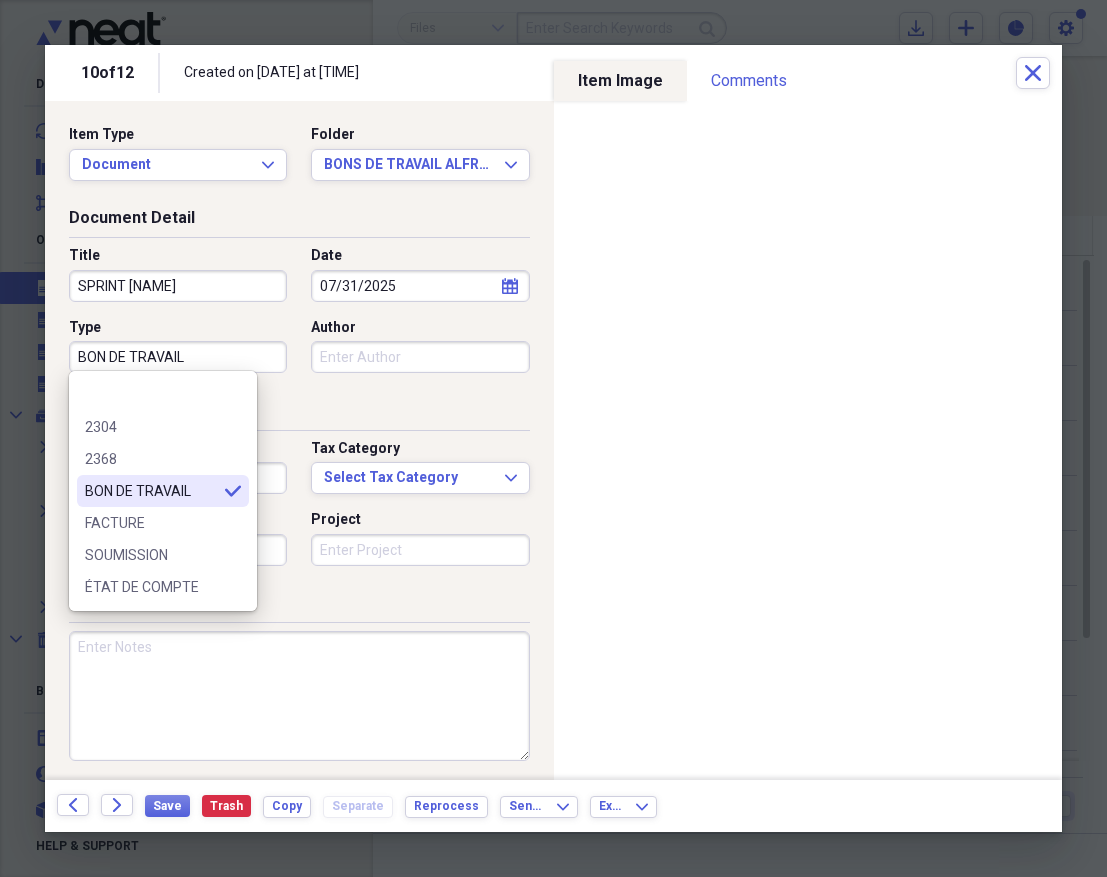 type on "BON DE TRAVAIL" 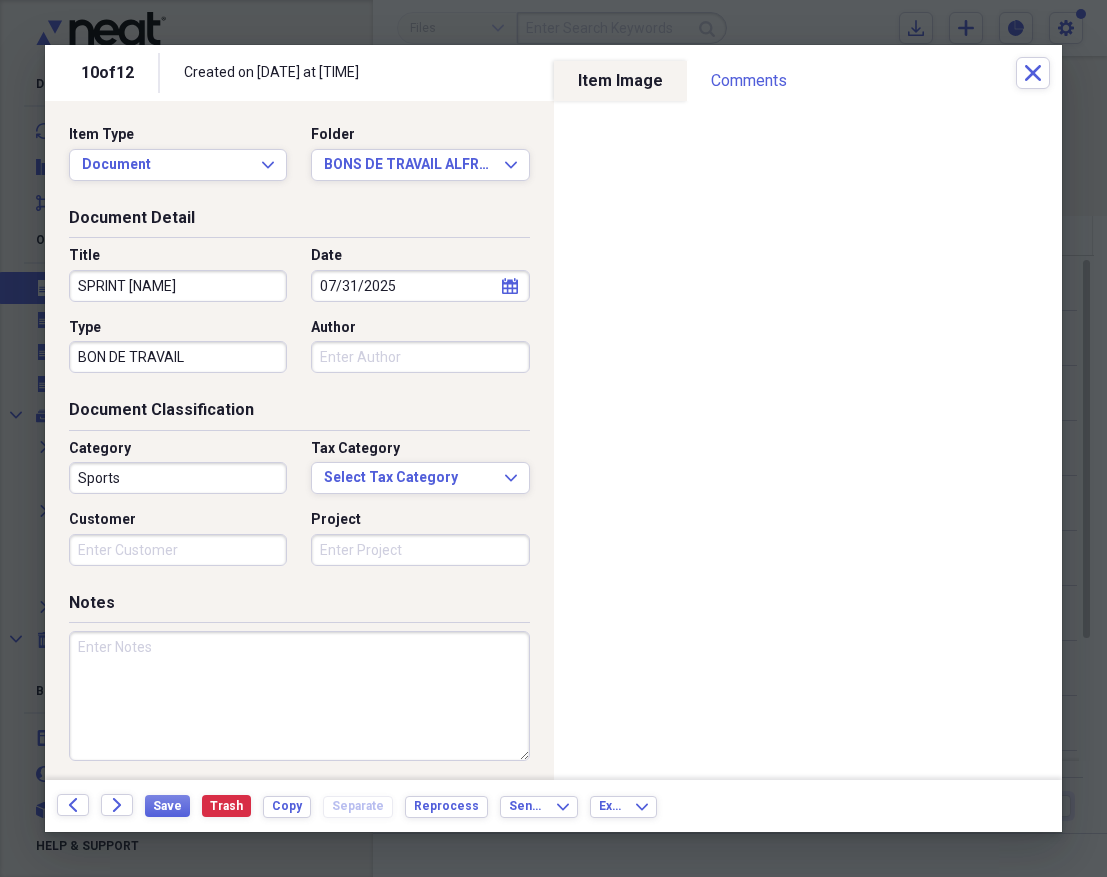 click on "Sports" at bounding box center (178, 478) 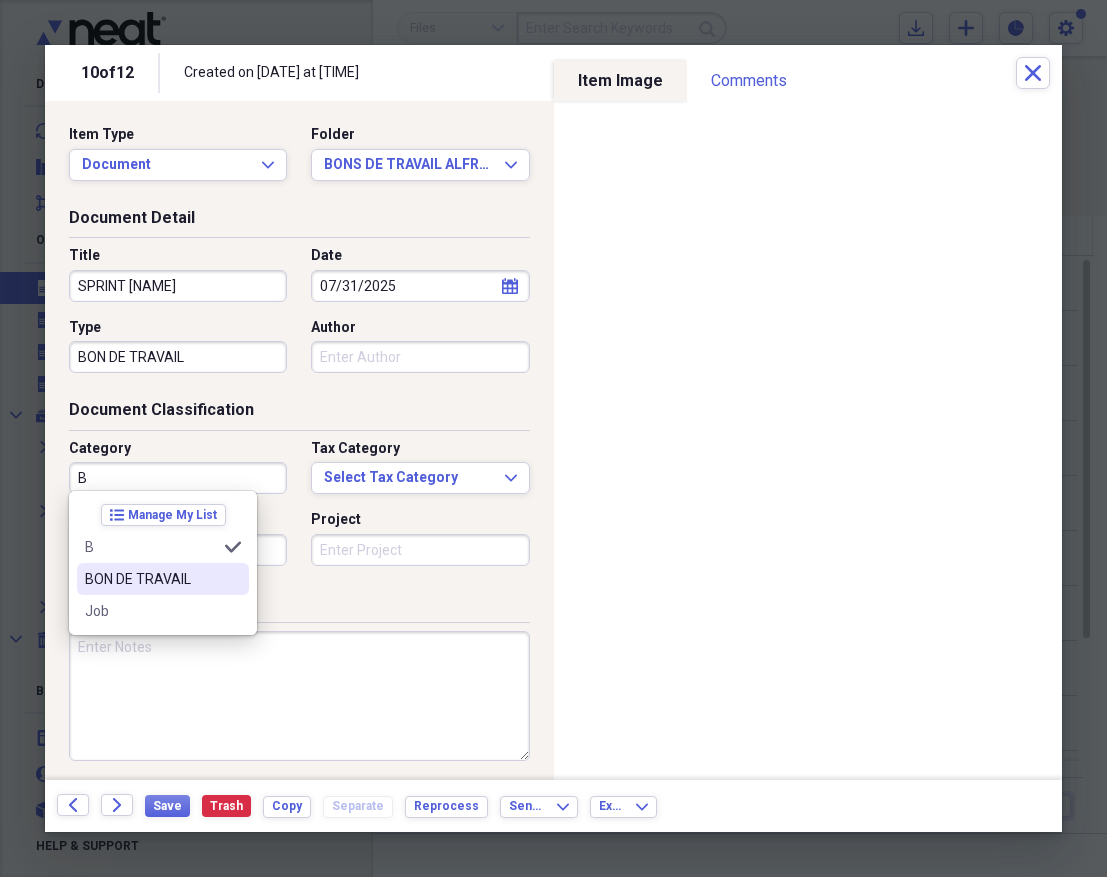 click on "BON DE TRAVAIL" at bounding box center (151, 579) 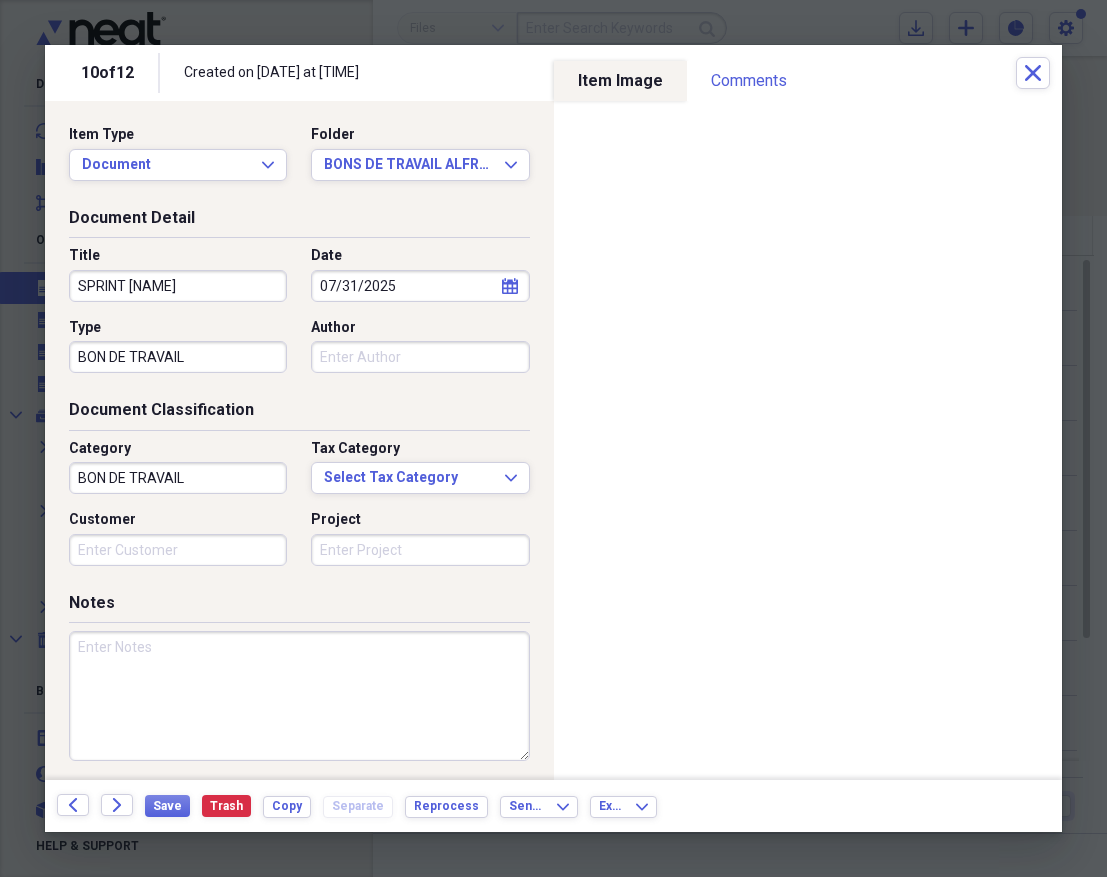 paste on "AS001986" 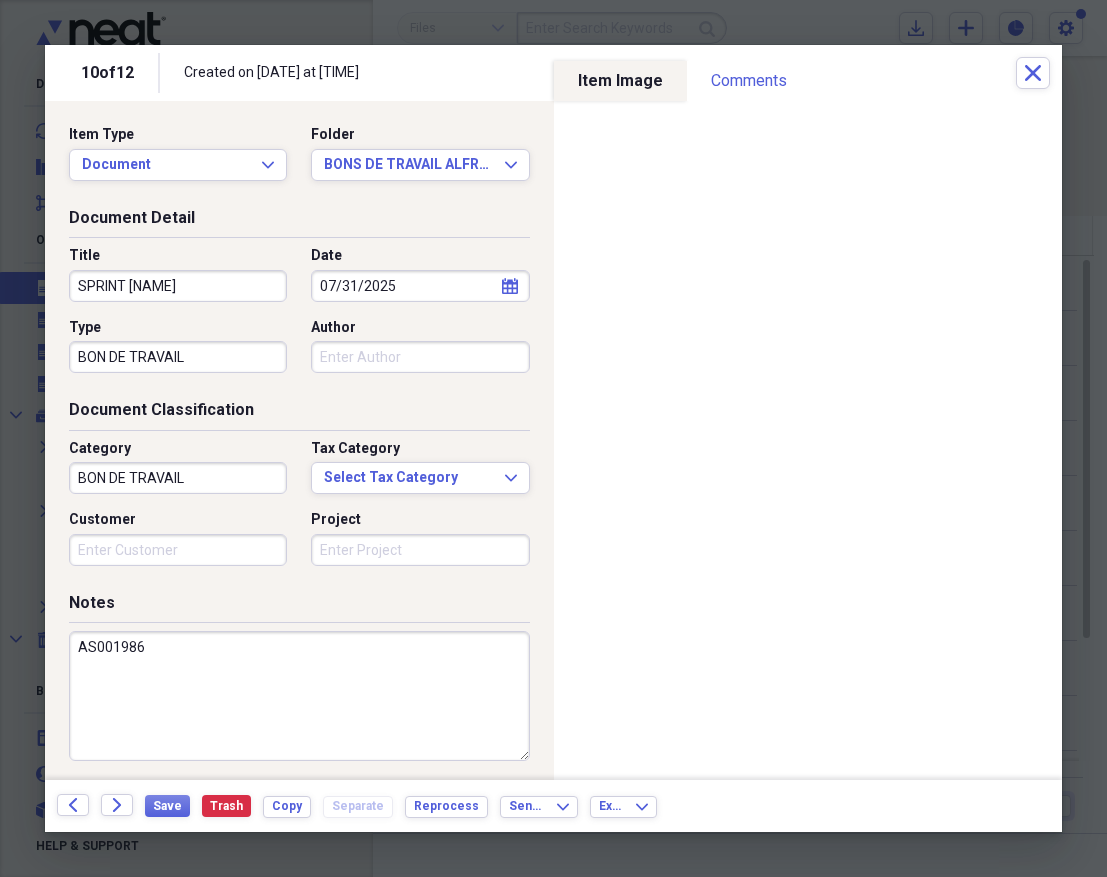 drag, startPoint x: 149, startPoint y: 652, endPoint x: 113, endPoint y: 641, distance: 37.64306 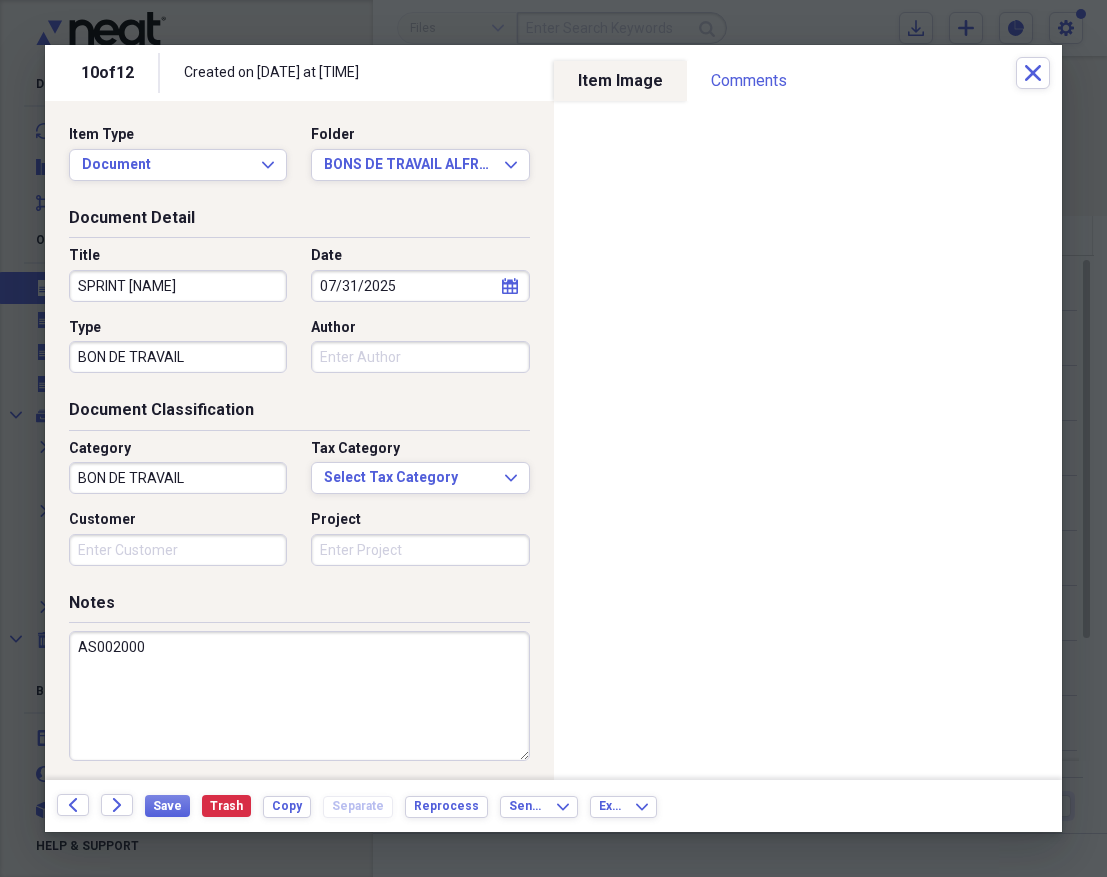 type on "AS002000" 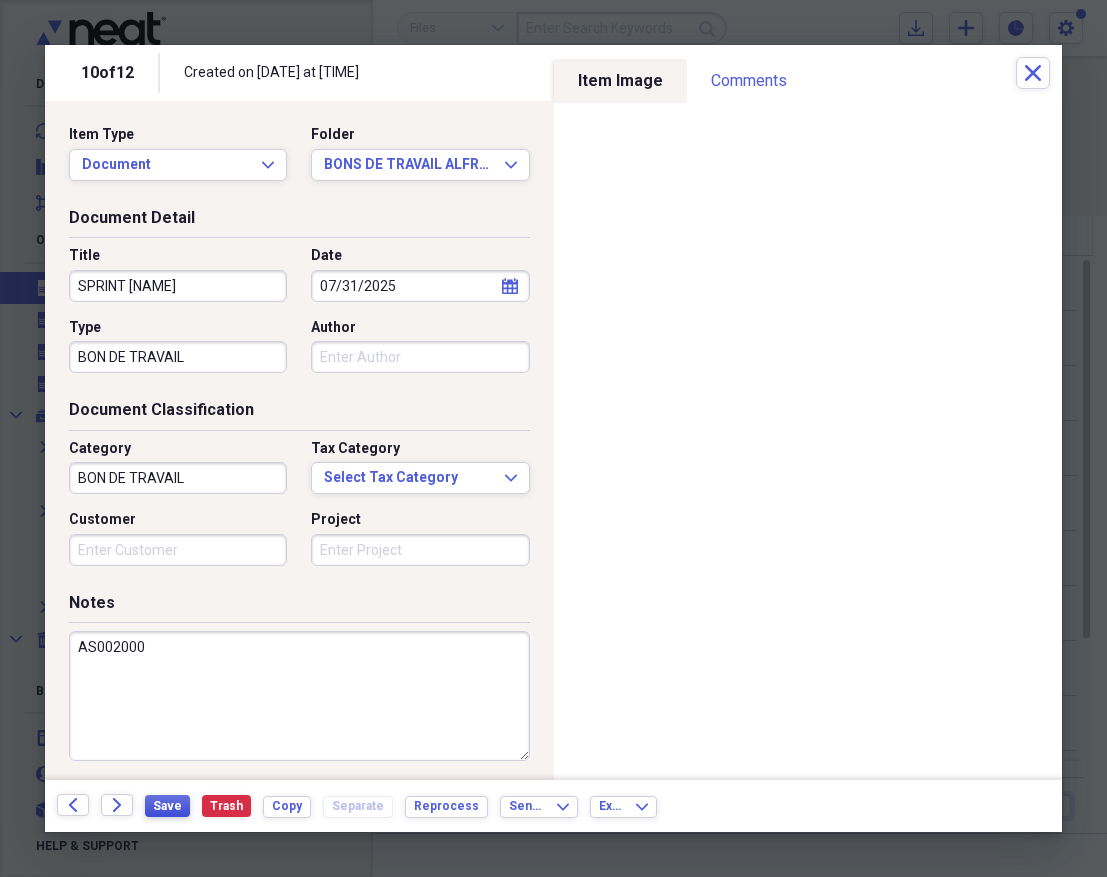 click on "Save" at bounding box center (167, 806) 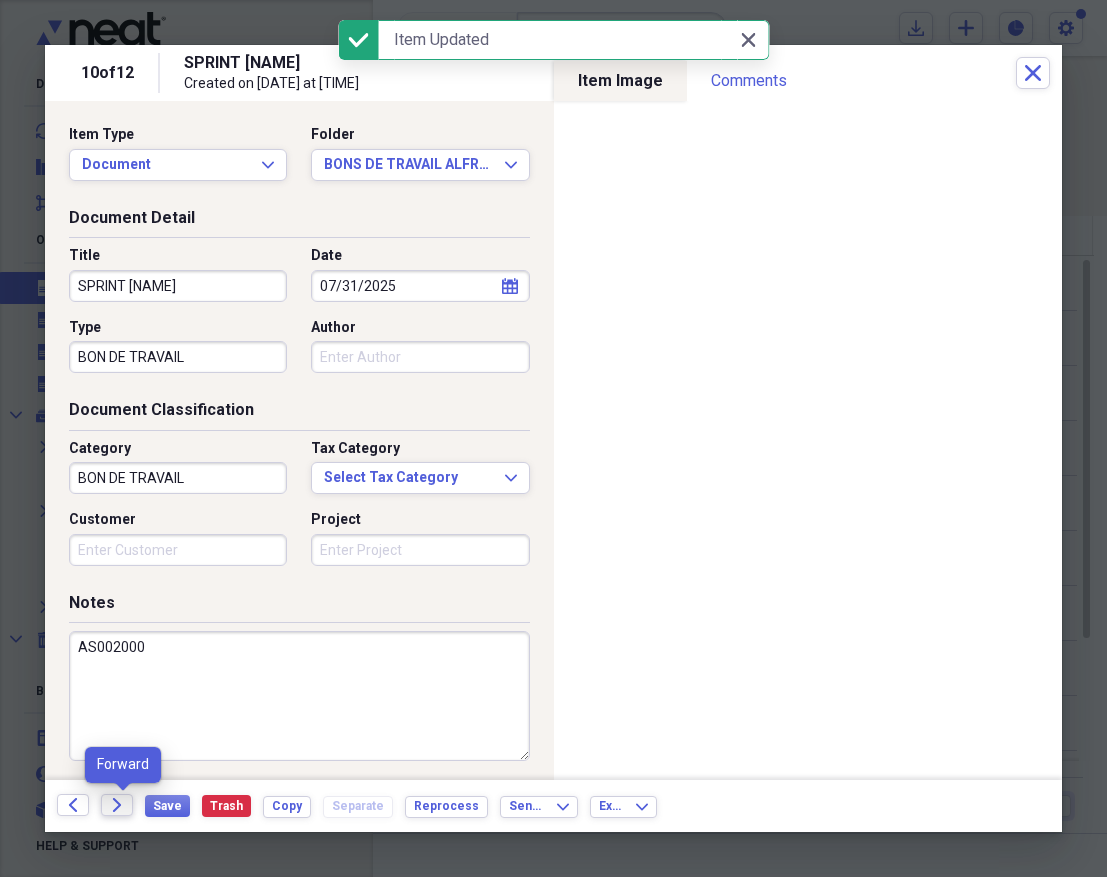 click on "Forward" at bounding box center [117, 805] 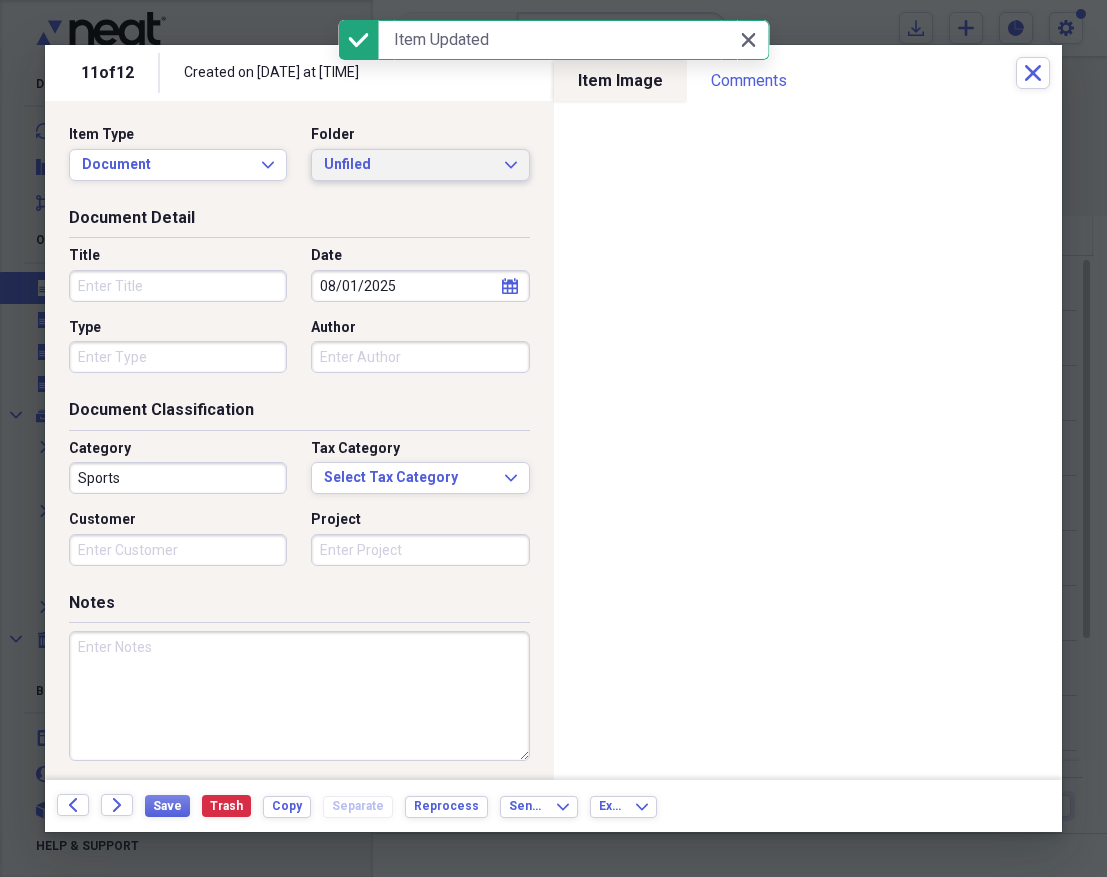 click on "Unfiled" at bounding box center [408, 165] 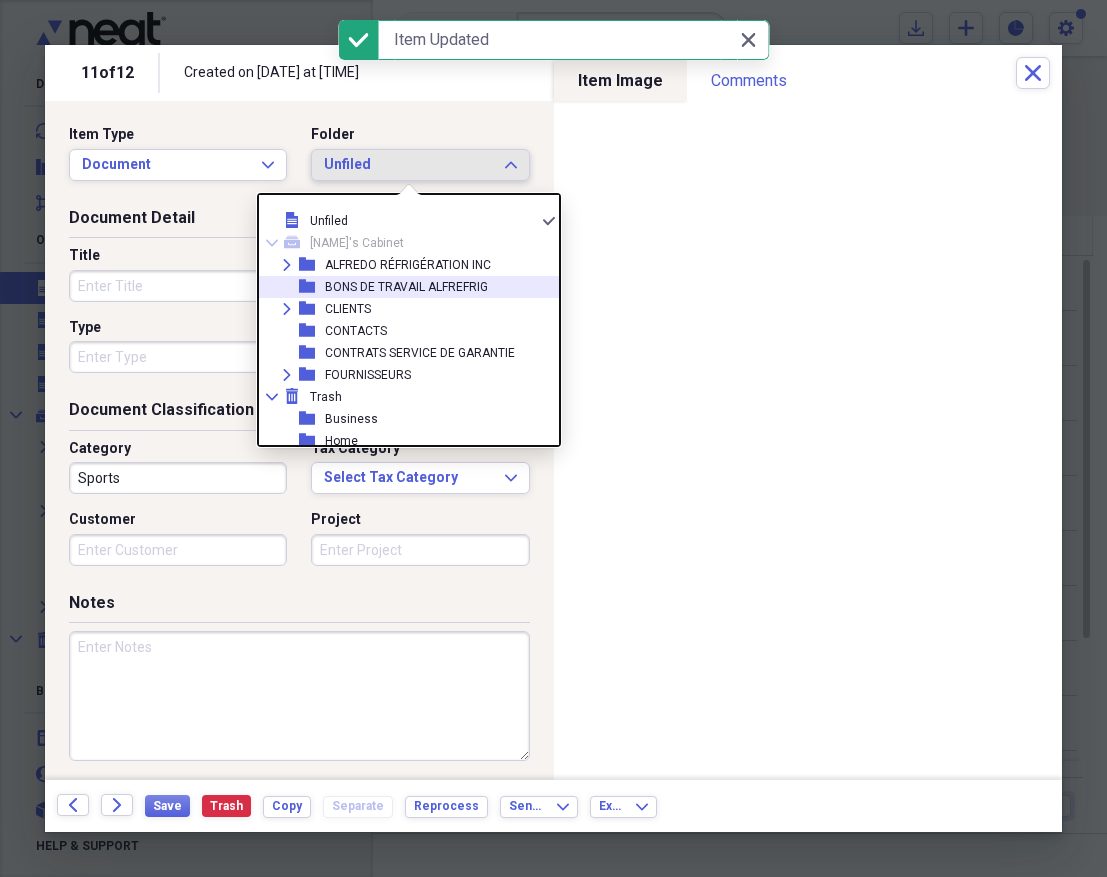 click on "BONS DE TRAVAIL ALFREFRIG" at bounding box center (406, 287) 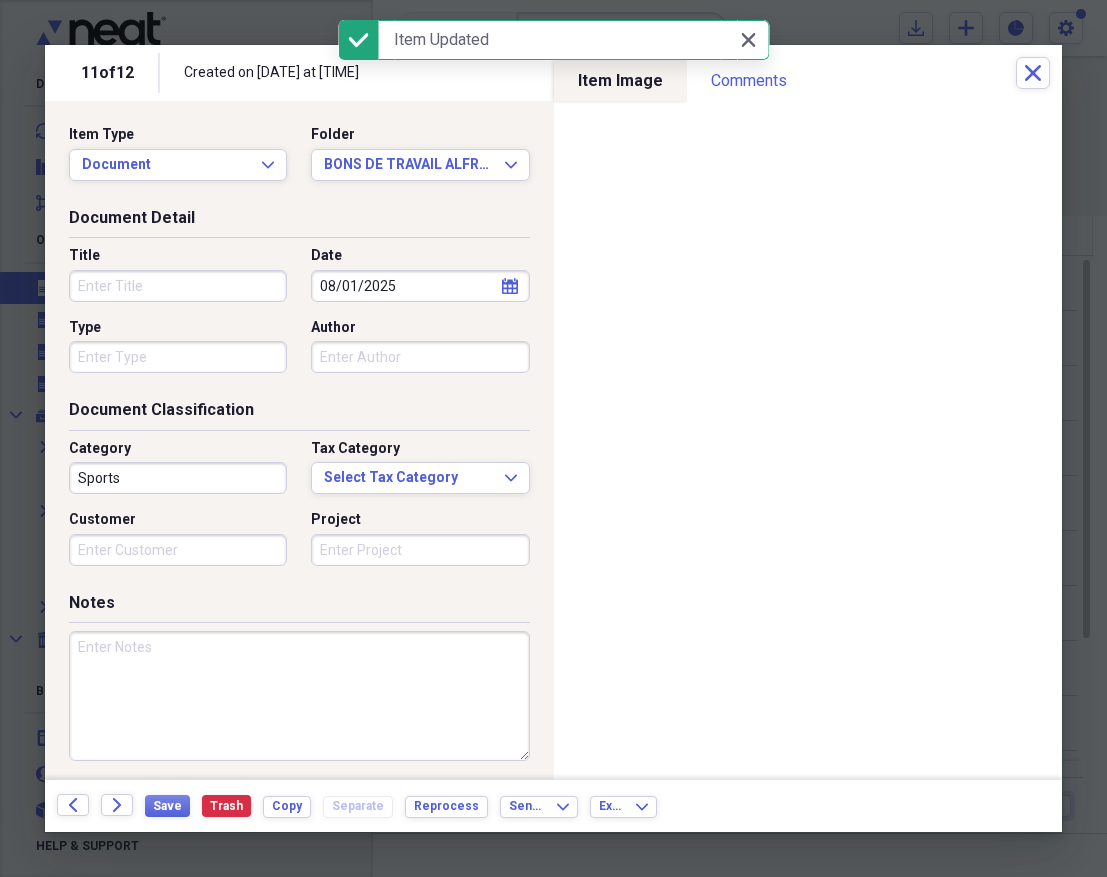click on "Title" at bounding box center (178, 286) 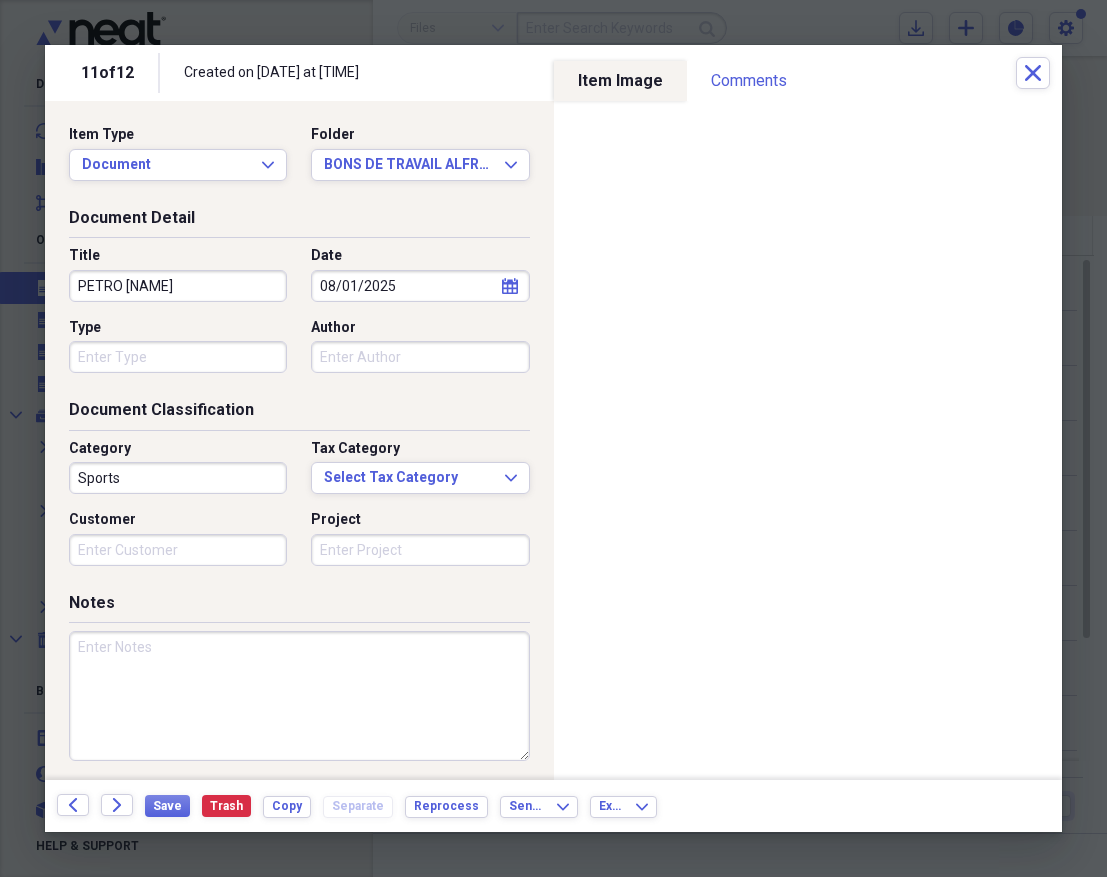 type on "PETRO [NAME]" 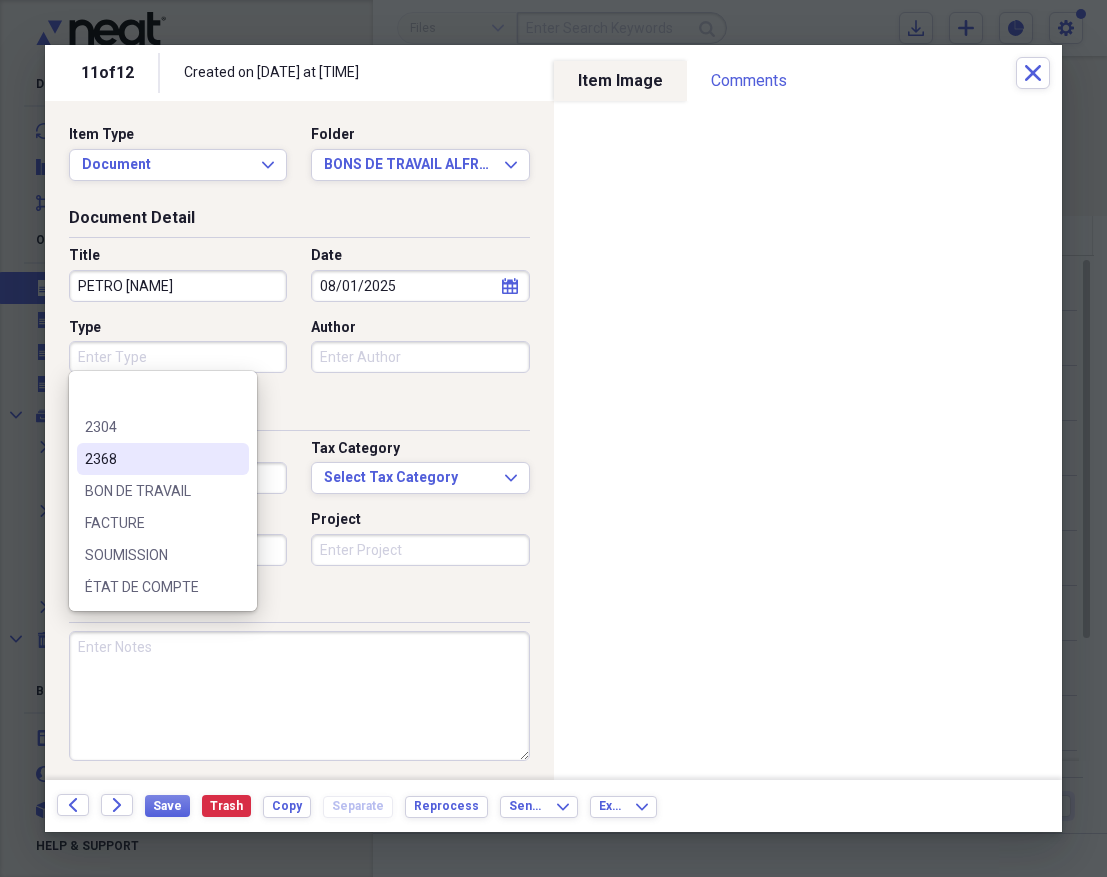 click on "BON DE TRAVAIL" at bounding box center (151, 491) 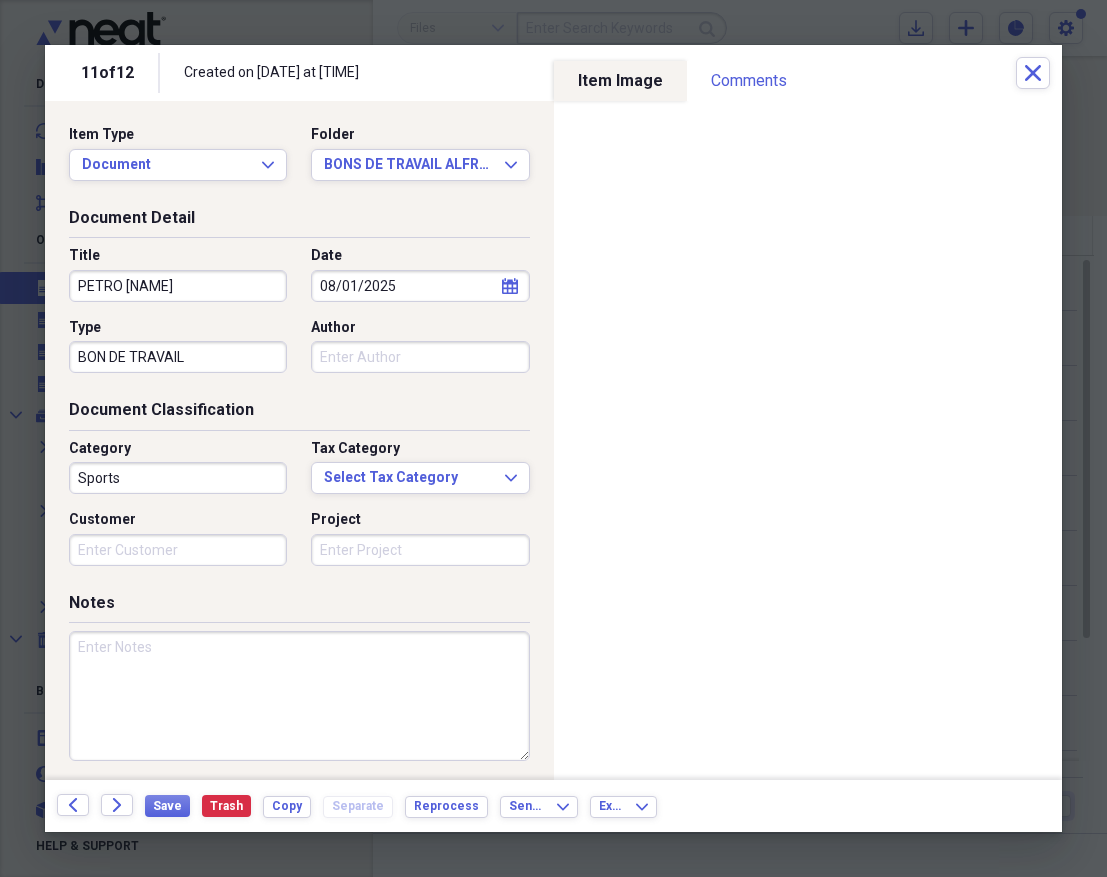 click on "Sports" at bounding box center (178, 478) 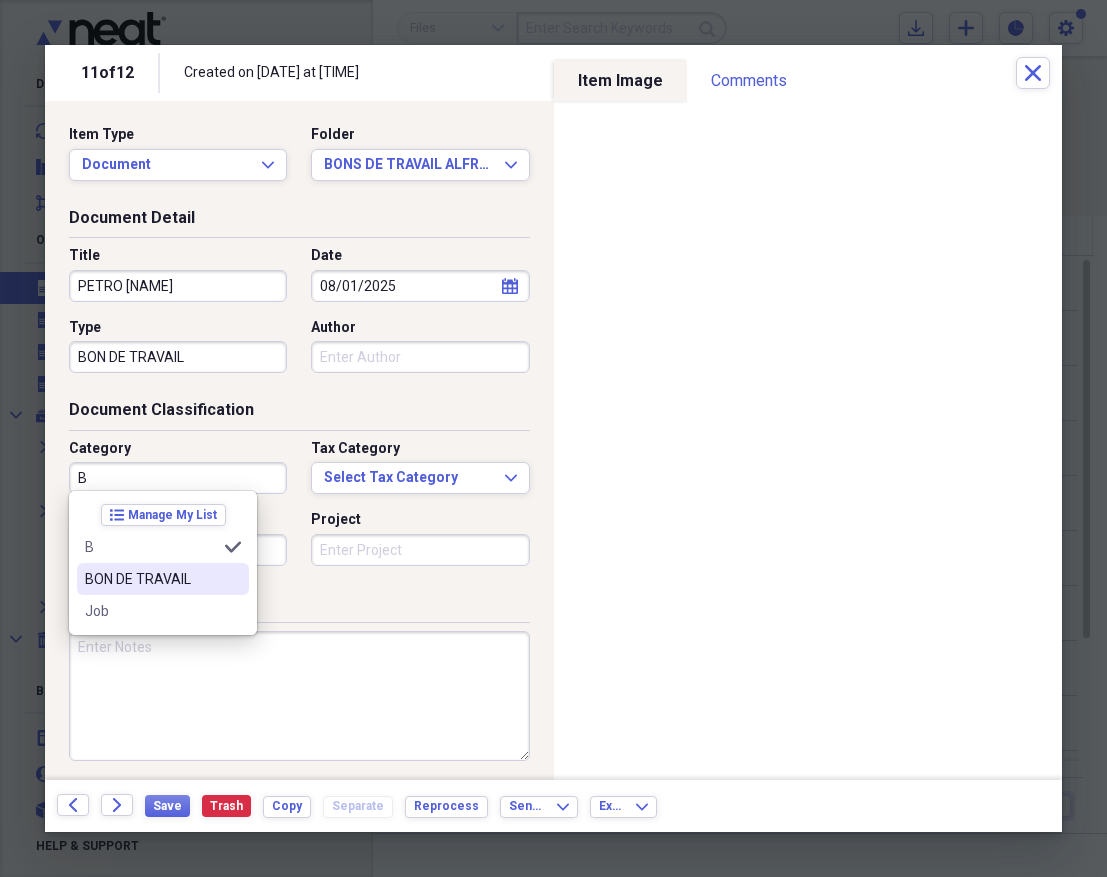 click on "BON DE TRAVAIL" at bounding box center [151, 579] 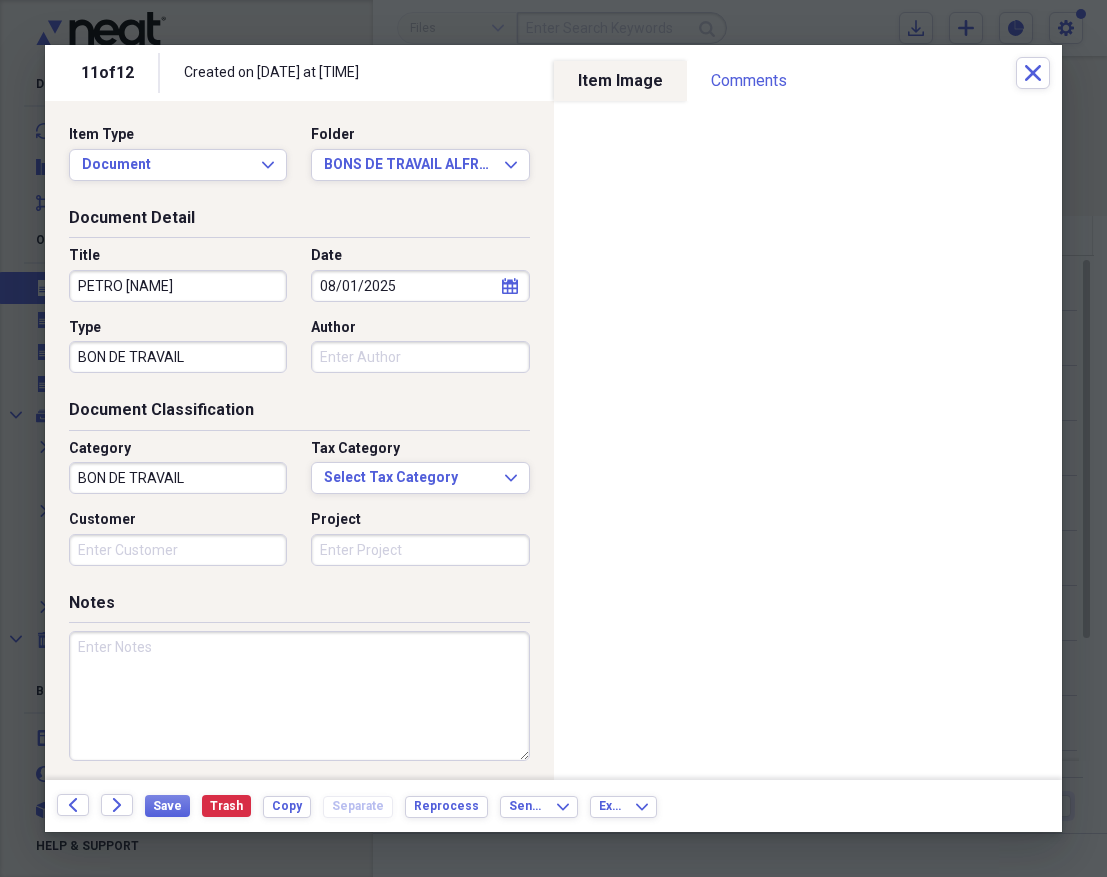 paste on "AS001986" 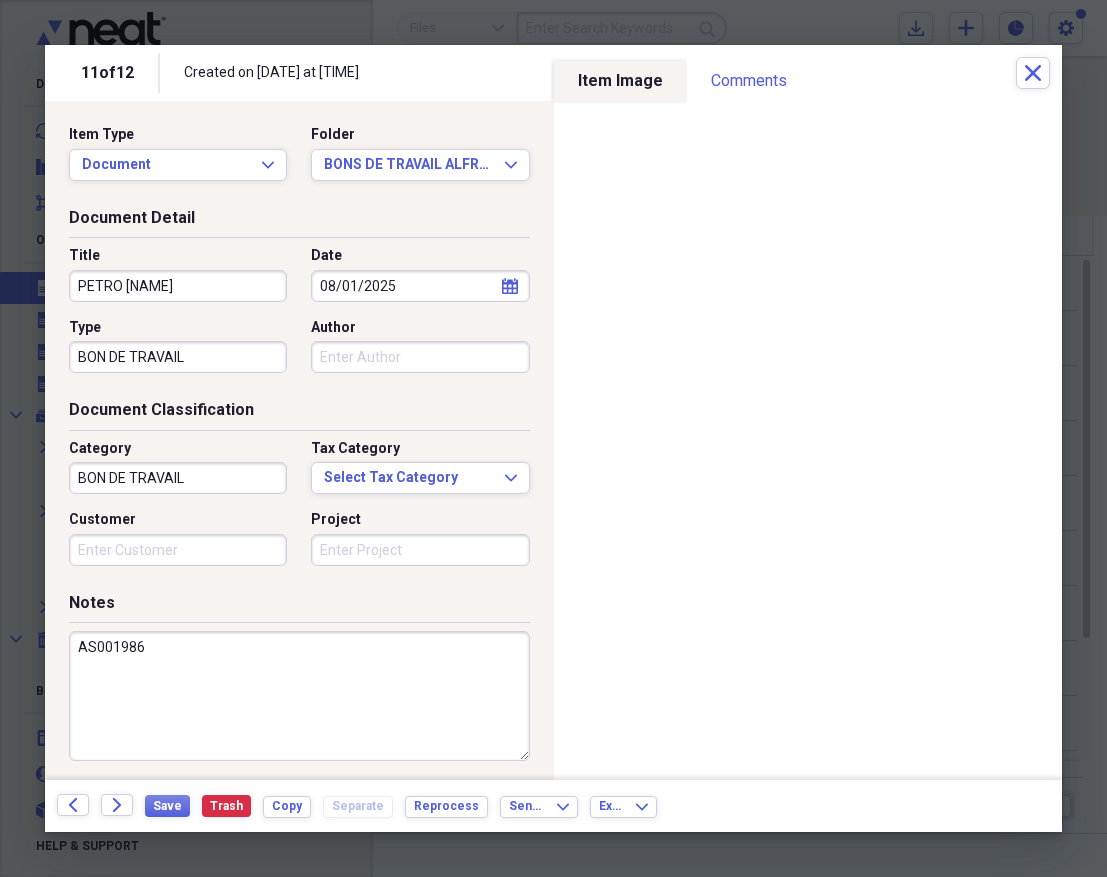 drag, startPoint x: 149, startPoint y: 649, endPoint x: 130, endPoint y: 645, distance: 19.416489 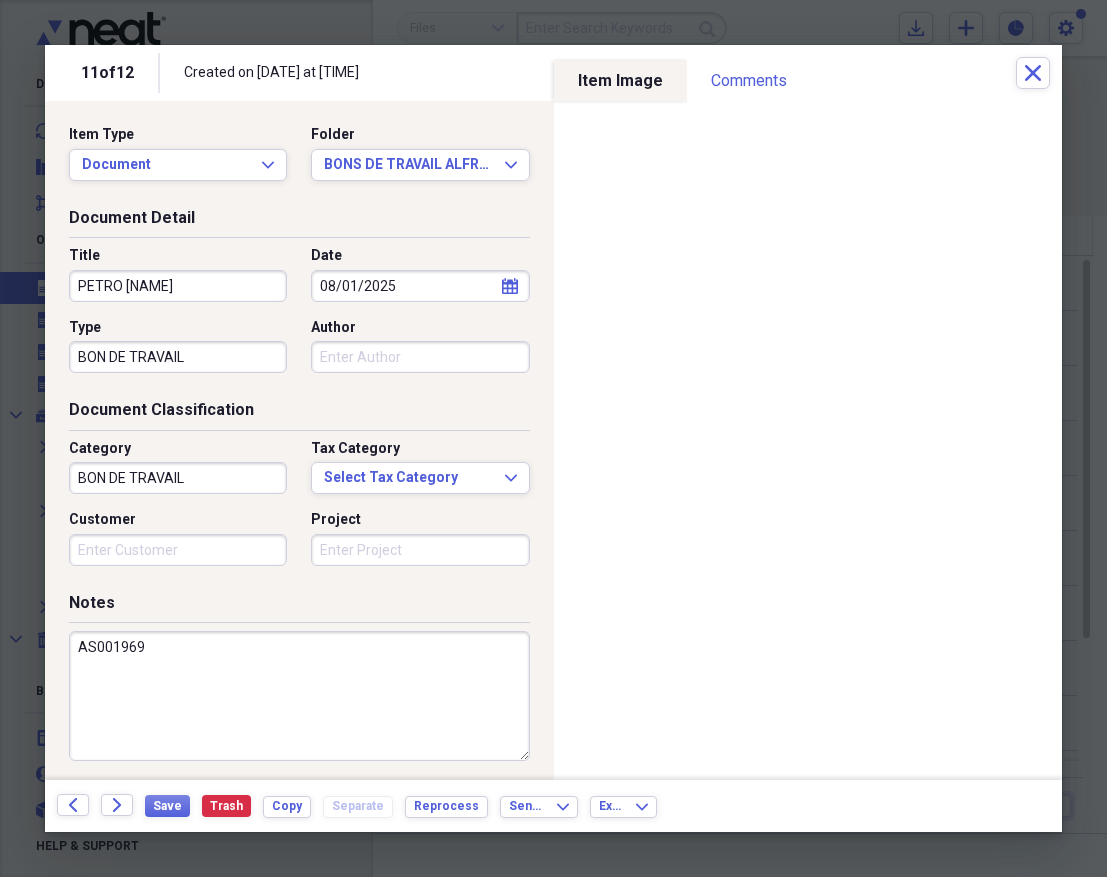 type on "AS001969" 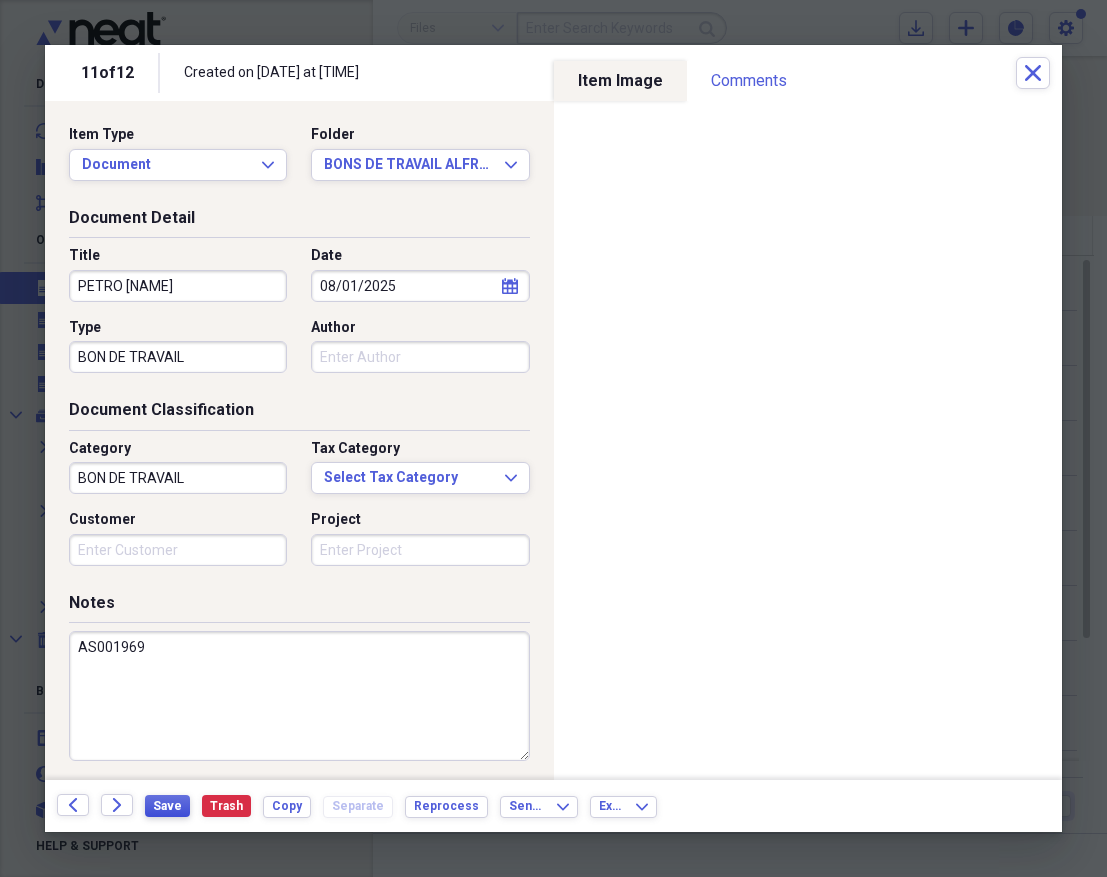 click on "Save" at bounding box center [167, 806] 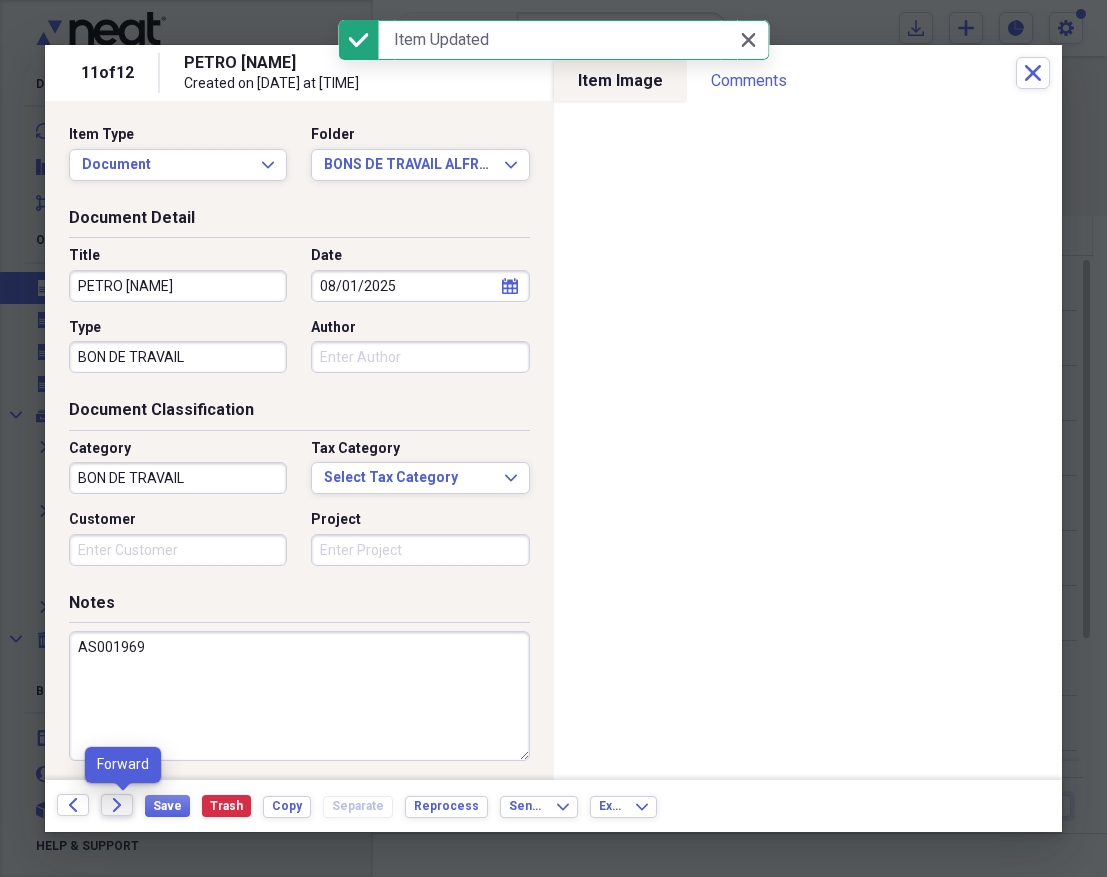 click on "Forward" at bounding box center (117, 805) 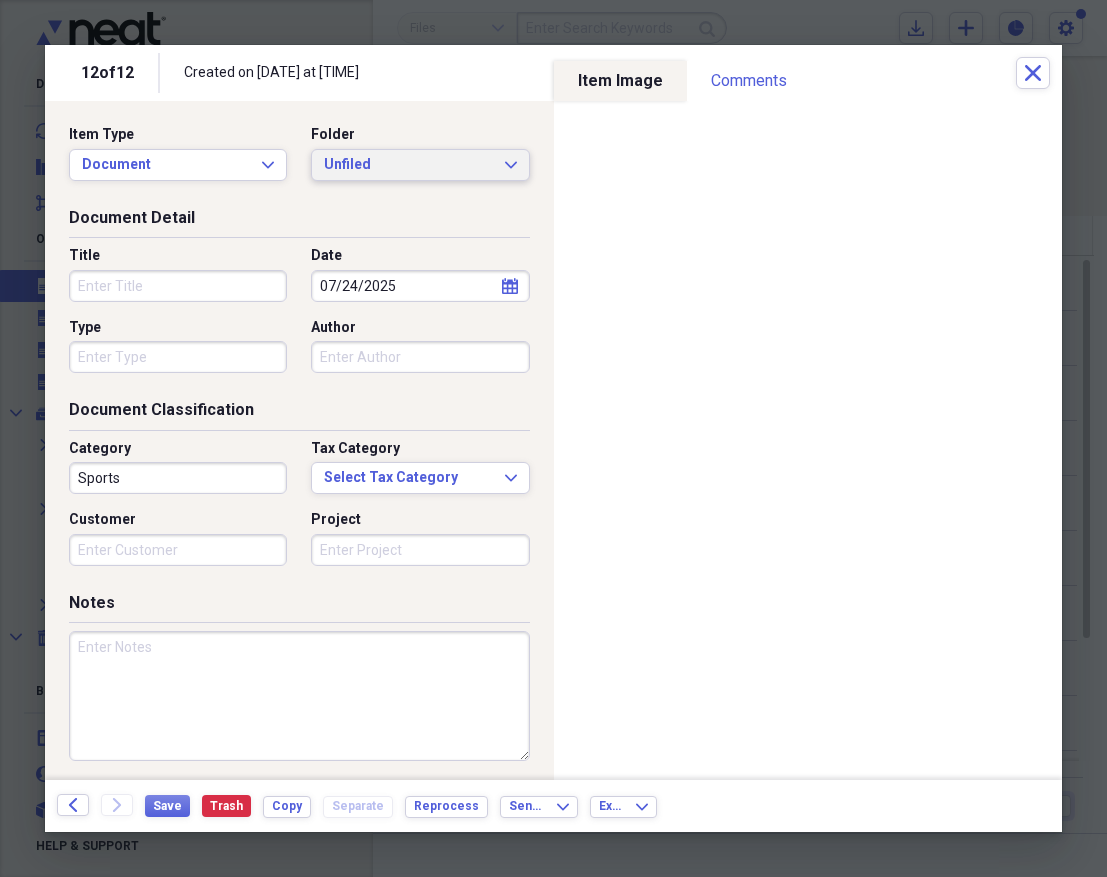 click on "Unfiled" at bounding box center (408, 165) 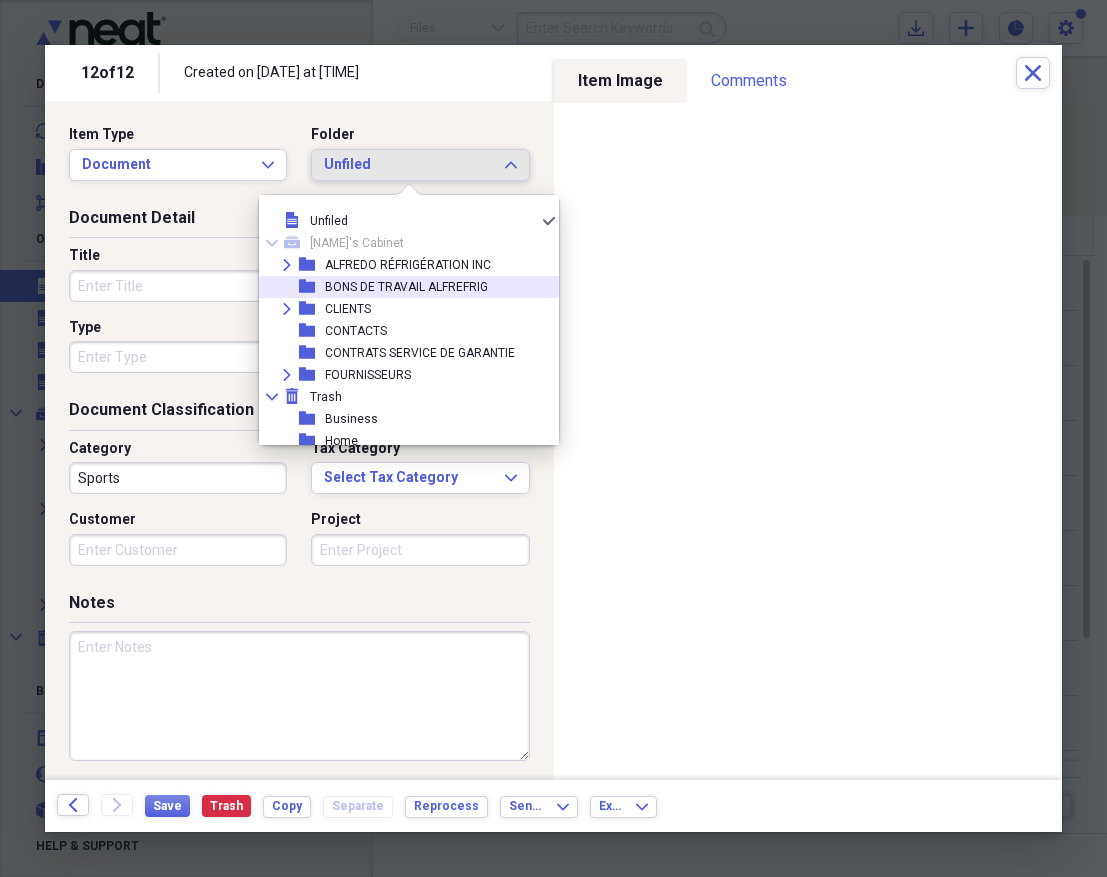 click on "BONS DE TRAVAIL ALFREFRIG" at bounding box center (406, 287) 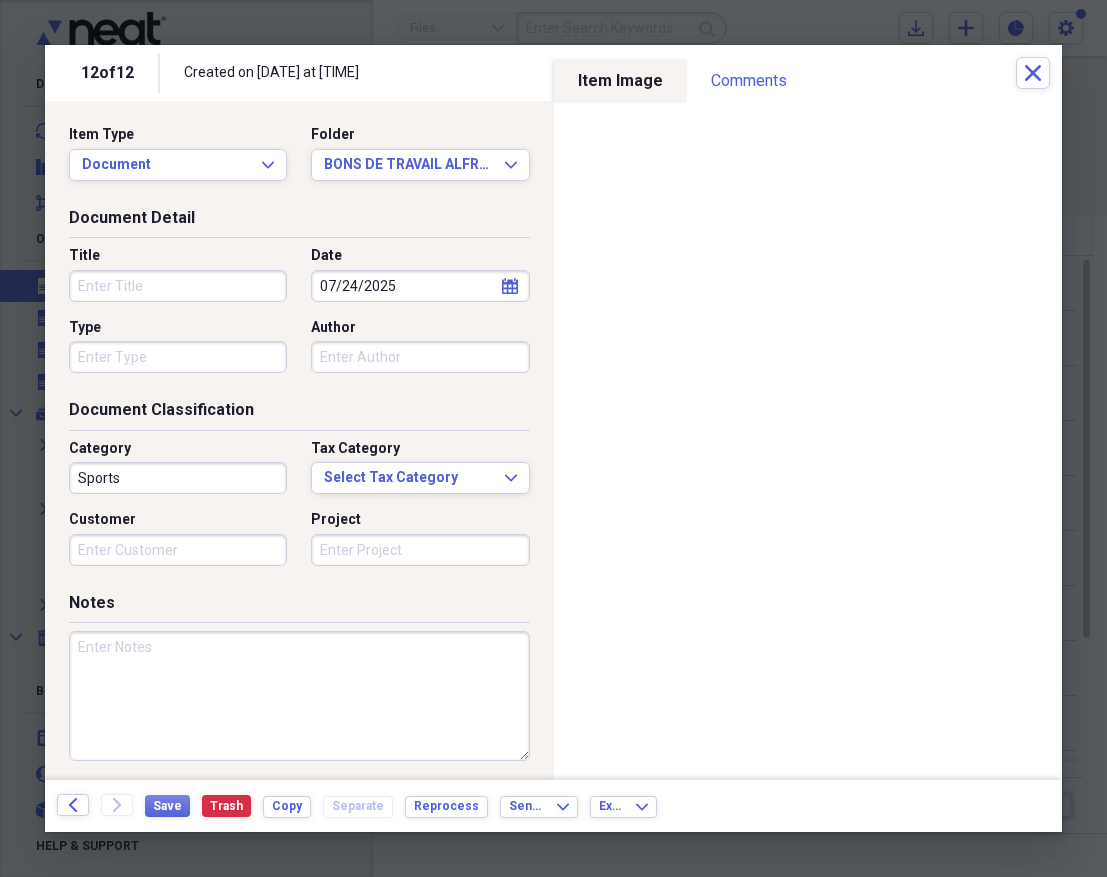 click on "Title" at bounding box center [178, 286] 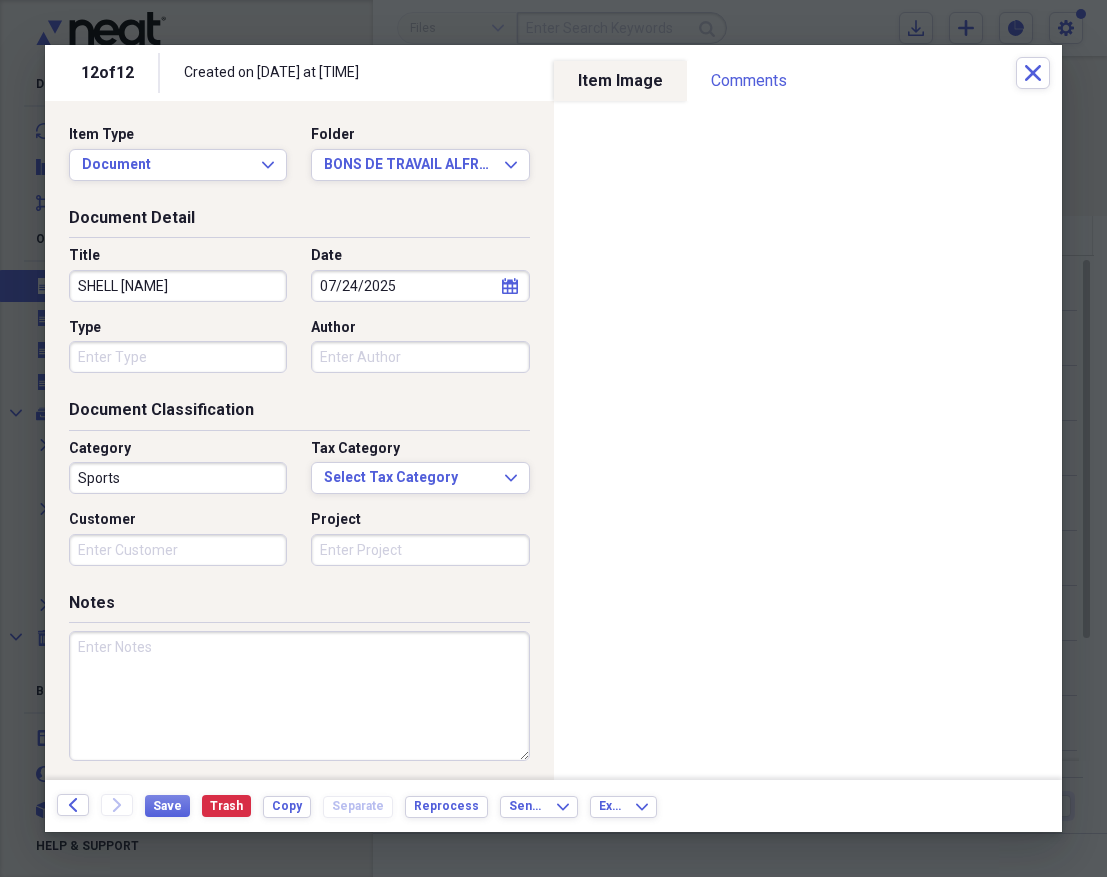 type on "SHELL [NAME]" 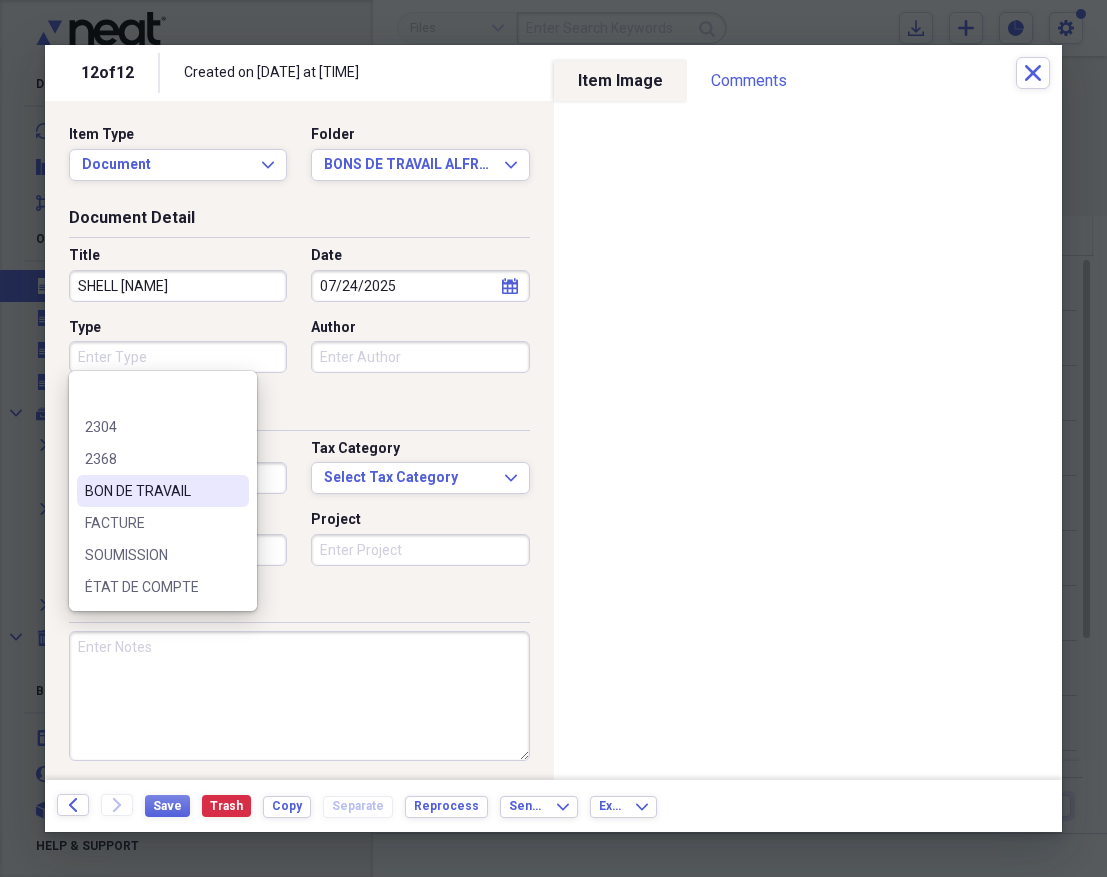 click on "BON DE TRAVAIL" at bounding box center [151, 491] 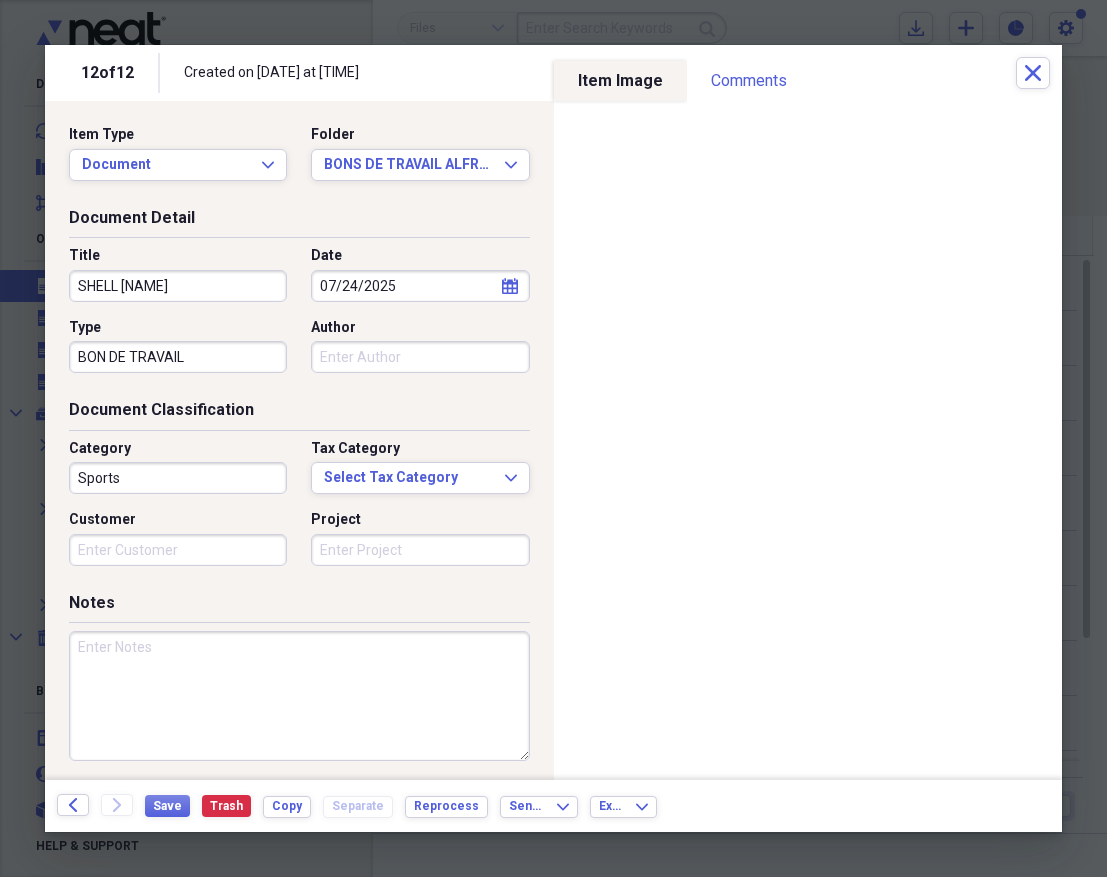 click on "Sports" at bounding box center (178, 478) 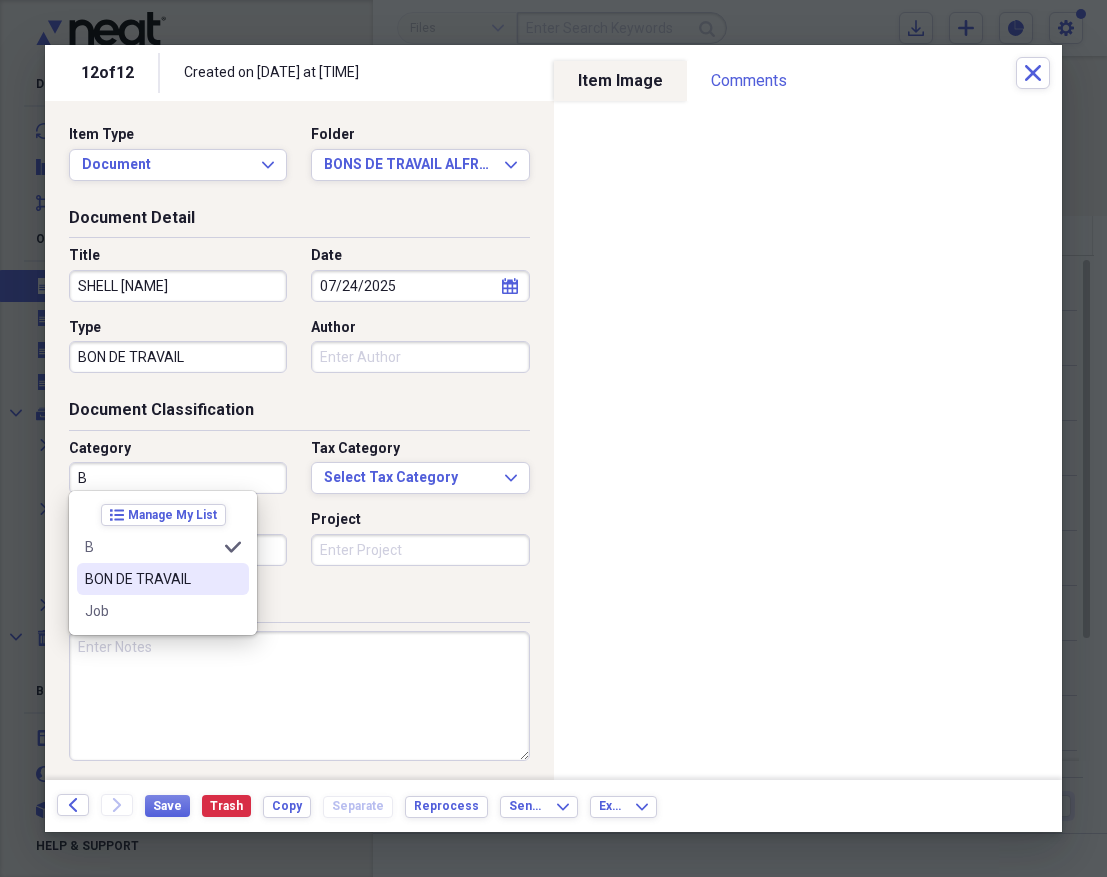 click on "BON DE TRAVAIL" at bounding box center [151, 579] 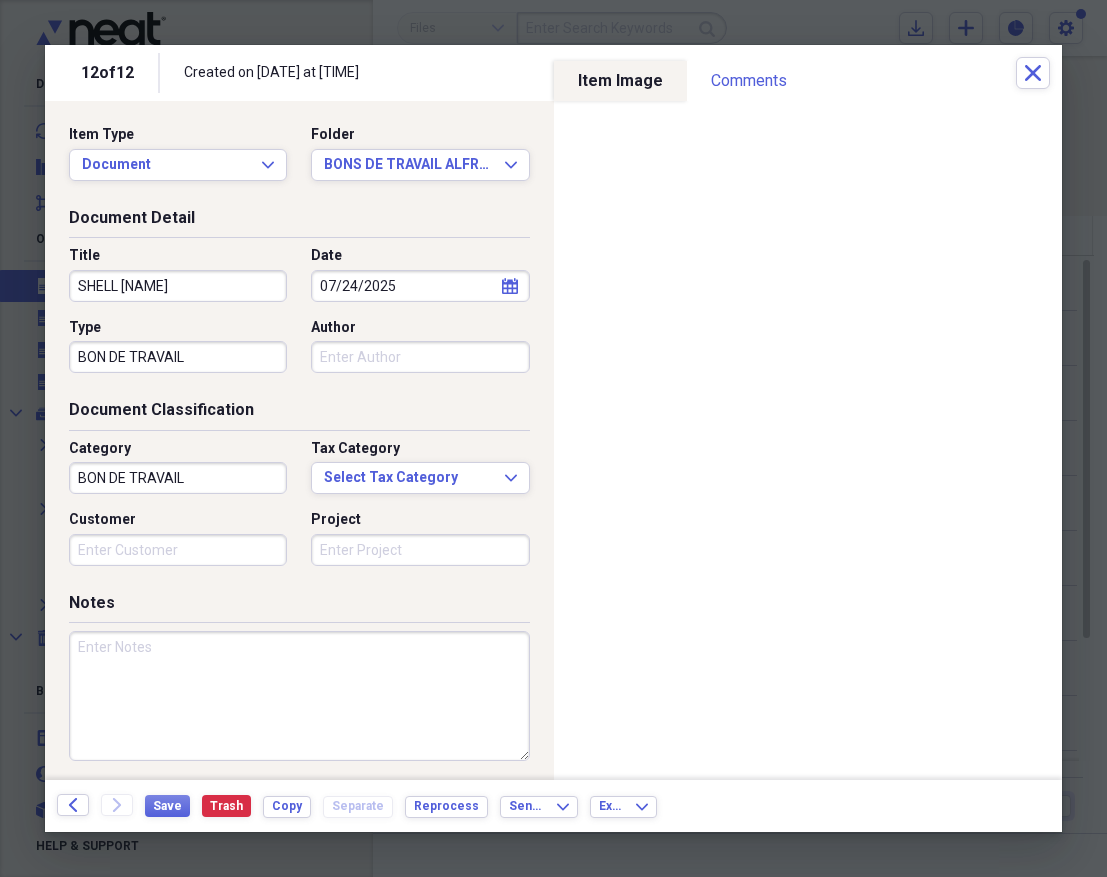 paste on "AS001986" 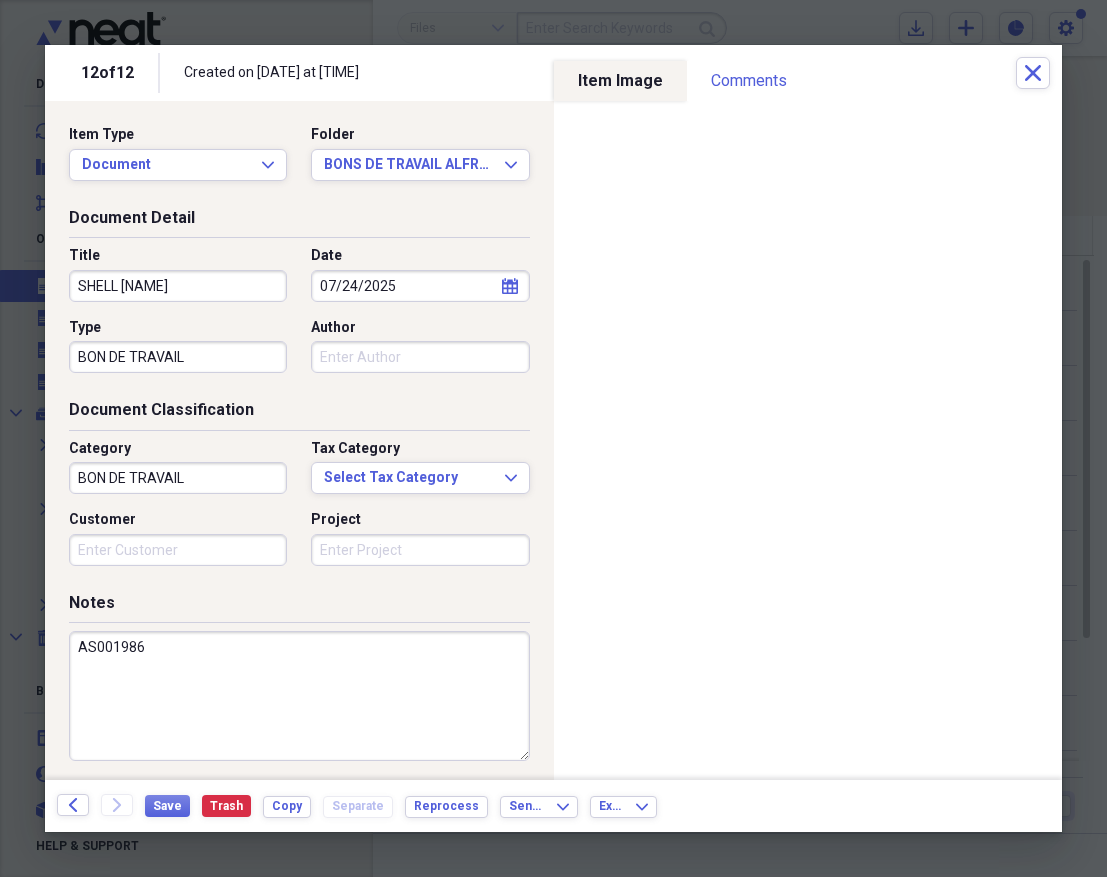 drag, startPoint x: 152, startPoint y: 649, endPoint x: 119, endPoint y: 646, distance: 33.13608 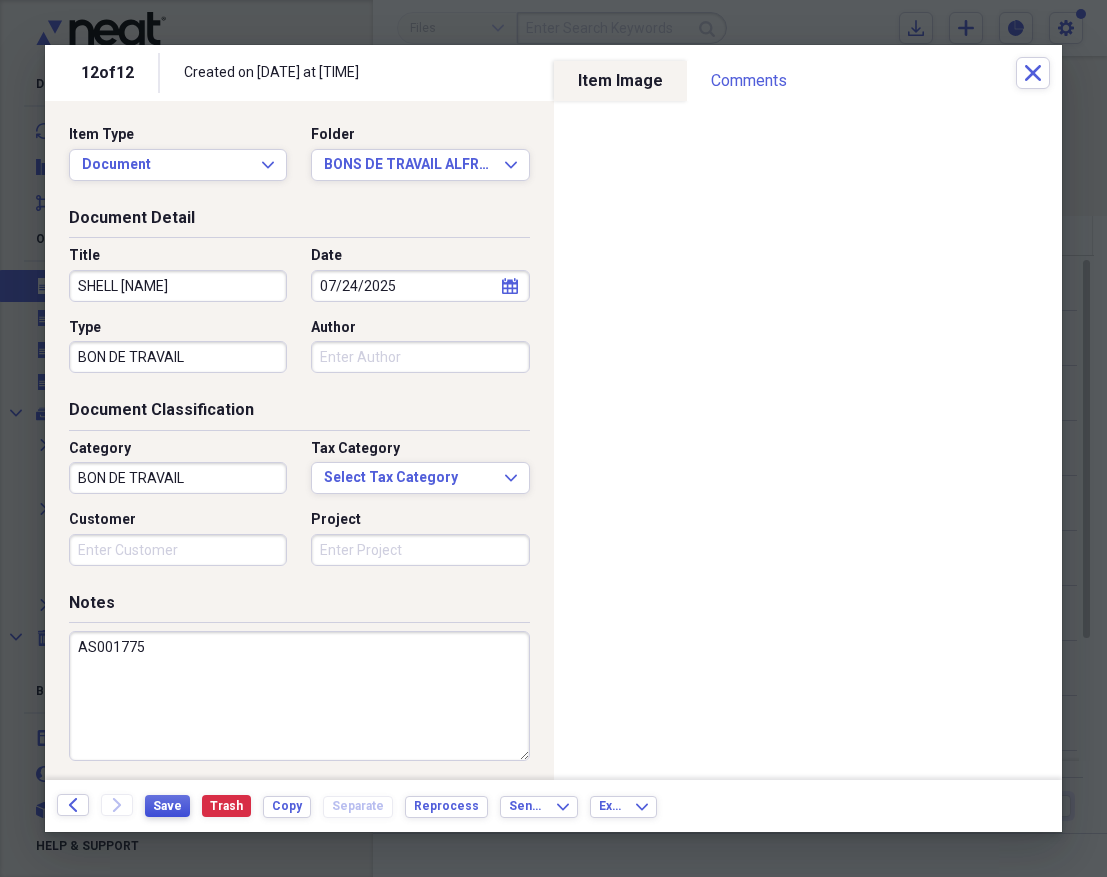 type on "AS001775" 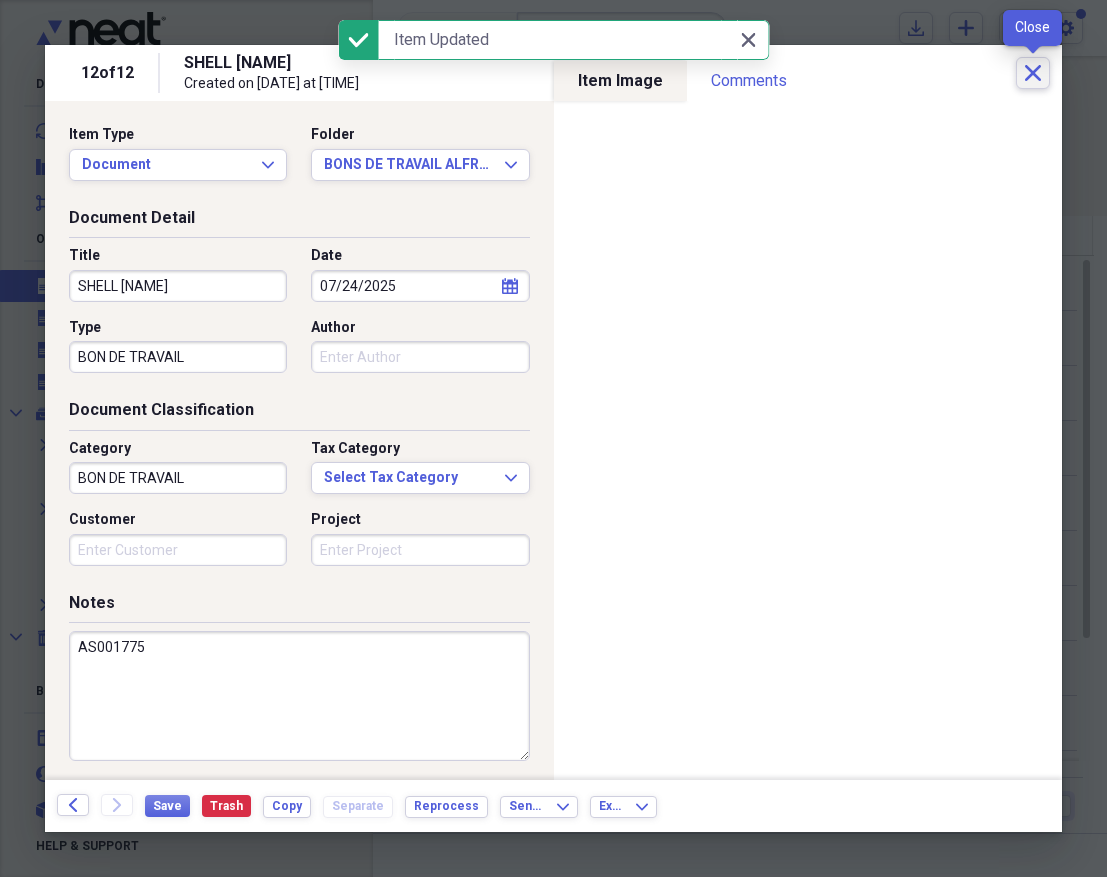 click 